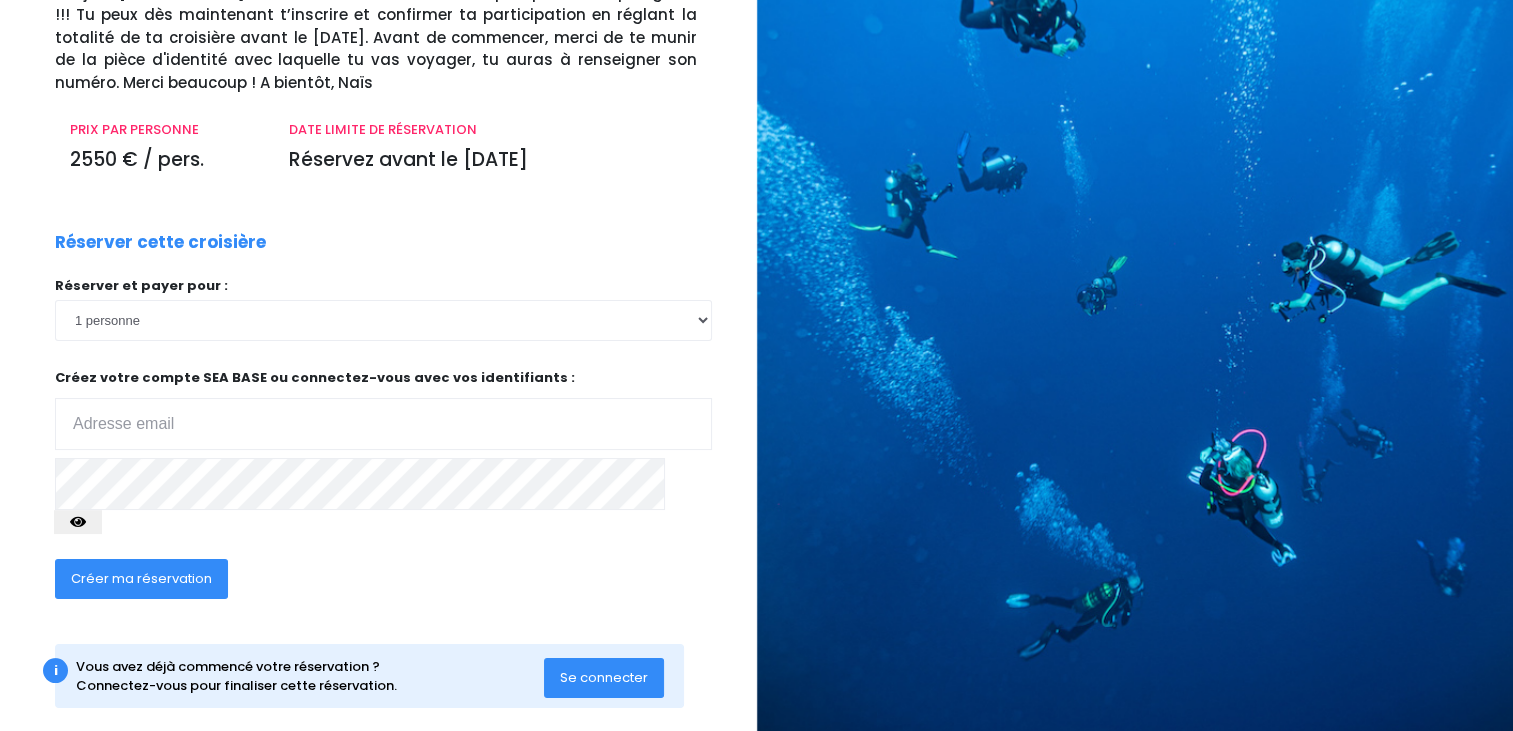 scroll, scrollTop: 172, scrollLeft: 0, axis: vertical 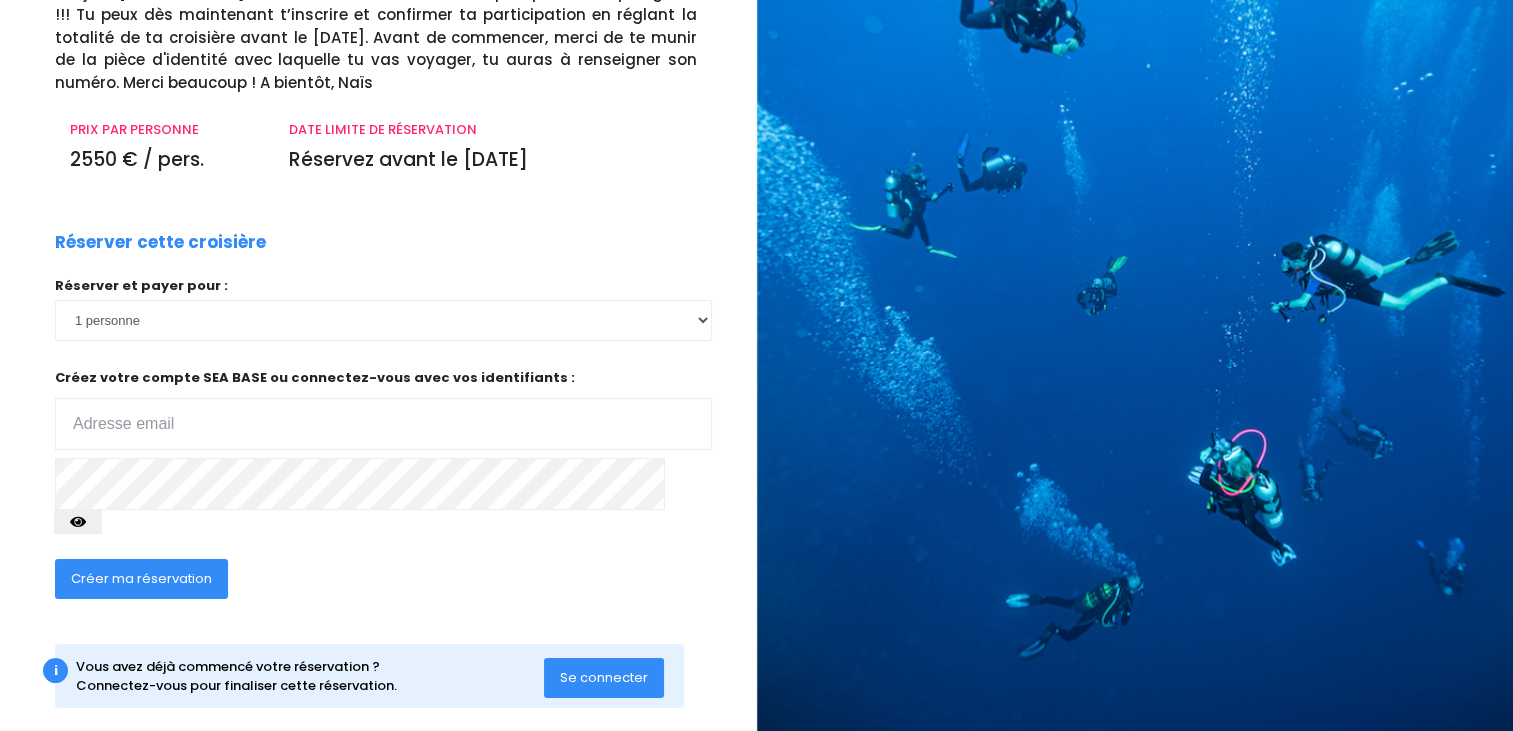 click at bounding box center (383, 424) 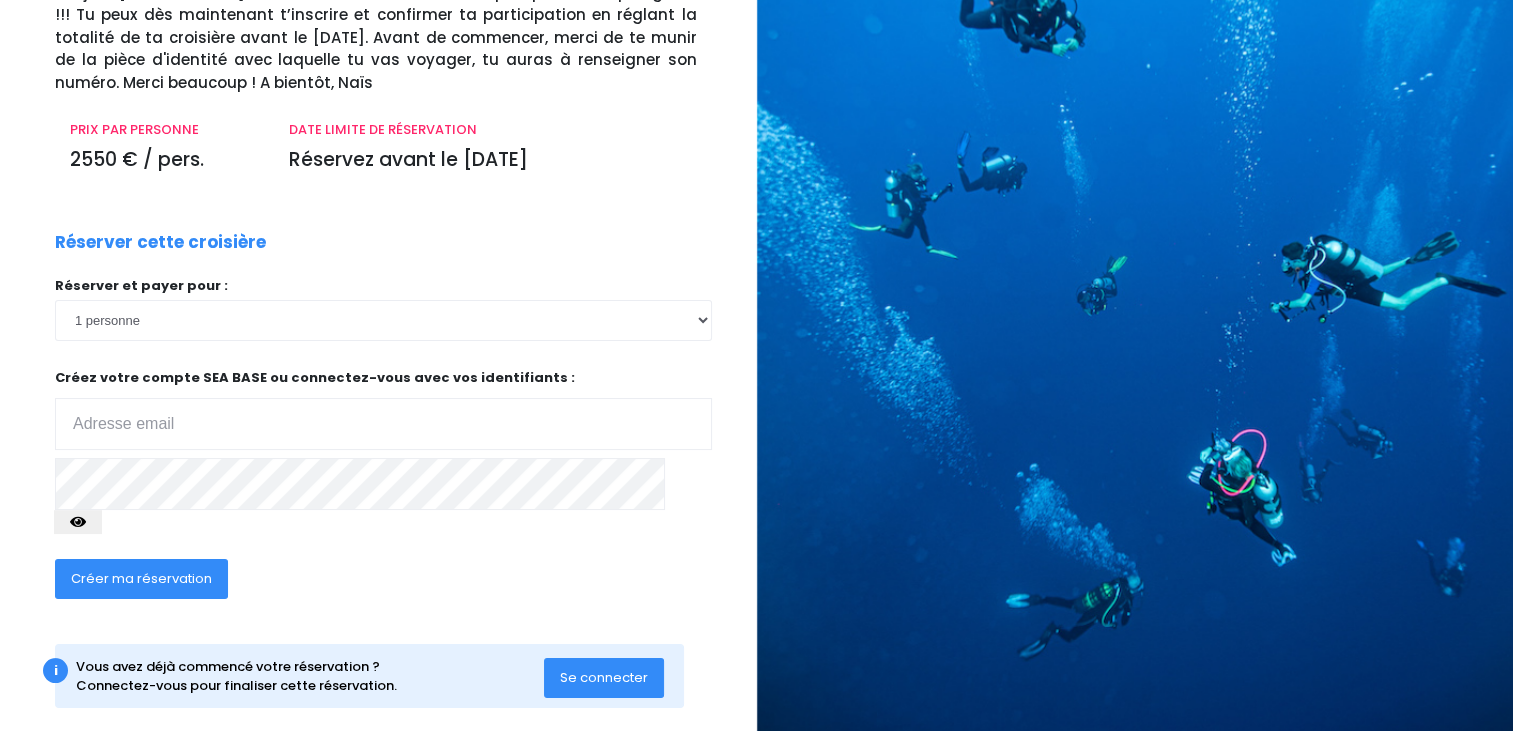 type on "[EMAIL_ADDRESS][DOMAIN_NAME]" 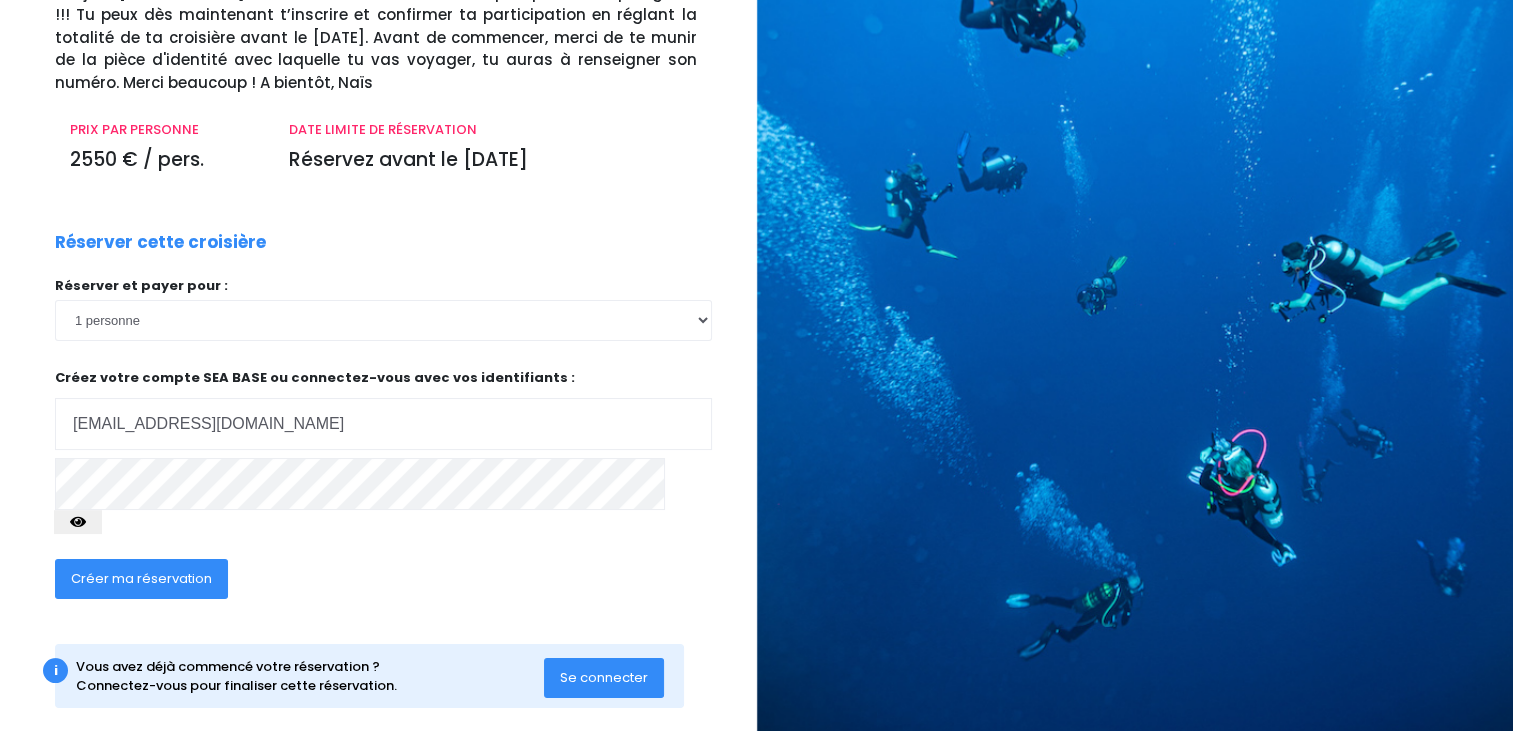 click on "Créer ma réservation" at bounding box center (141, 578) 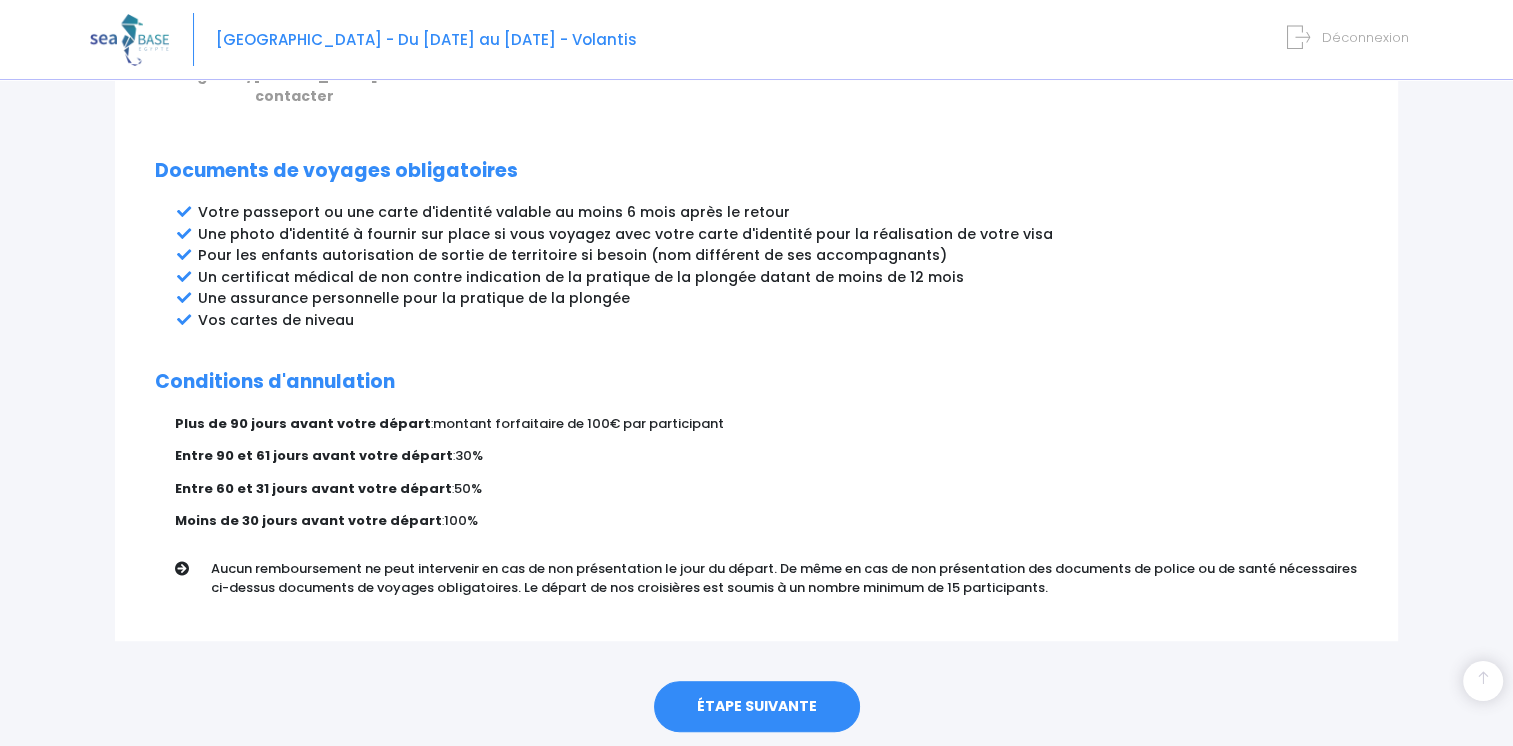scroll, scrollTop: 1061, scrollLeft: 0, axis: vertical 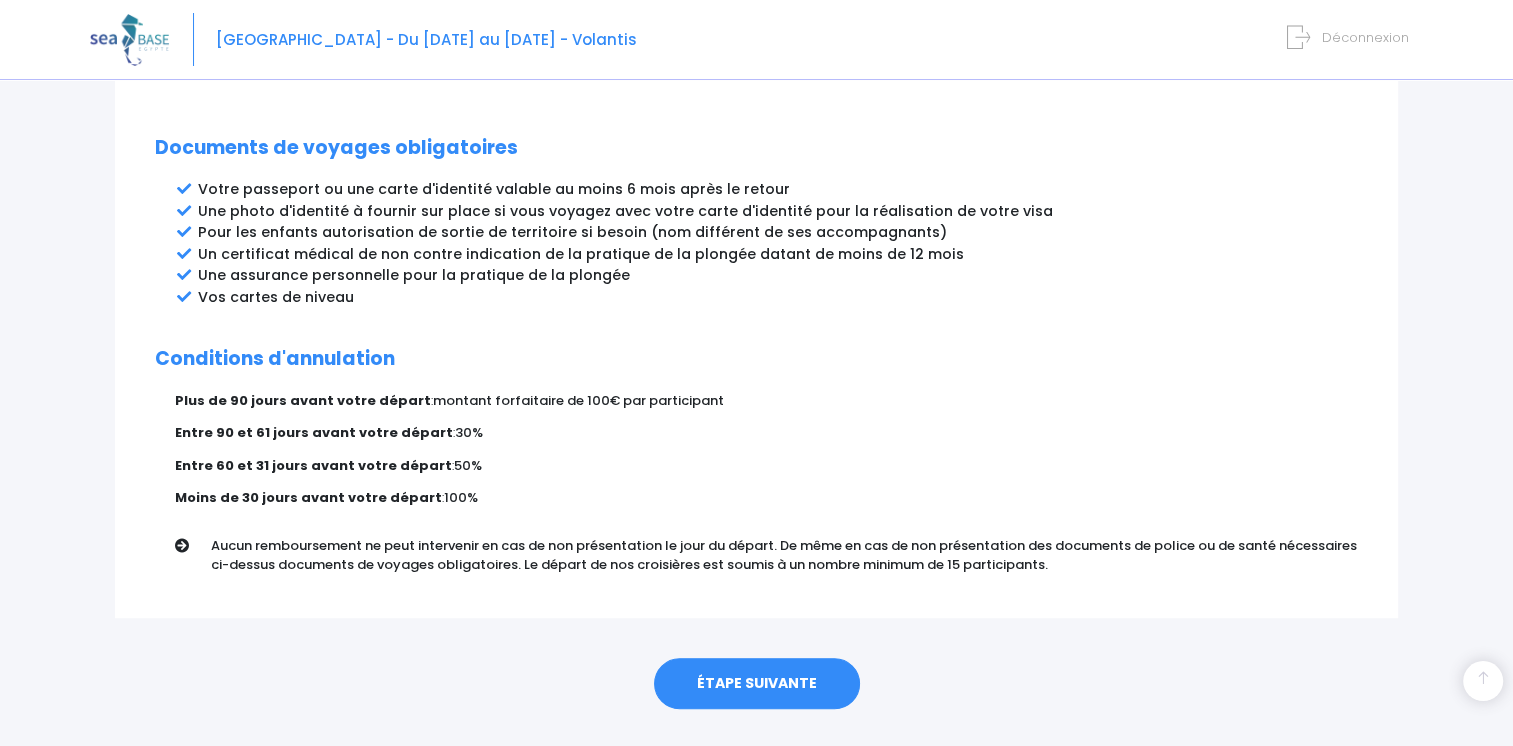 click on "ÉTAPE SUIVANTE" at bounding box center [757, 684] 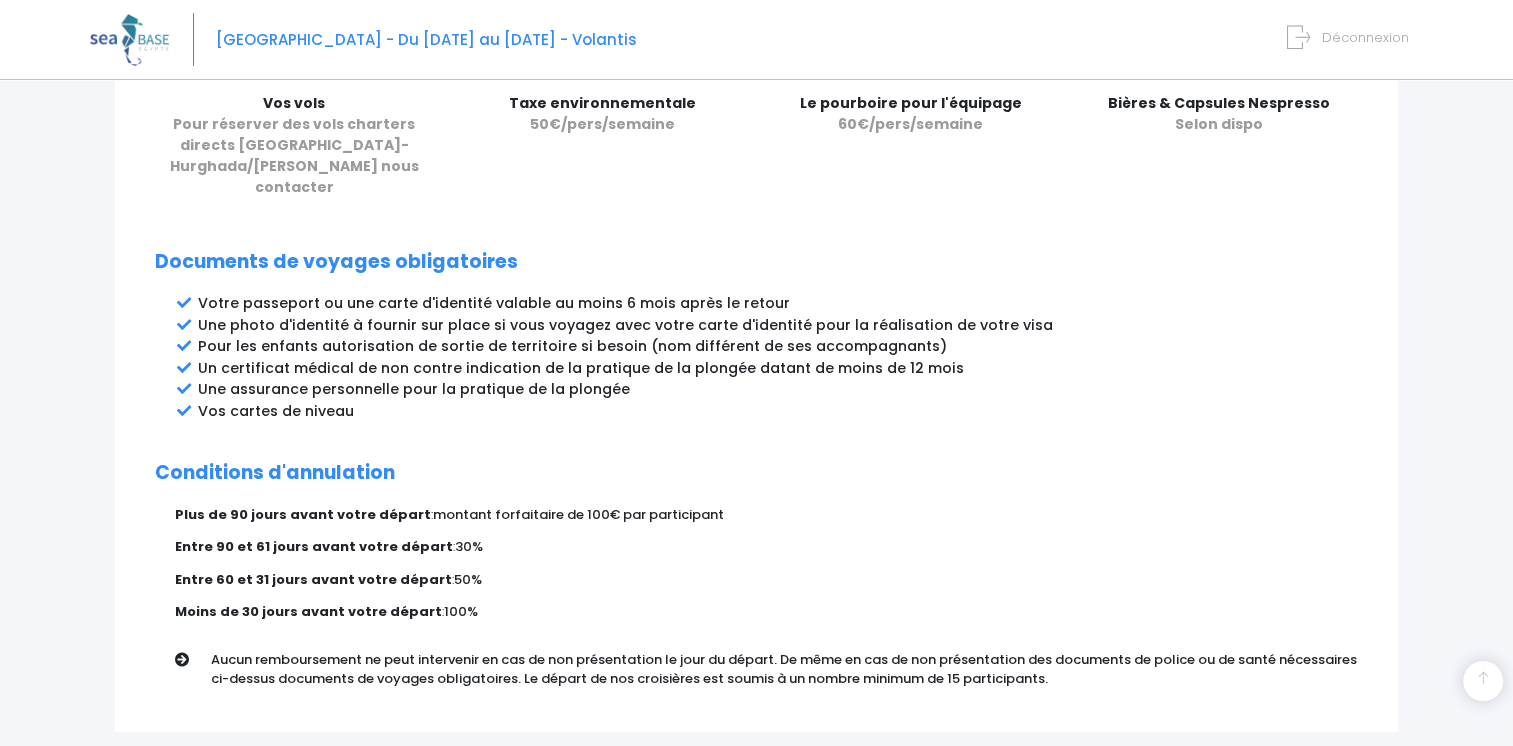 scroll, scrollTop: 1061, scrollLeft: 0, axis: vertical 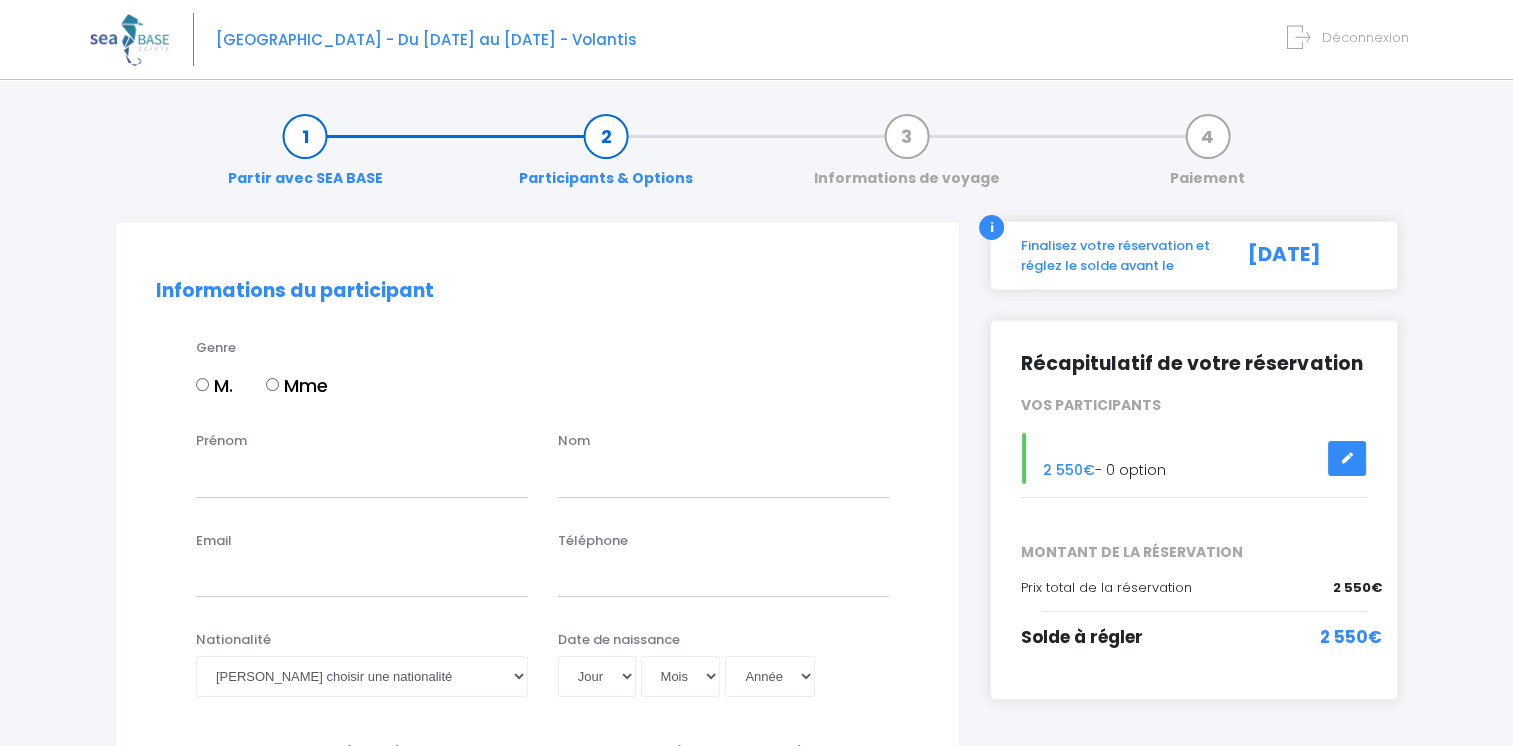 click on "M." at bounding box center (202, 384) 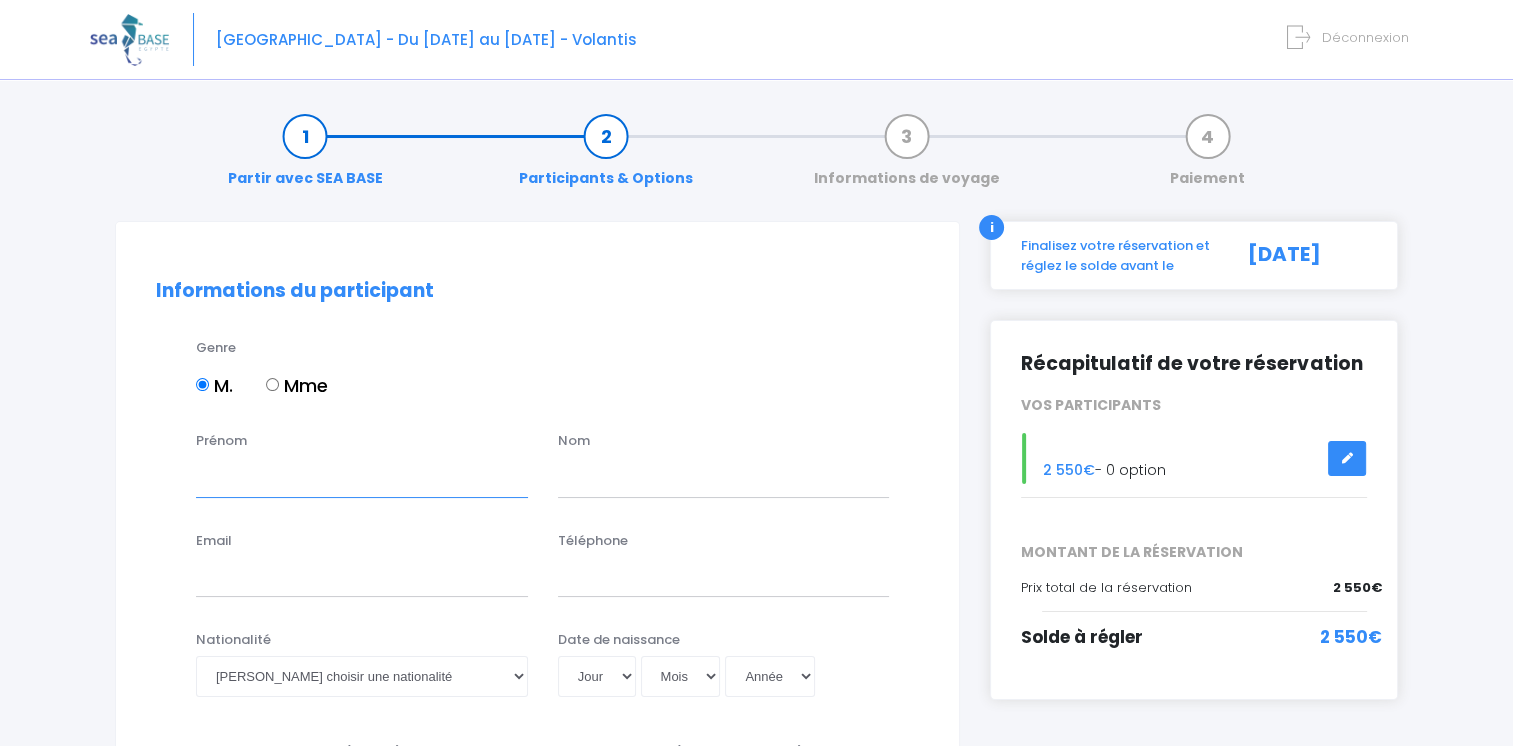 click on "Prénom" at bounding box center [362, 477] 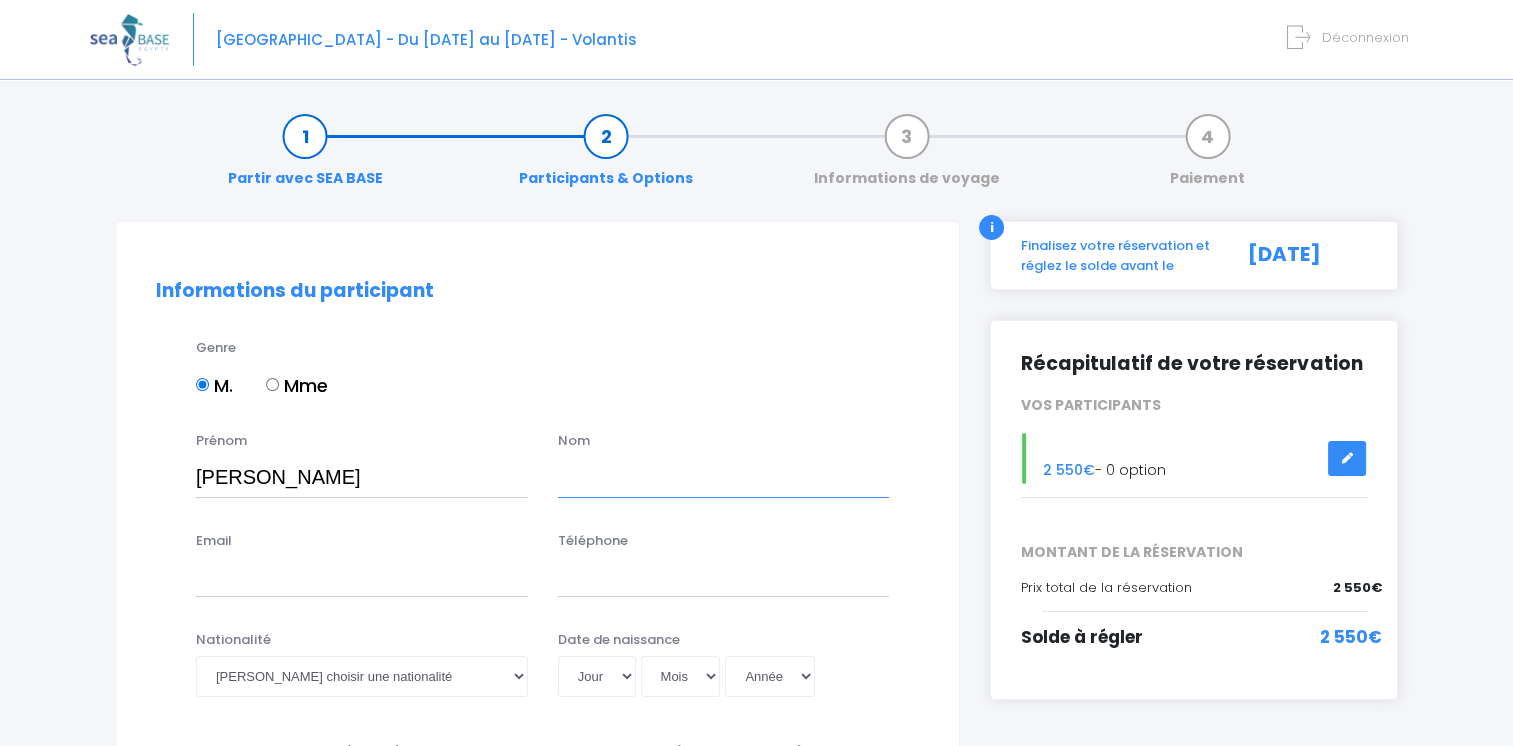 type on "Privé" 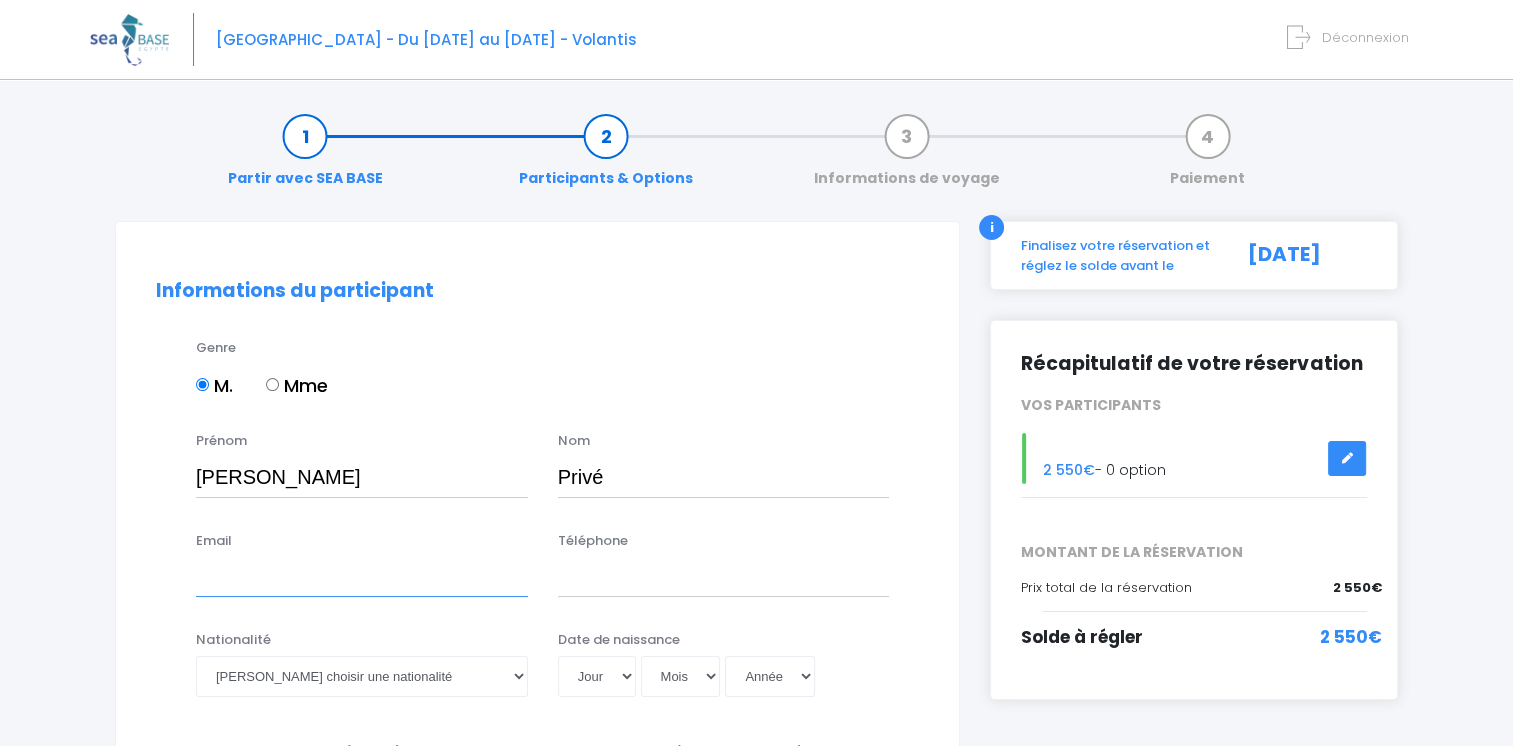 type on "photo.conseils@bbox.fr" 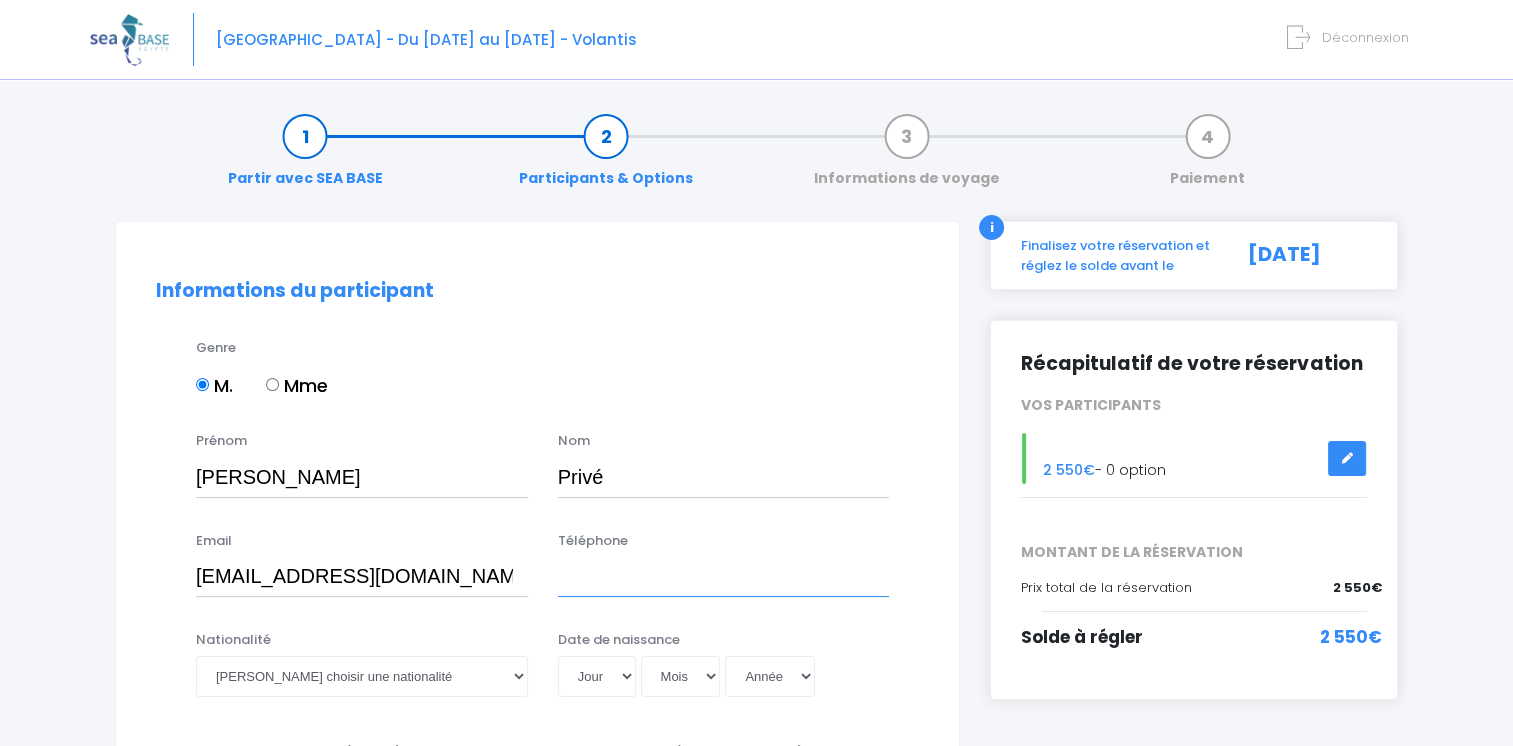 type on "0608530060" 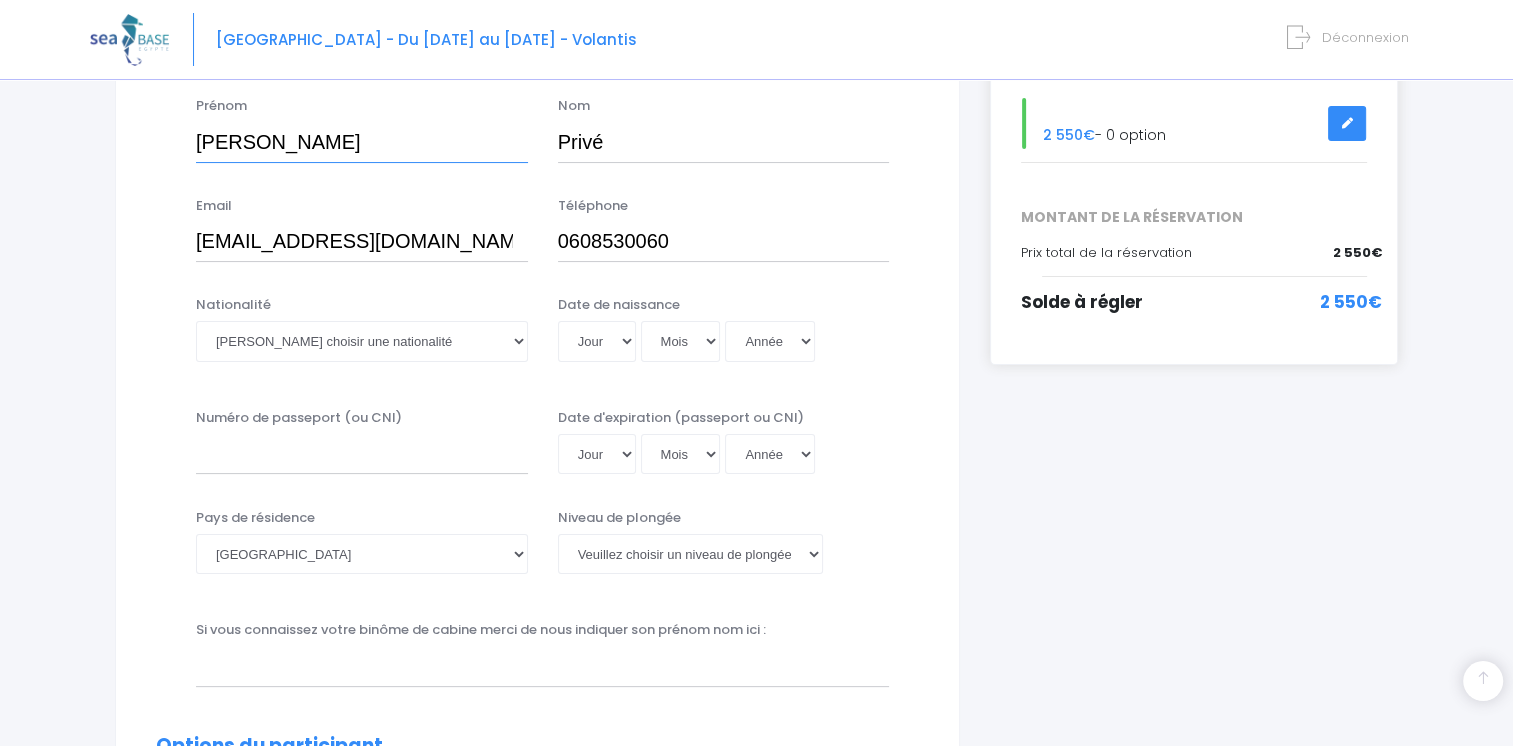 scroll, scrollTop: 300, scrollLeft: 0, axis: vertical 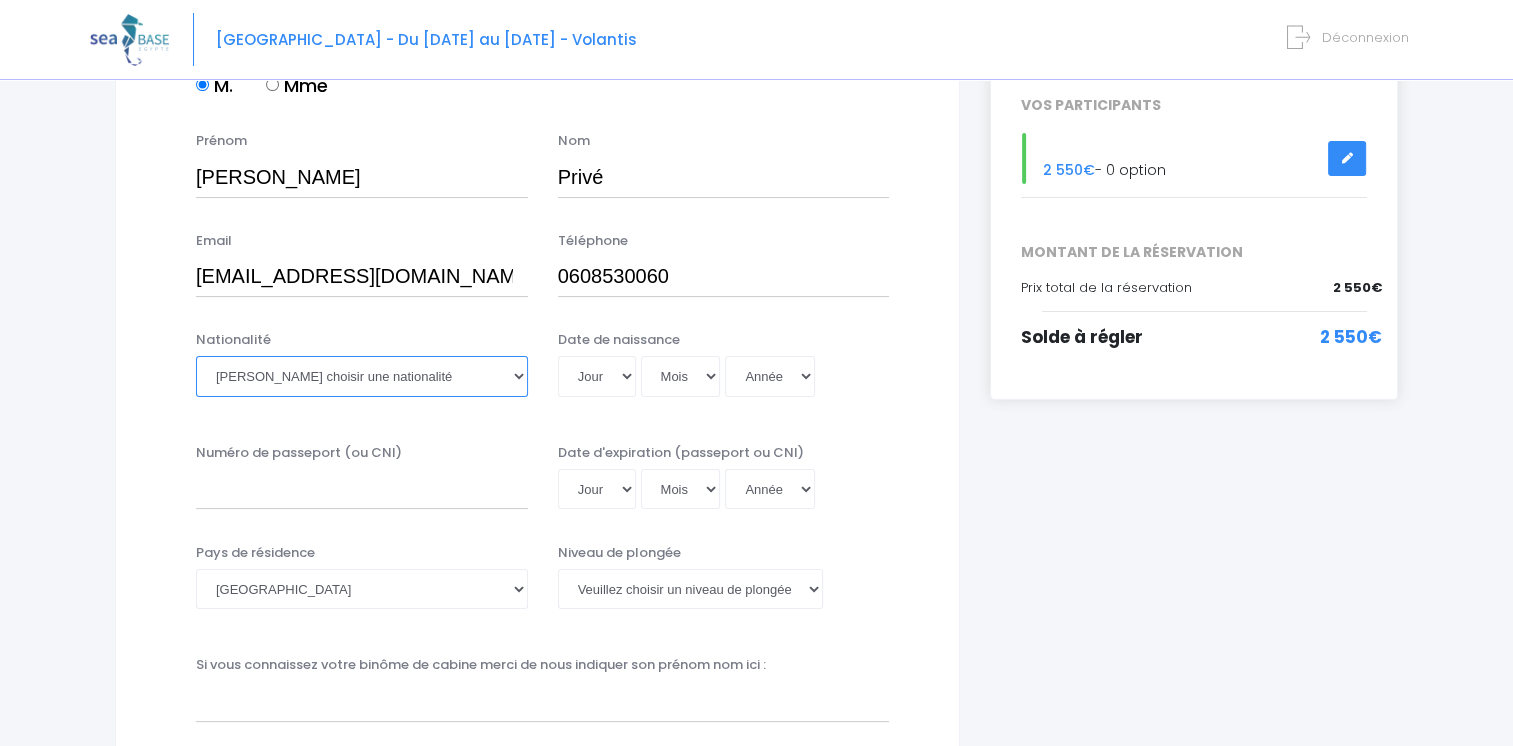click on "Veuillez choisir une nationalité
Afghane
Albanaise
Algerienne
Allemande
Americaine
Andorrane
Angolaise
Antiguaise et barbudienne
Argentine Armenienne Australienne Autrichienne Azerbaïdjanaise Bahamienne" at bounding box center [362, 376] 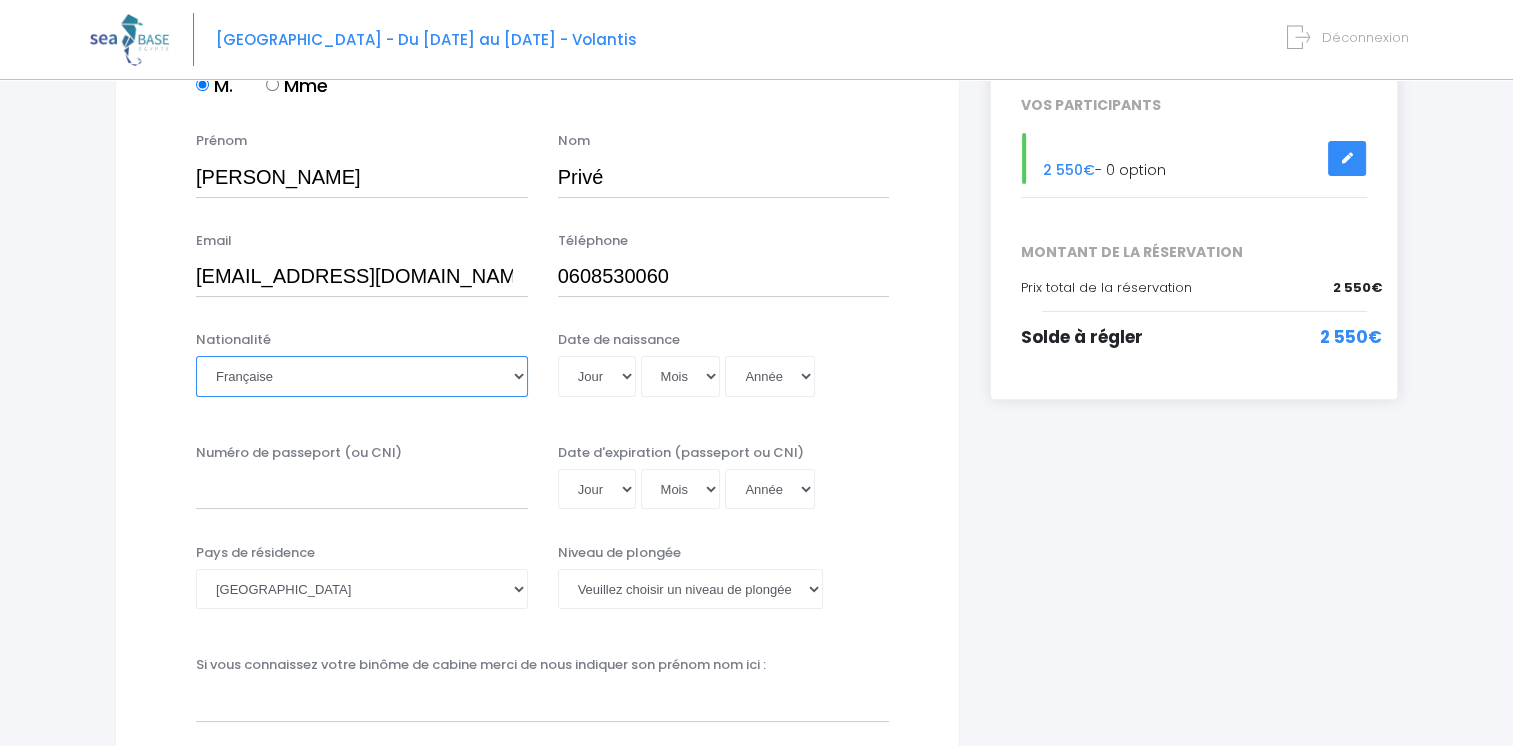 click on "Veuillez choisir une nationalité
Afghane
Albanaise
Algerienne
Allemande
Americaine
Andorrane
Angolaise
Antiguaise et barbudienne
Argentine Armenienne Australienne Autrichienne Azerbaïdjanaise Bahamienne" at bounding box center [362, 376] 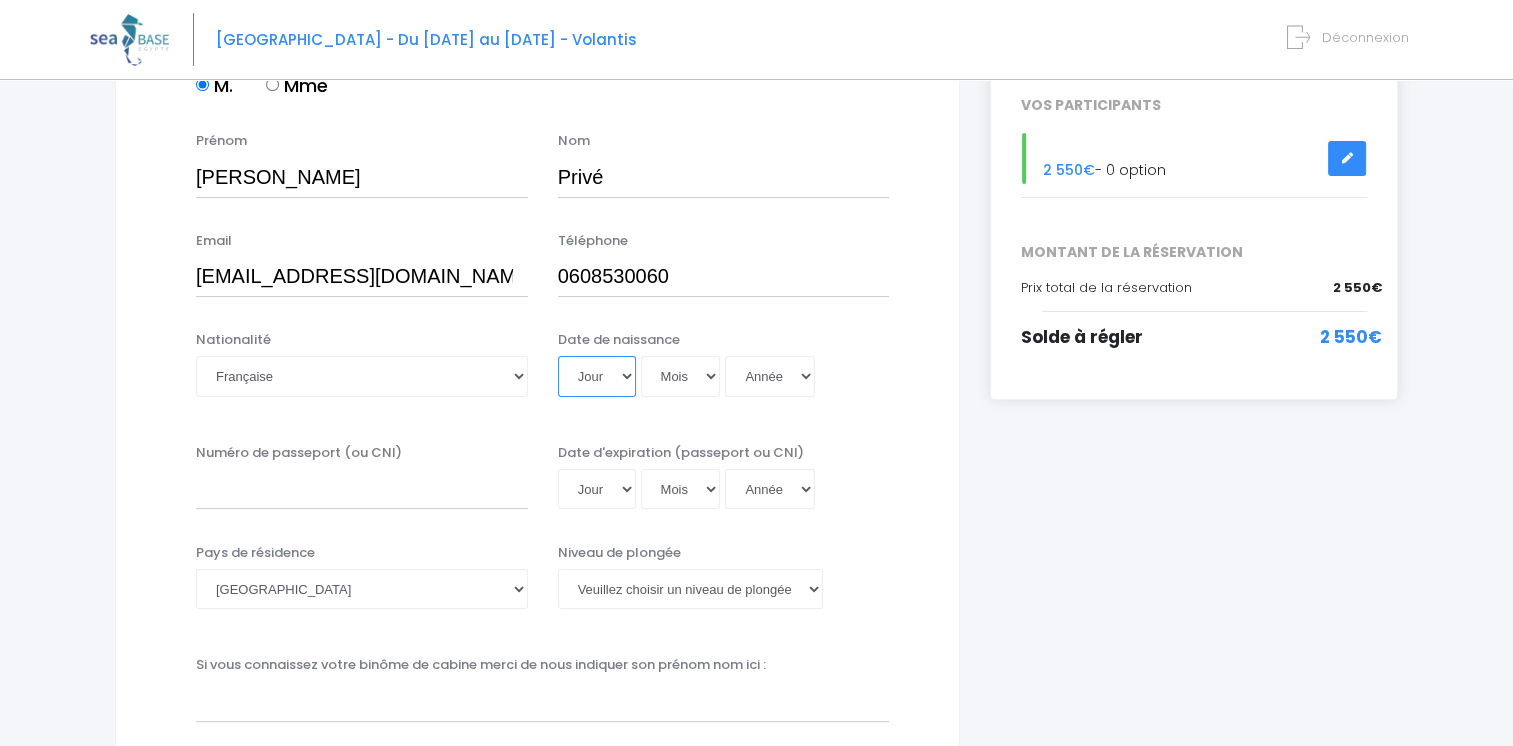 click on "Jour 01 02 03 04 05 06 07 08 09 10 11 12 13 14 15 16 17 18 19 20 21 22 23 24 25 26 27 28 29 30 31" at bounding box center [597, 376] 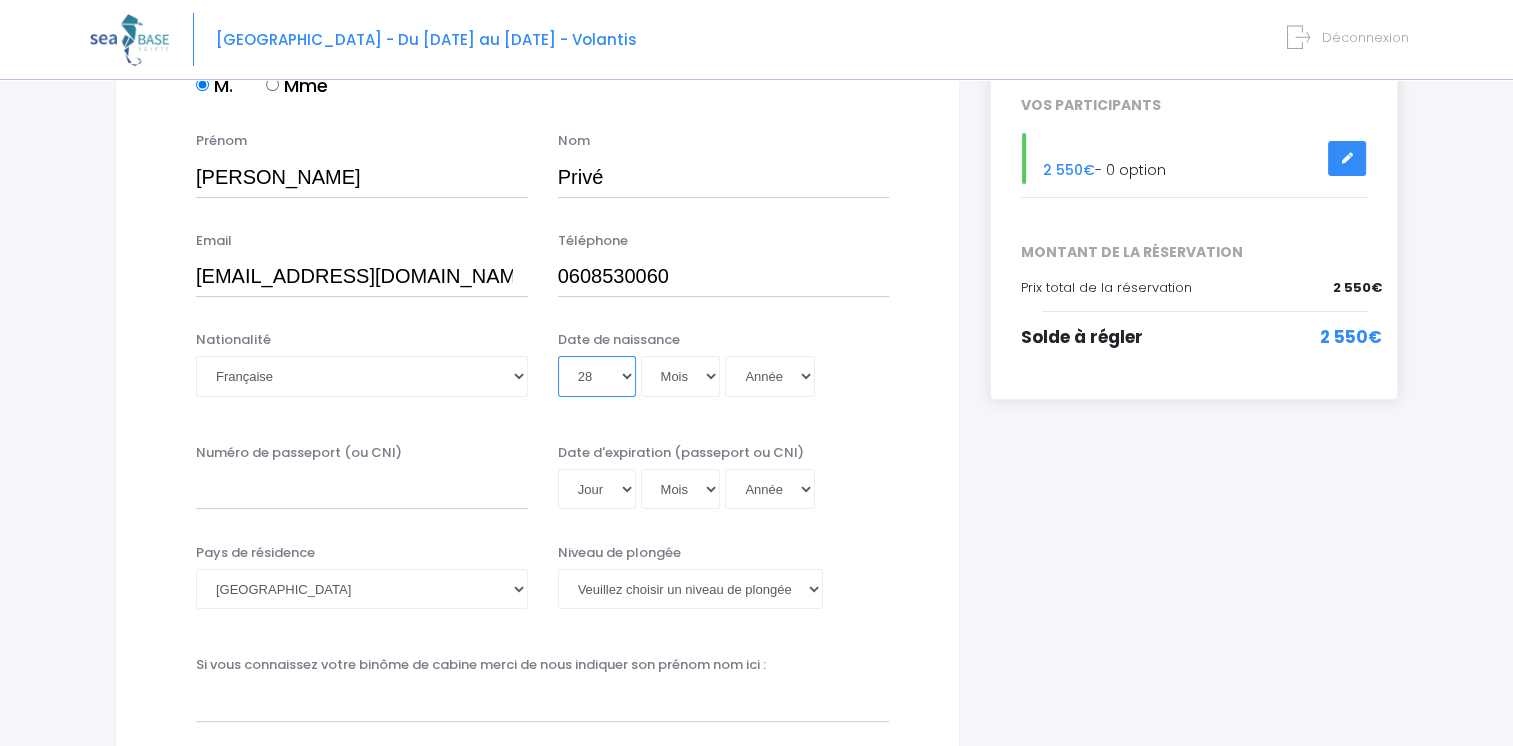 click on "Jour 01 02 03 04 05 06 07 08 09 10 11 12 13 14 15 16 17 18 19 20 21 22 23 24 25 26 27 28 29 30 31" at bounding box center (597, 376) 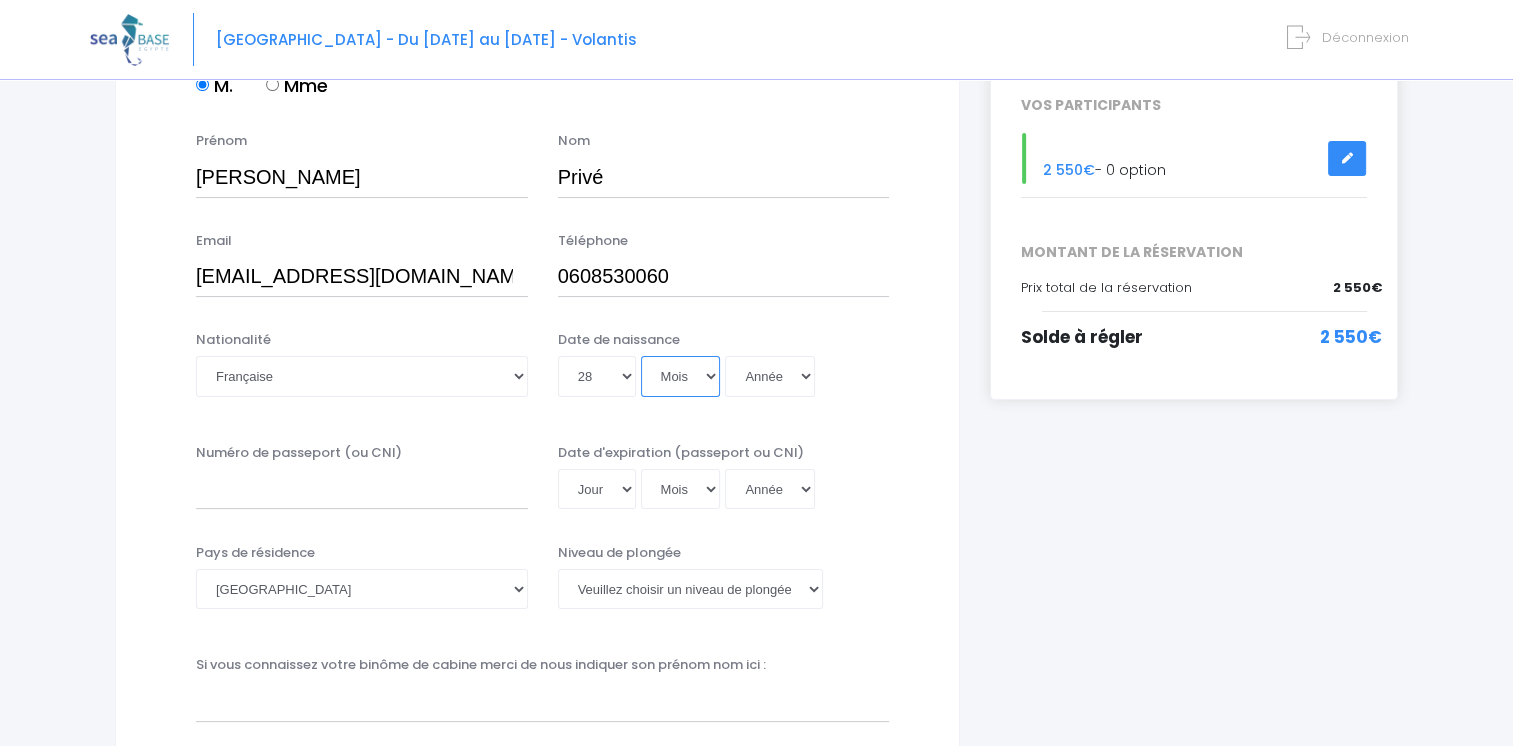 click on "Mois 01 02 03 04 05 06 07 08 09 10 11 12" at bounding box center [681, 376] 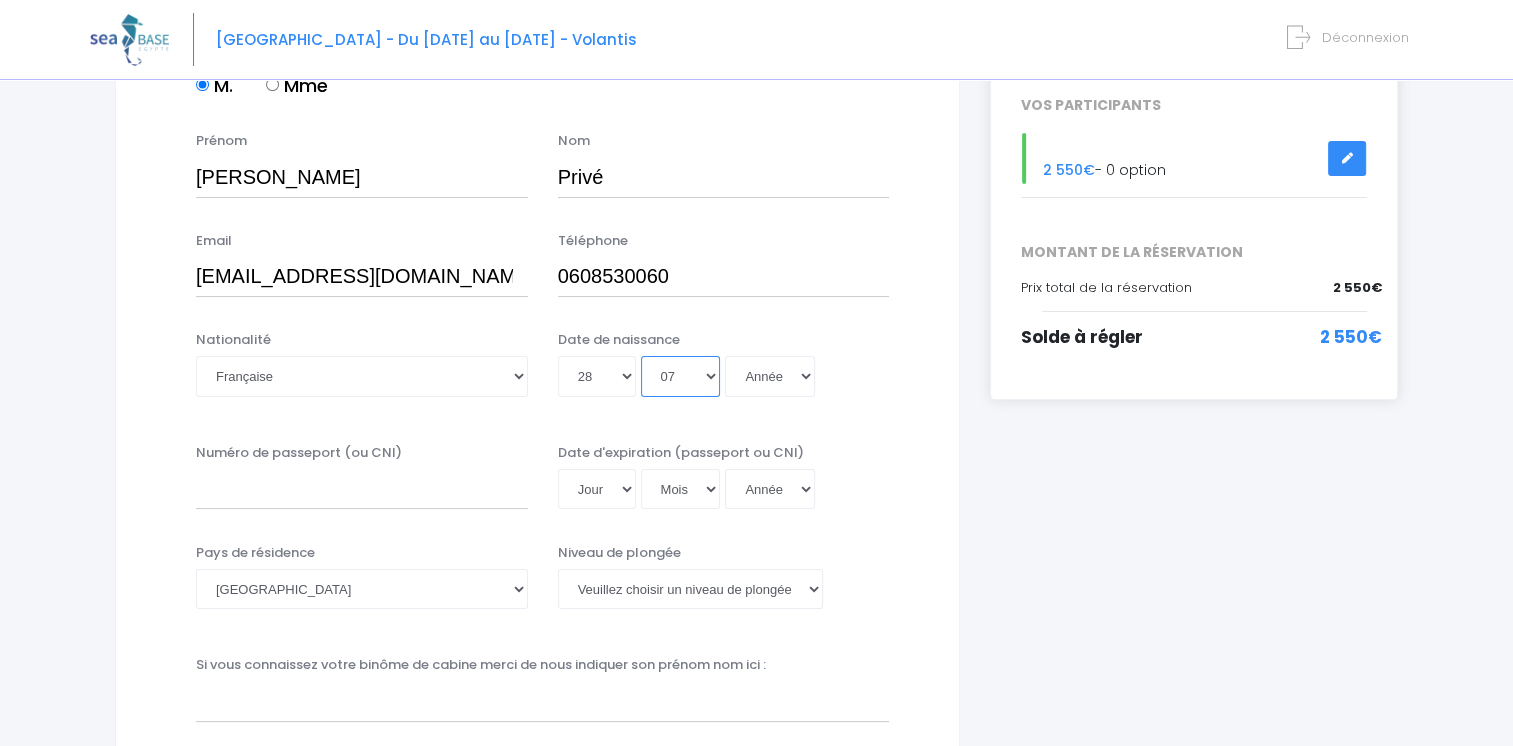 click on "Mois 01 02 03 04 05 06 07 08 09 10 11 12" at bounding box center (681, 376) 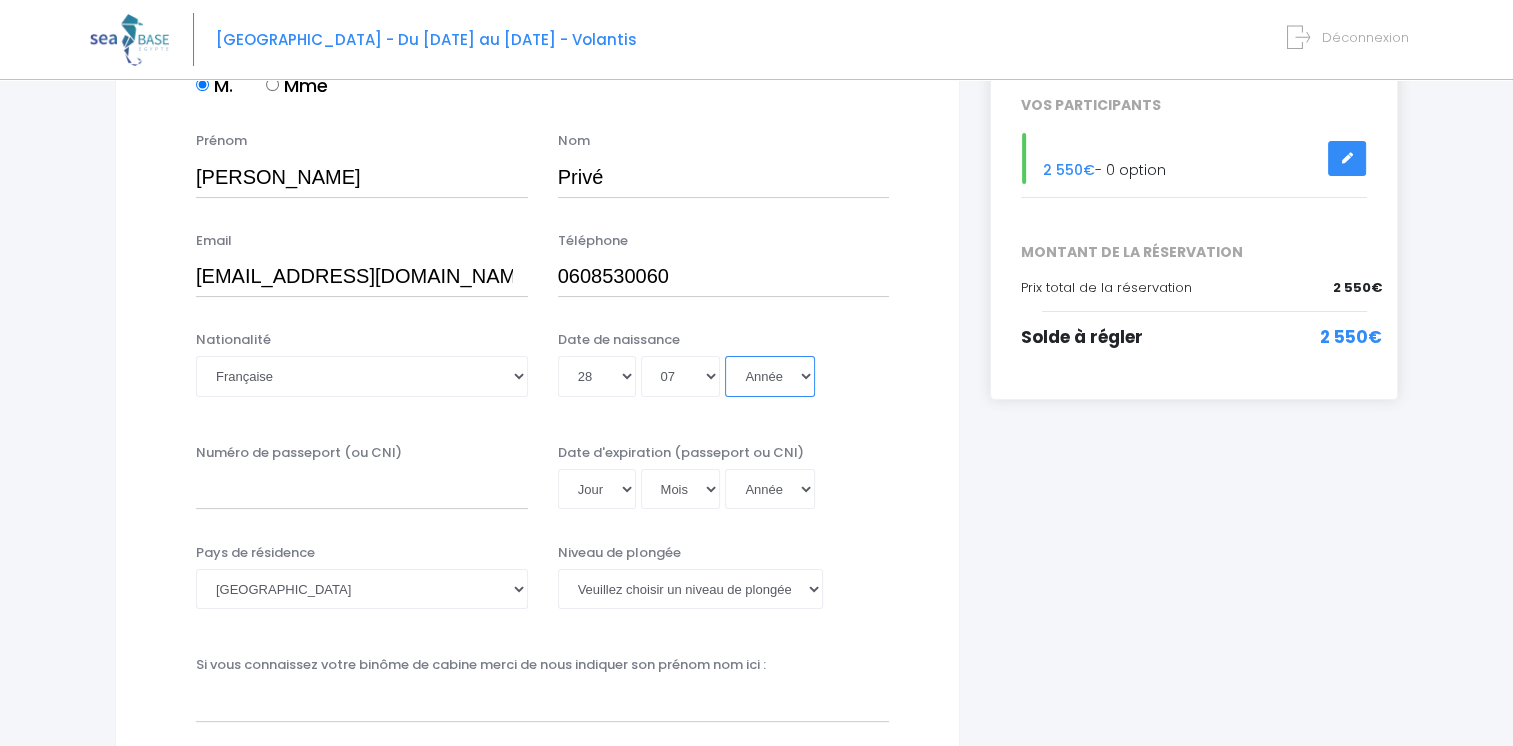 click on "Année 2045 2044 2043 2042 2041 2040 2039 2038 2037 2036 2035 2034 2033 2032 2031 2030 2029 2028 2027 2026 2025 2024 2023 2022 2021 2020 2019 2018 2017 2016 2015 2014 2013 2012 2011 2010 2009 2008 2007 2006 2005 2004 2003 2002 2001 2000 1999 1998 1997 1996 1995 1994 1993 1992 1991 1990 1989 1988 1987 1986 1985 1984 1983 1982 1981 1980 1979 1978 1977 1976 1975 1974 1973 1972 1971 1970 1969 1968 1967 1966 1965 1964 1963 1962 1961 1960 1959 1958 1957 1956 1955 1954 1953 1952 1951 1950 1949 1948 1947 1946 1945 1944 1943 1942 1941 1940 1939 1938 1937 1936 1935 1934 1933 1932 1931 1930 1929 1928 1927 1926 1925 1924 1923 1922 1921 1920 1919 1918 1917 1916 1915 1914 1913 1912 1911 1910 1909 1908 1907 1906 1905 1904 1903 1902 1901 1900" at bounding box center [770, 376] 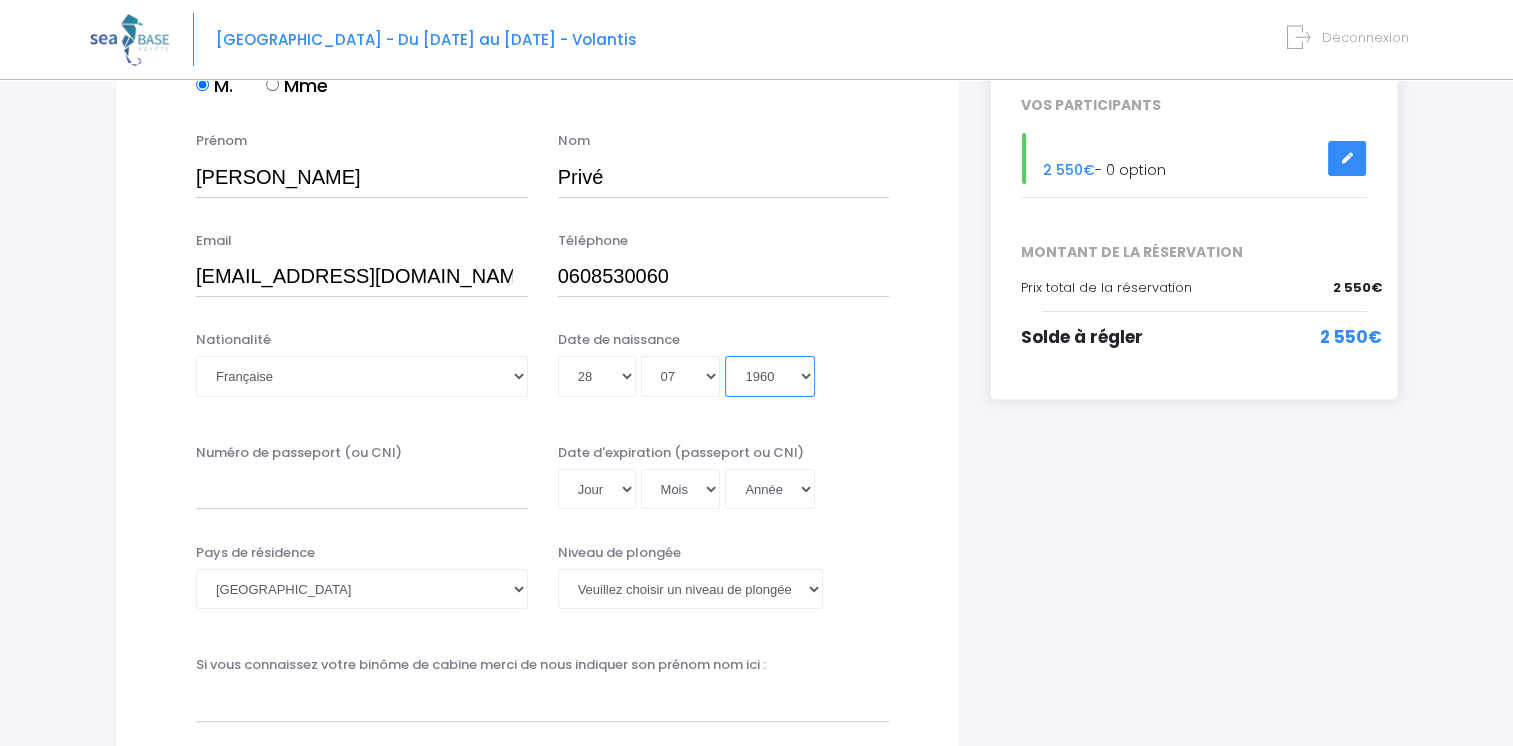 click on "Année 2045 2044 2043 2042 2041 2040 2039 2038 2037 2036 2035 2034 2033 2032 2031 2030 2029 2028 2027 2026 2025 2024 2023 2022 2021 2020 2019 2018 2017 2016 2015 2014 2013 2012 2011 2010 2009 2008 2007 2006 2005 2004 2003 2002 2001 2000 1999 1998 1997 1996 1995 1994 1993 1992 1991 1990 1989 1988 1987 1986 1985 1984 1983 1982 1981 1980 1979 1978 1977 1976 1975 1974 1973 1972 1971 1970 1969 1968 1967 1966 1965 1964 1963 1962 1961 1960 1959 1958 1957 1956 1955 1954 1953 1952 1951 1950 1949 1948 1947 1946 1945 1944 1943 1942 1941 1940 1939 1938 1937 1936 1935 1934 1933 1932 1931 1930 1929 1928 1927 1926 1925 1924 1923 1922 1921 1920 1919 1918 1917 1916 1915 1914 1913 1912 1911 1910 1909 1908 1907 1906 1905 1904 1903 1902 1901 1900" at bounding box center (770, 376) 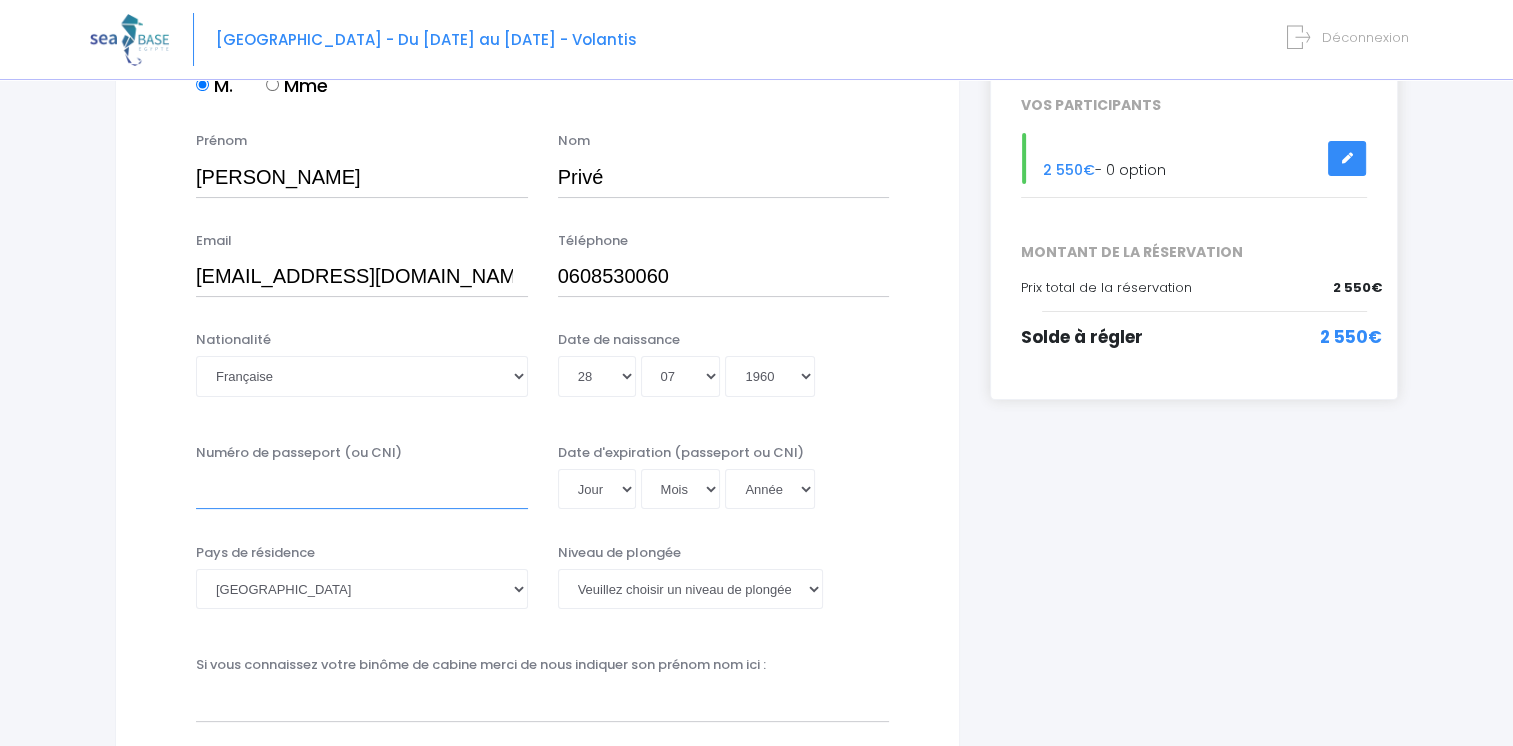 click on "Numéro de passeport (ou CNI)" at bounding box center [362, 489] 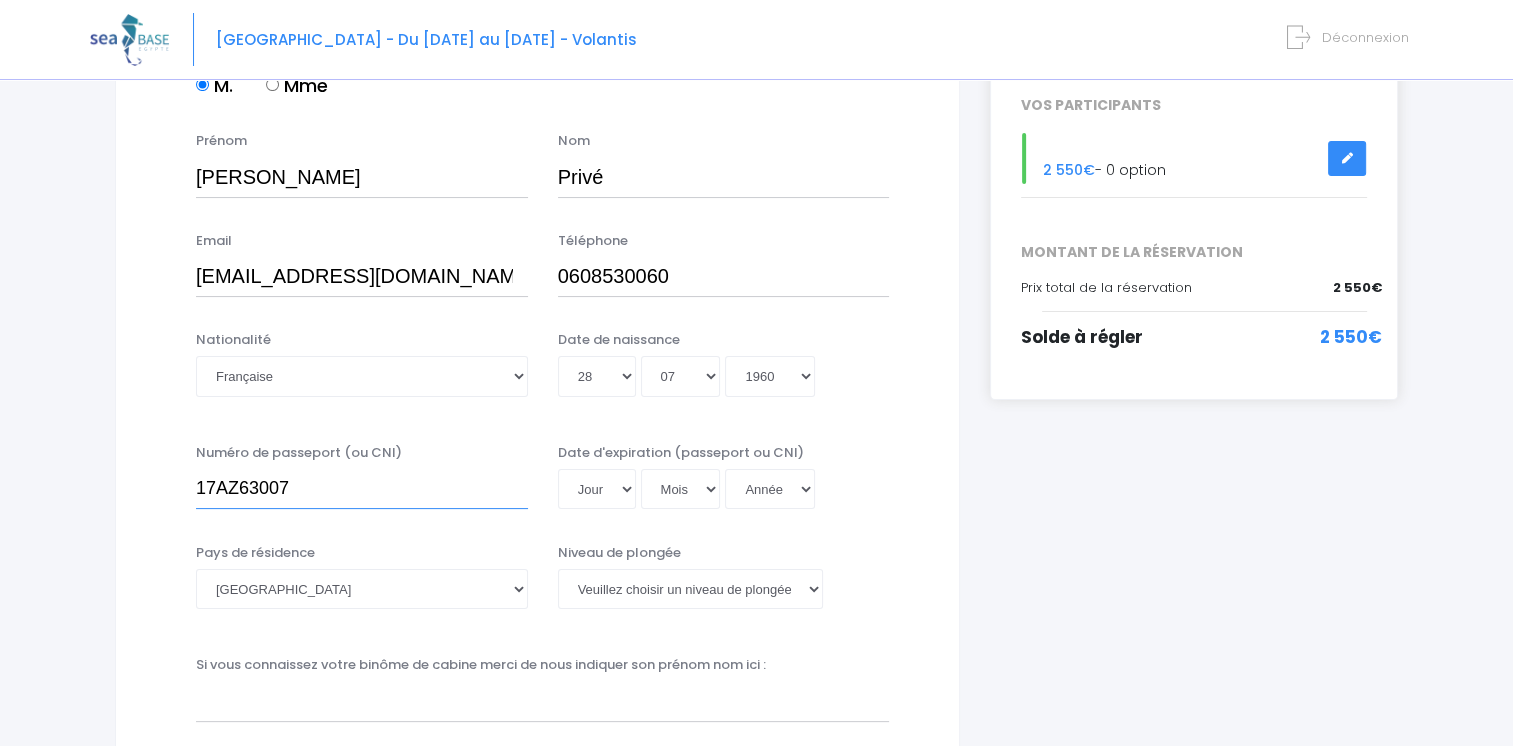 type on "17AZ63007" 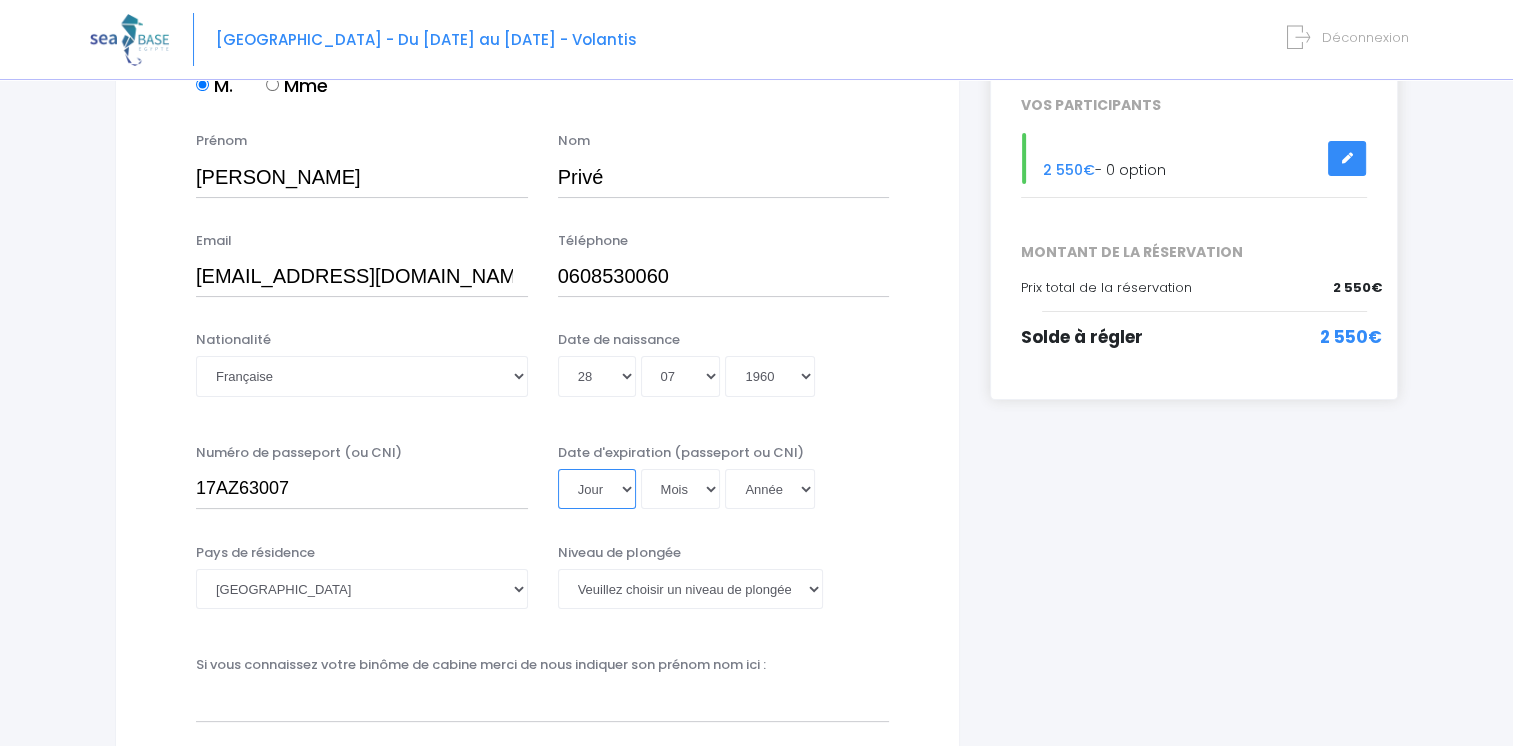 click on "Jour 01 02 03 04 05 06 07 08 09 10 11 12 13 14 15 16 17 18 19 20 21 22 23 24 25 26 27 28 29 30 31" at bounding box center (597, 489) 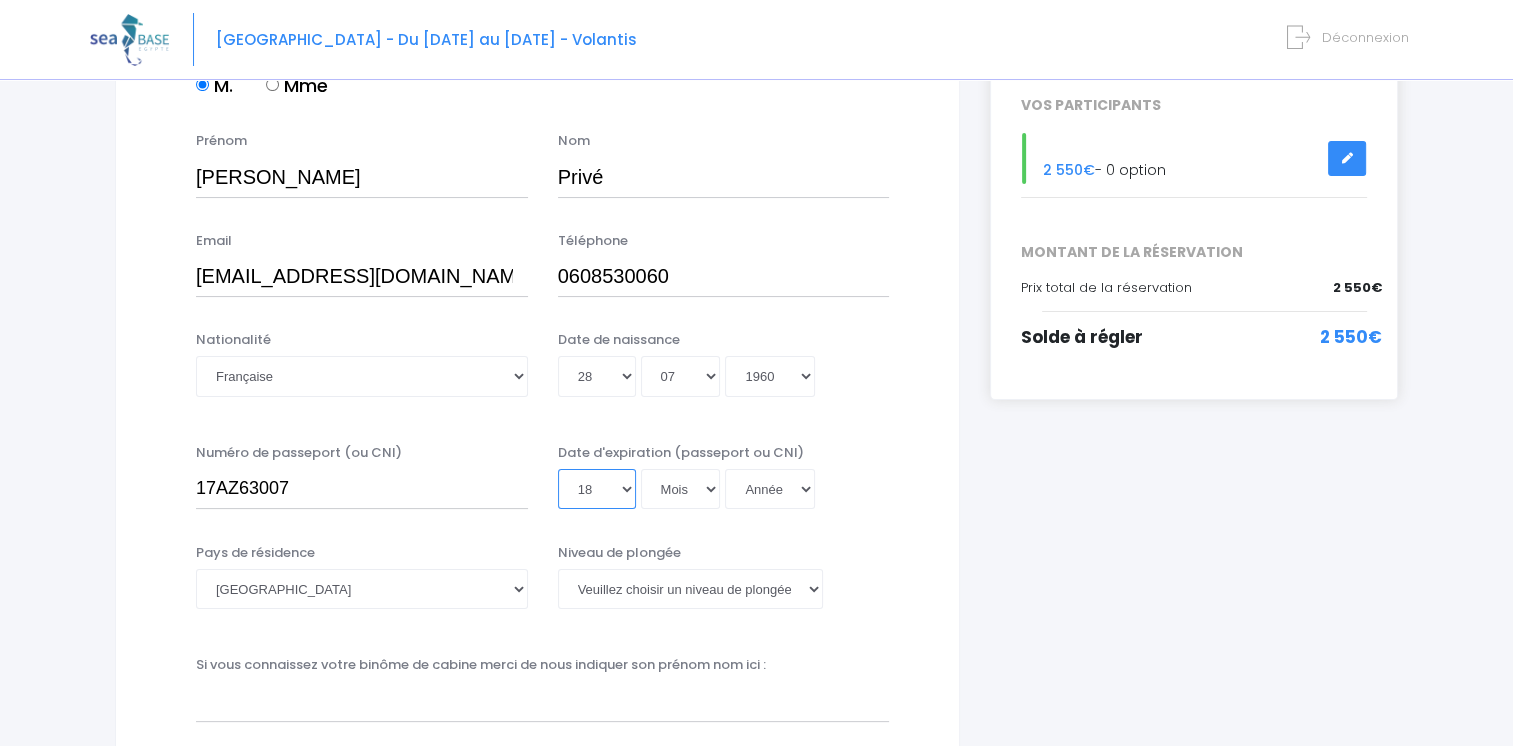 click on "Jour 01 02 03 04 05 06 07 08 09 10 11 12 13 14 15 16 17 18 19 20 21 22 23 24 25 26 27 28 29 30 31" at bounding box center [597, 489] 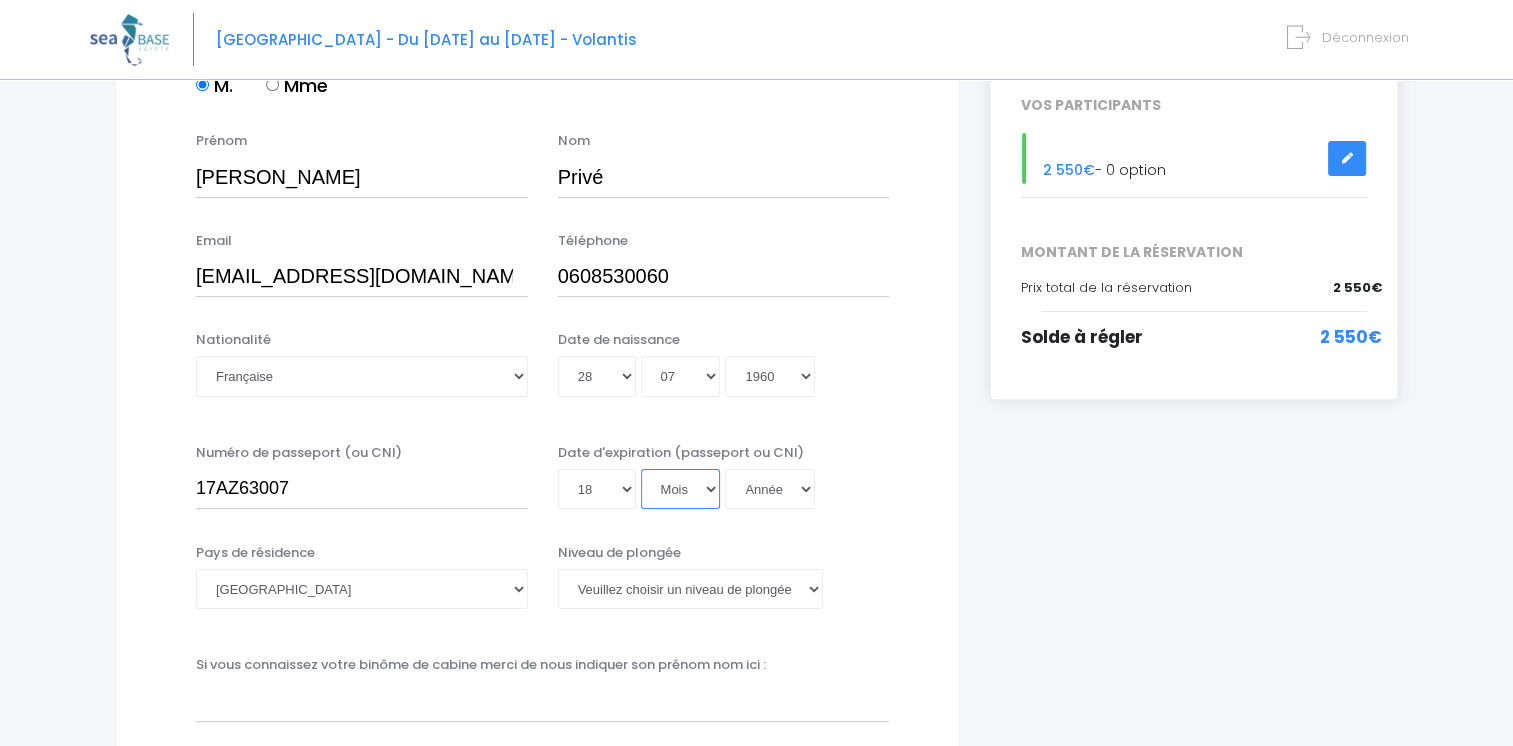 click on "Mois 01 02 03 04 05 06 07 08 09 10 11 12" at bounding box center [681, 489] 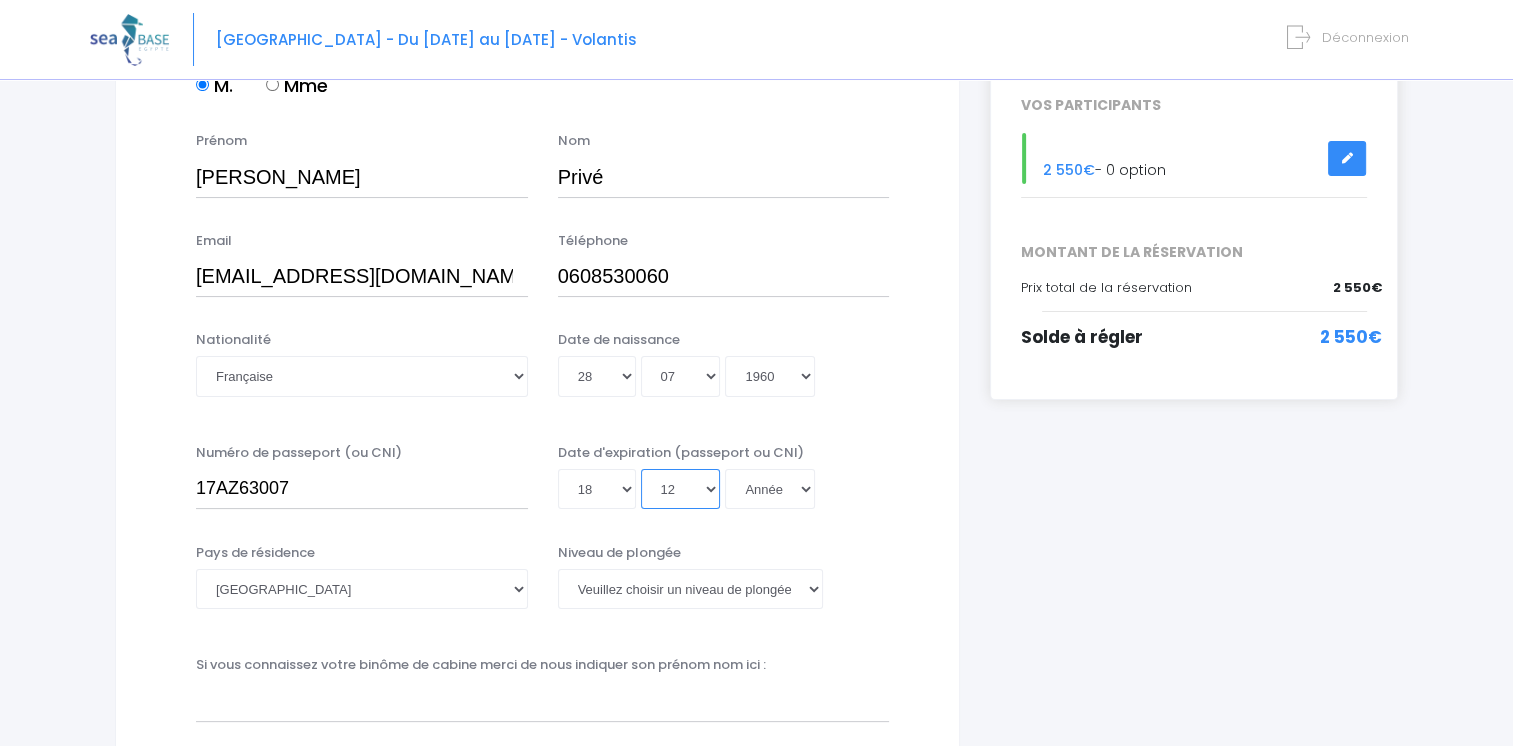 click on "Mois 01 02 03 04 05 06 07 08 09 10 11 12" at bounding box center [681, 489] 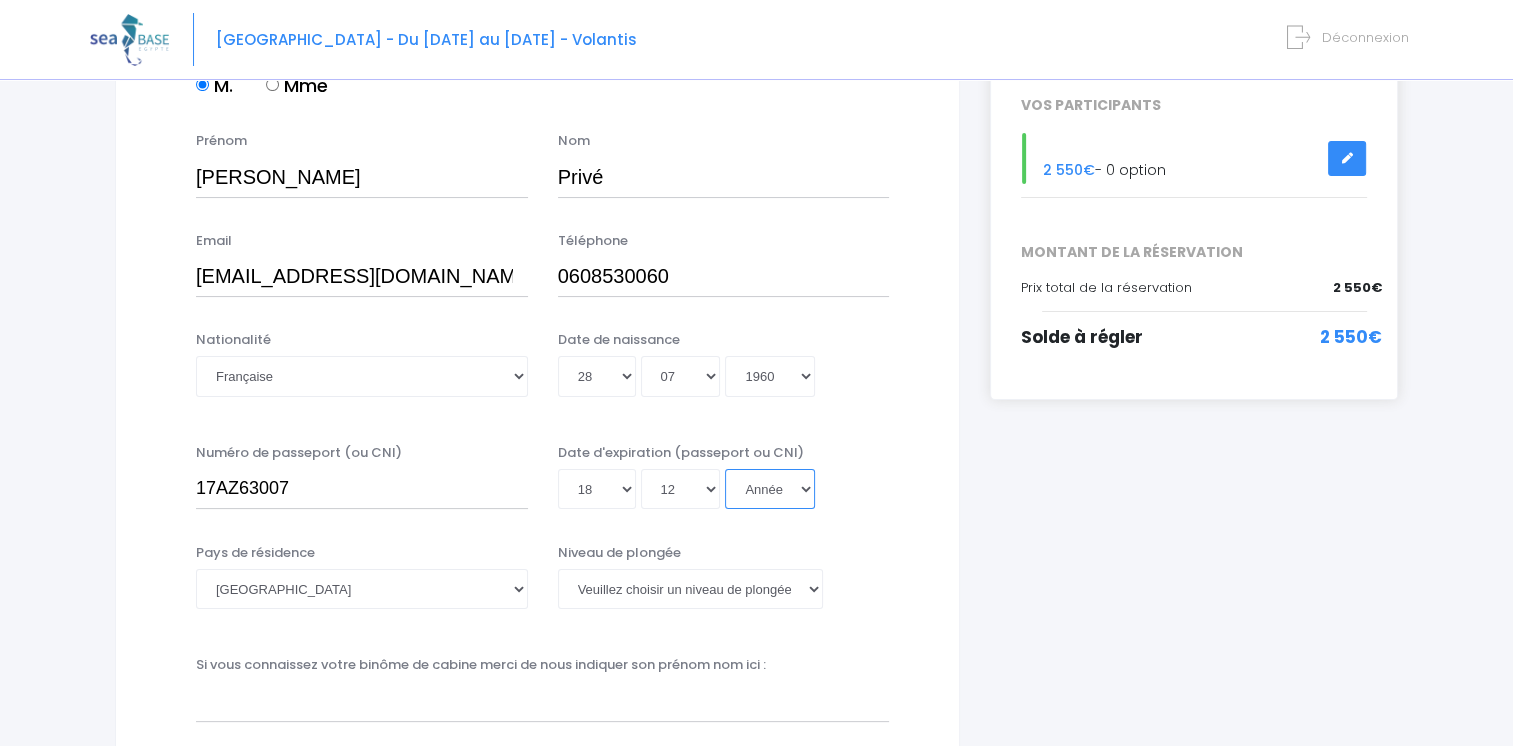 click on "Année 2045 2044 2043 2042 2041 2040 2039 2038 2037 2036 2035 2034 2033 2032 2031 2030 2029 2028 2027 2026 2025 2024 2023 2022 2021 2020 2019 2018 2017 2016 2015 2014 2013 2012 2011 2010 2009 2008 2007 2006 2005 2004 2003 2002 2001 2000 1999 1998 1997 1996 1995 1994 1993 1992 1991 1990 1989 1988 1987 1986 1985 1984 1983 1982 1981 1980 1979 1978 1977 1976 1975 1974 1973 1972 1971 1970 1969 1968 1967 1966 1965 1964 1963 1962 1961 1960 1959 1958 1957 1956 1955 1954 1953 1952 1951 1950 1949 1948 1947 1946 1945 1944 1943 1942 1941 1940 1939 1938 1937 1936 1935 1934 1933 1932 1931 1930 1929 1928 1927 1926 1925 1924 1923 1922 1921 1920 1919 1918 1917 1916 1915 1914 1913 1912 1911 1910 1909 1908 1907 1906 1905 1904 1903 1902 1901 1900" at bounding box center (770, 489) 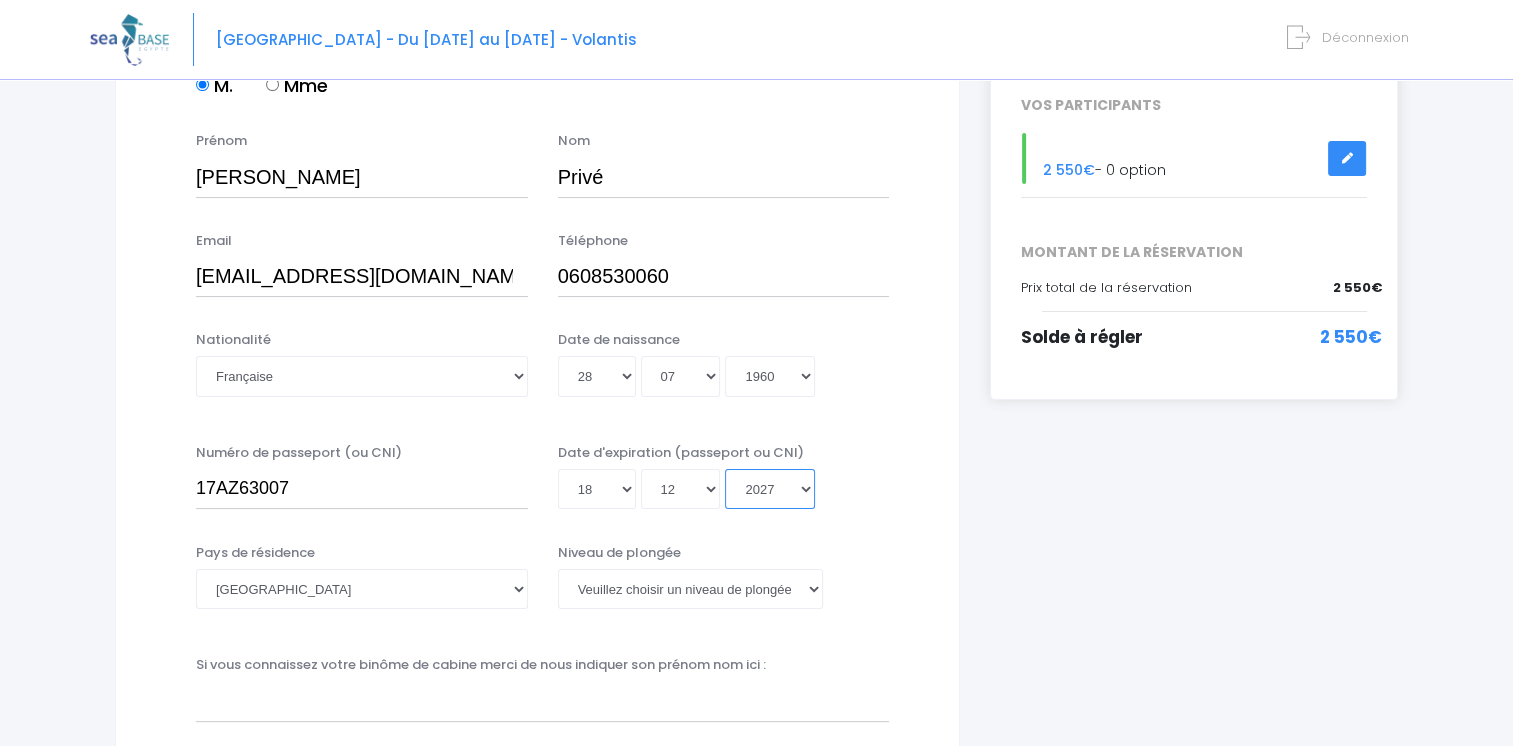 click on "Année 2045 2044 2043 2042 2041 2040 2039 2038 2037 2036 2035 2034 2033 2032 2031 2030 2029 2028 2027 2026 2025 2024 2023 2022 2021 2020 2019 2018 2017 2016 2015 2014 2013 2012 2011 2010 2009 2008 2007 2006 2005 2004 2003 2002 2001 2000 1999 1998 1997 1996 1995 1994 1993 1992 1991 1990 1989 1988 1987 1986 1985 1984 1983 1982 1981 1980 1979 1978 1977 1976 1975 1974 1973 1972 1971 1970 1969 1968 1967 1966 1965 1964 1963 1962 1961 1960 1959 1958 1957 1956 1955 1954 1953 1952 1951 1950 1949 1948 1947 1946 1945 1944 1943 1942 1941 1940 1939 1938 1937 1936 1935 1934 1933 1932 1931 1930 1929 1928 1927 1926 1925 1924 1923 1922 1921 1920 1919 1918 1917 1916 1915 1914 1913 1912 1911 1910 1909 1908 1907 1906 1905 1904 1903 1902 1901 1900" at bounding box center [770, 489] 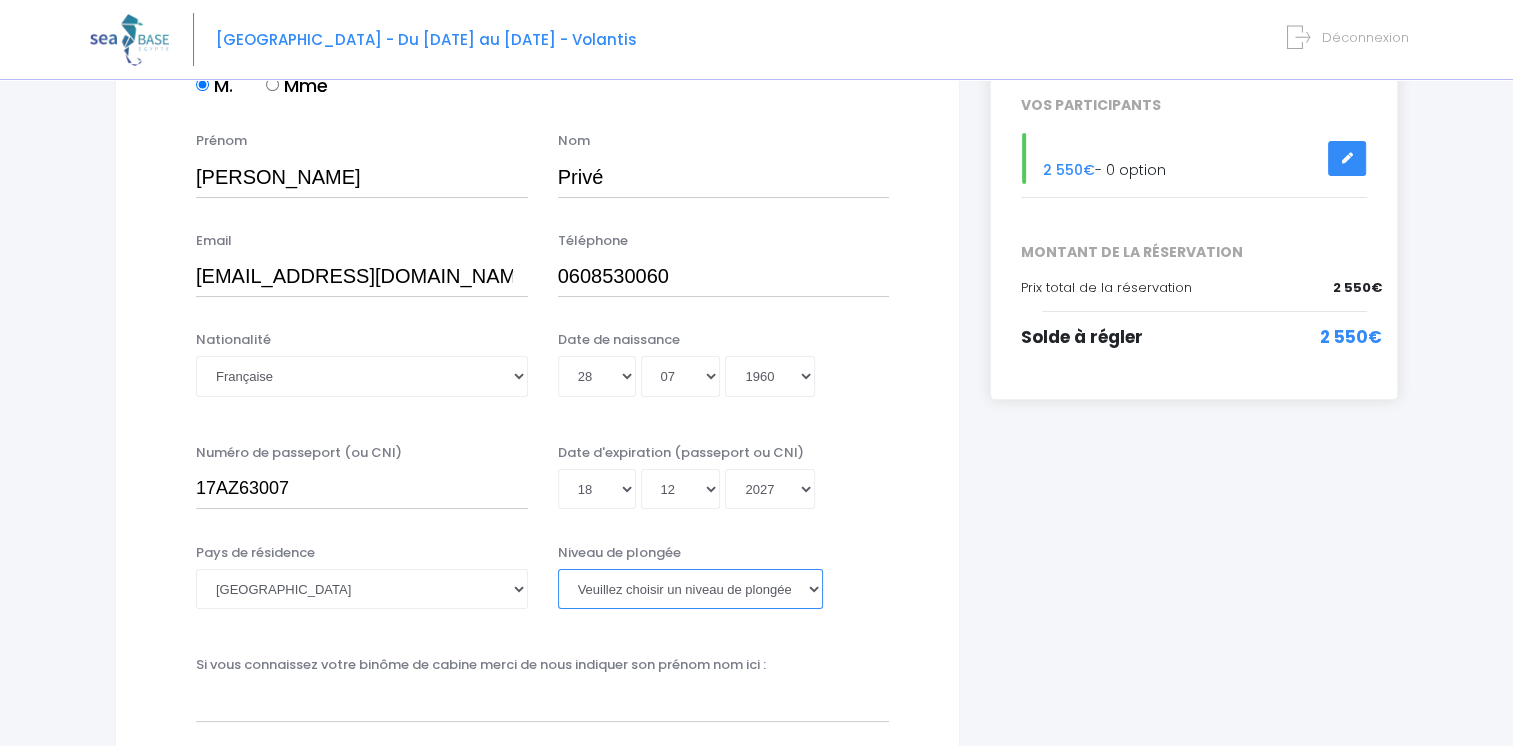 click on "Veuillez choisir un niveau de plongée
Non plongeur
Junior OW diver
Adventure OW diver
Open Water diver
Advanced OW diver
Deep diver
Rescue diver
Dive Master
Instructeur
MSDT
IDC Staff
Master instructeur
Course Director
N1
N2
N3
N4 PA40 MF1 MF2 PE40 Autre" at bounding box center (690, 589) 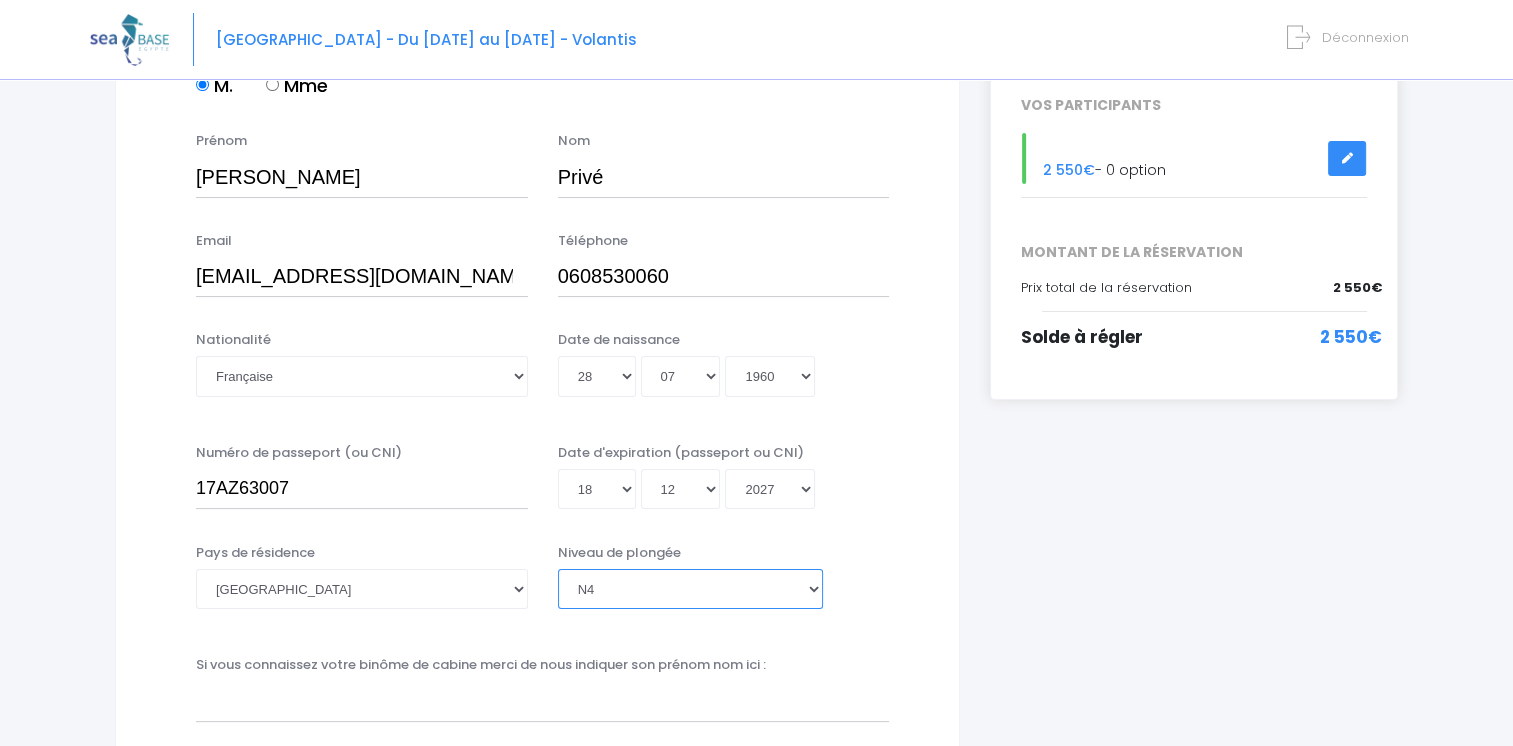 click on "Veuillez choisir un niveau de plongée
Non plongeur
Junior OW diver
Adventure OW diver
Open Water diver
Advanced OW diver
Deep diver
Rescue diver
Dive Master
Instructeur
MSDT
IDC Staff
Master instructeur
Course Director
N1
N2
N3
N4 PA40 MF1 MF2 PE40 Autre" at bounding box center (690, 589) 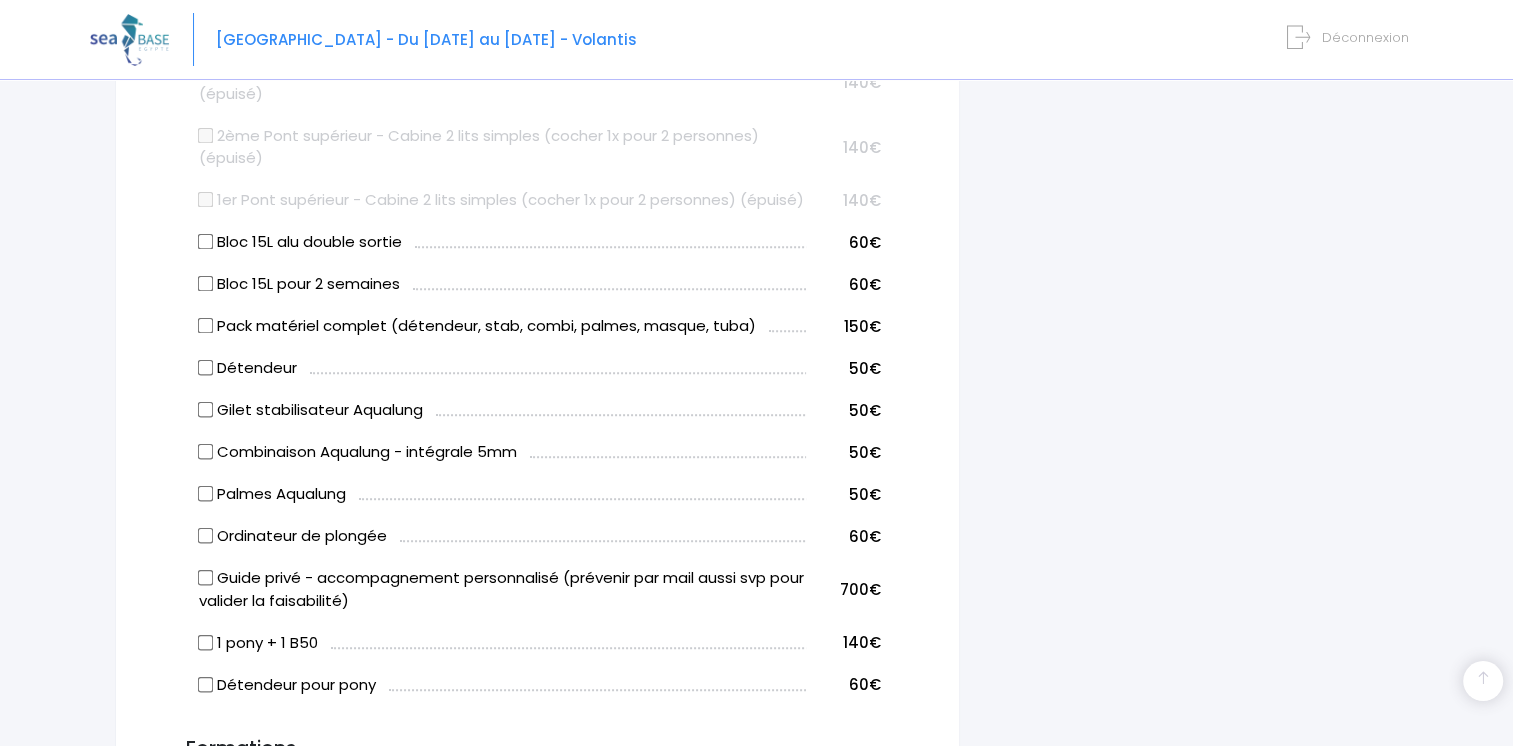 scroll, scrollTop: 1200, scrollLeft: 0, axis: vertical 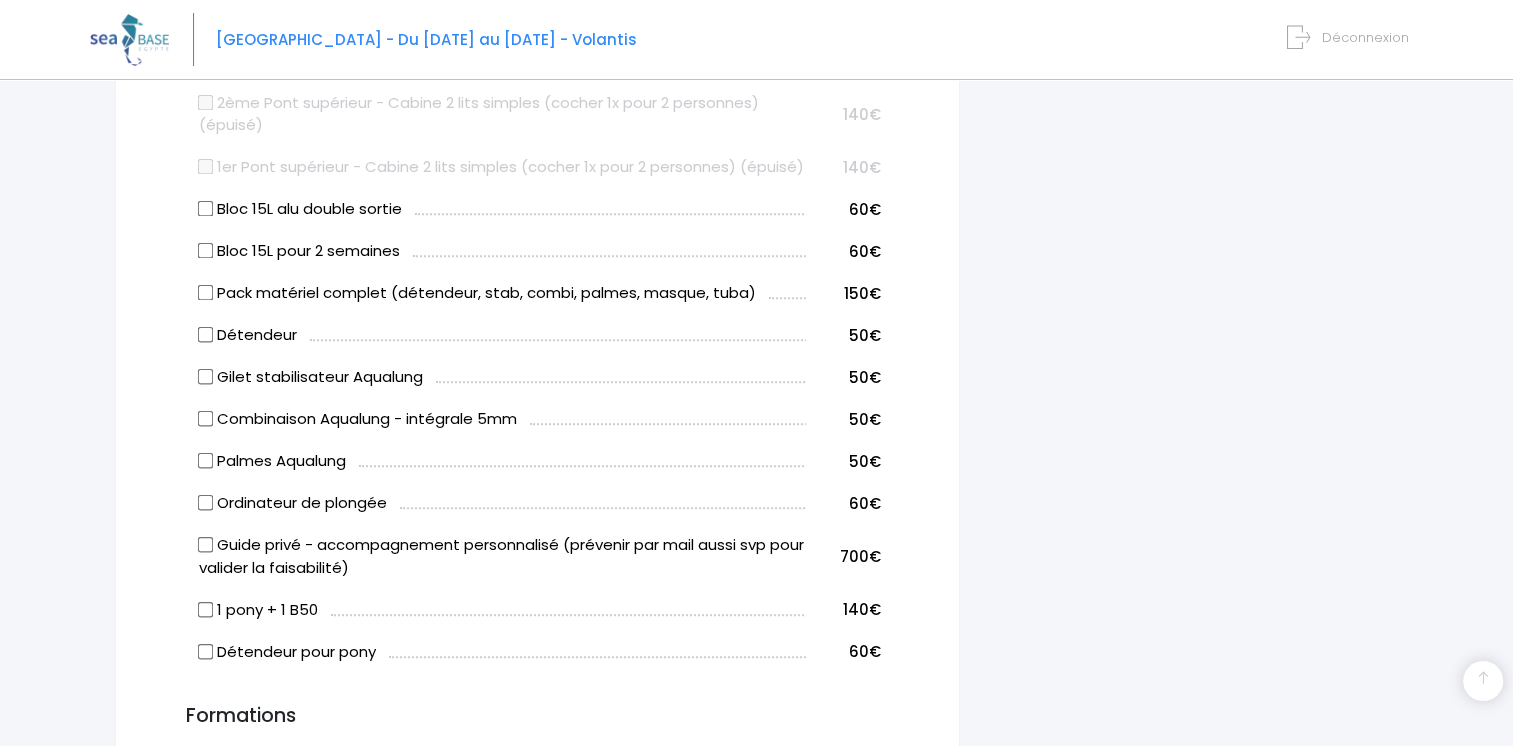 click on "Bloc 15L pour 2 semaines" at bounding box center (206, 251) 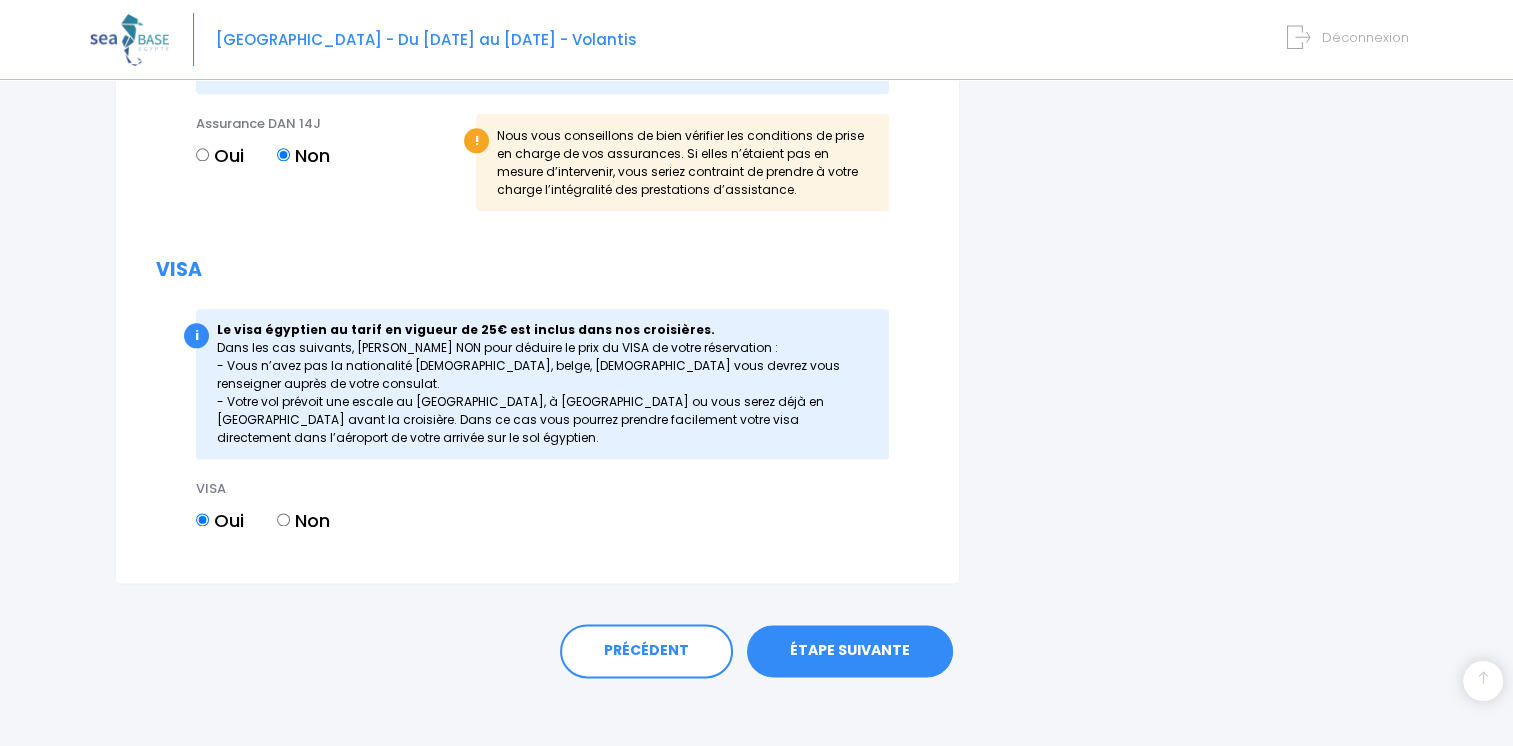 scroll, scrollTop: 2400, scrollLeft: 0, axis: vertical 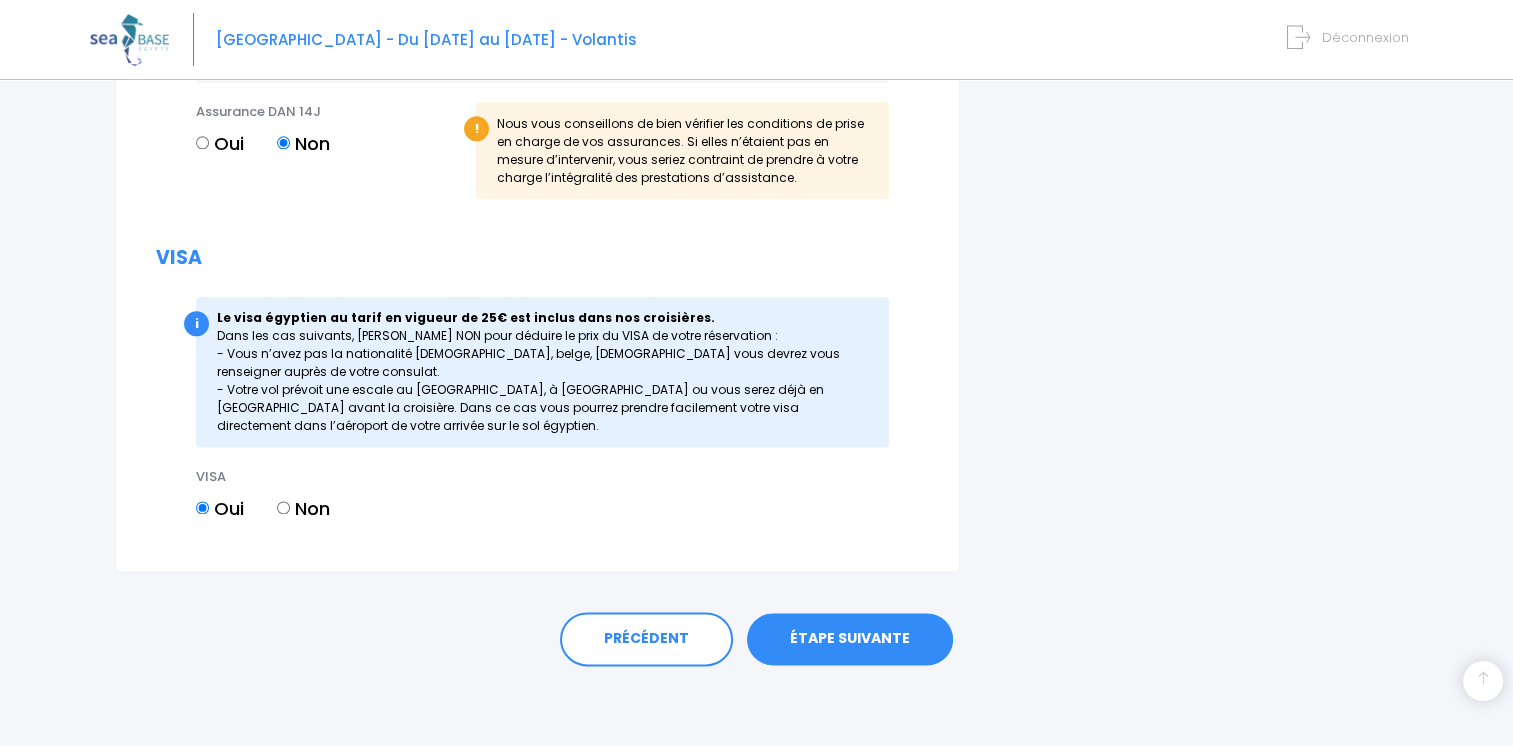 click on "Non" at bounding box center [283, 507] 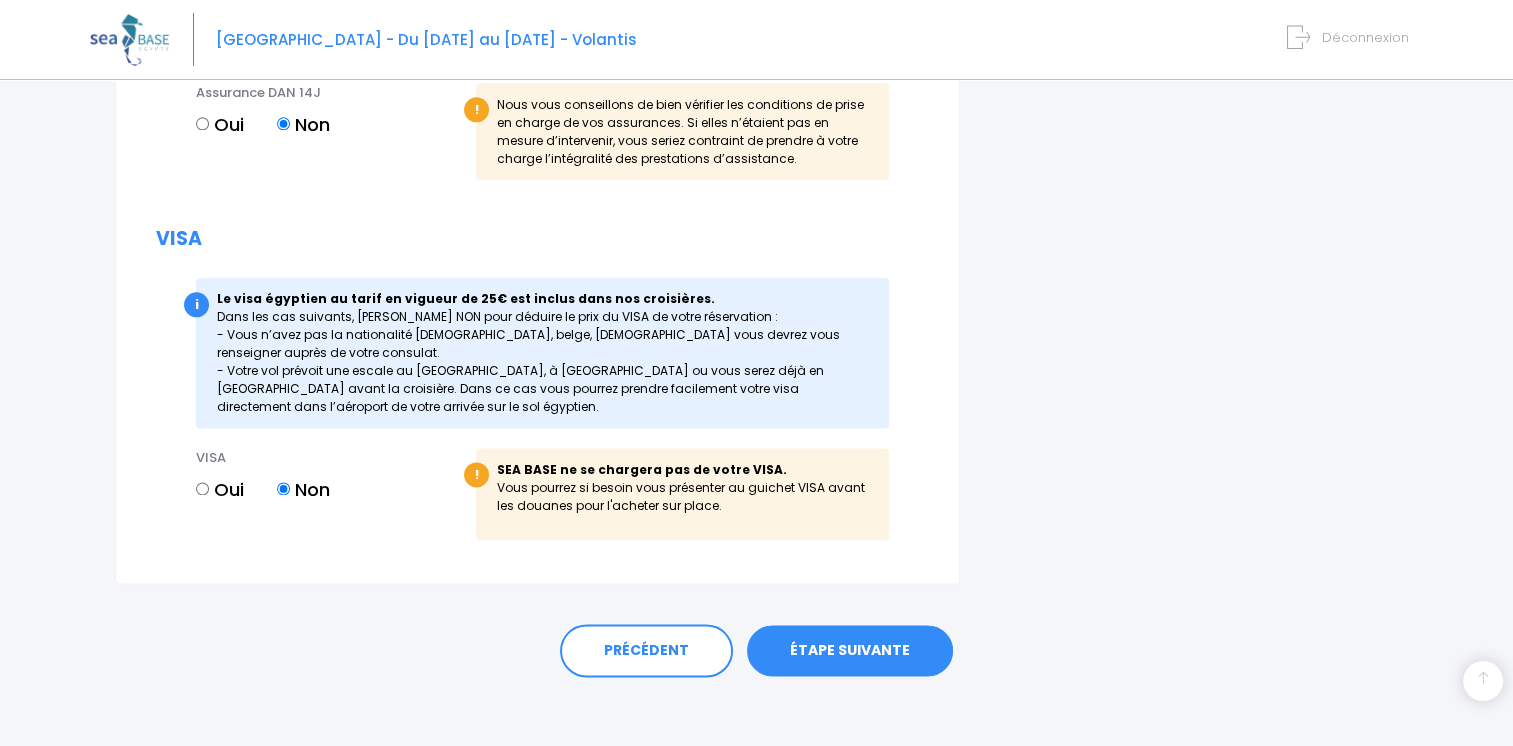 click on "ÉTAPE SUIVANTE" at bounding box center (850, 651) 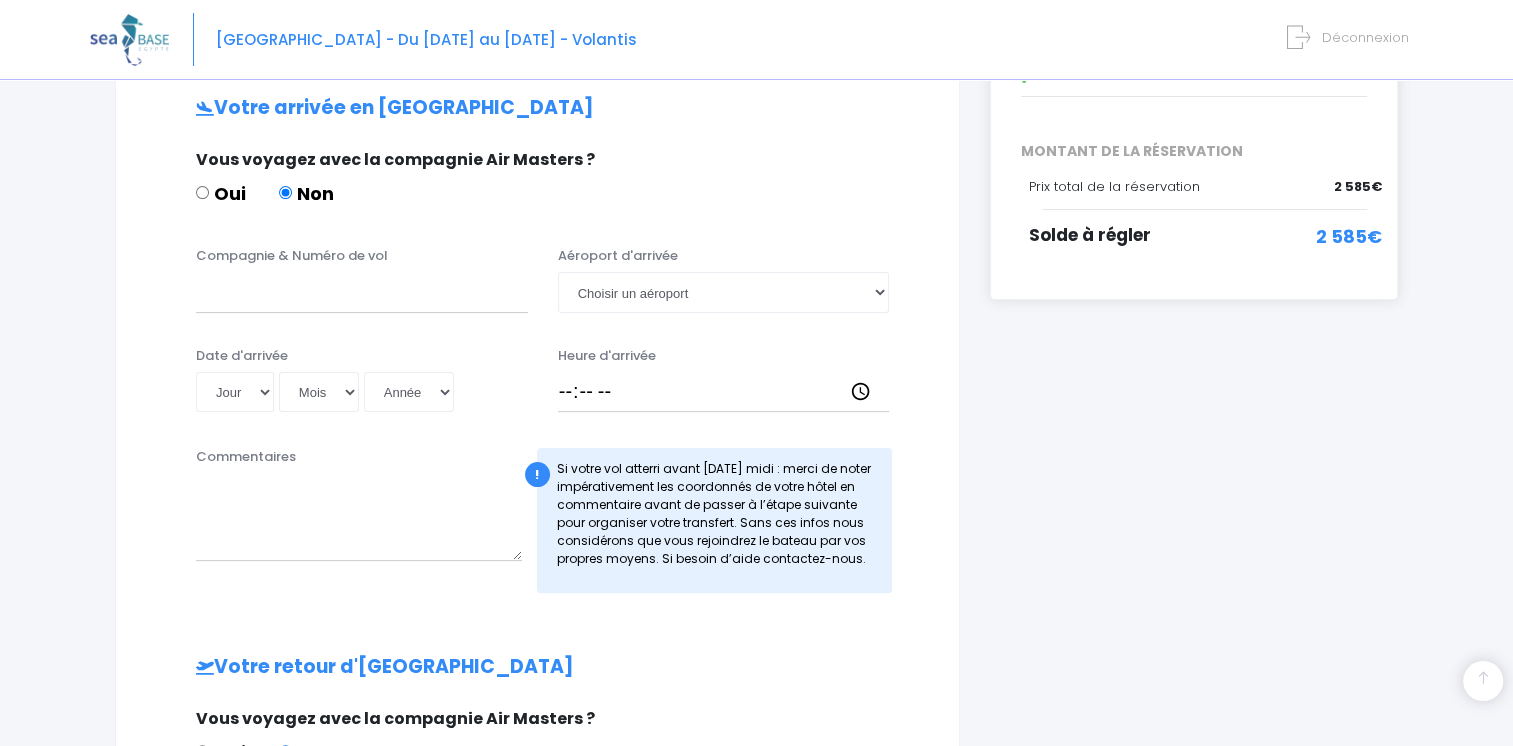 scroll, scrollTop: 400, scrollLeft: 0, axis: vertical 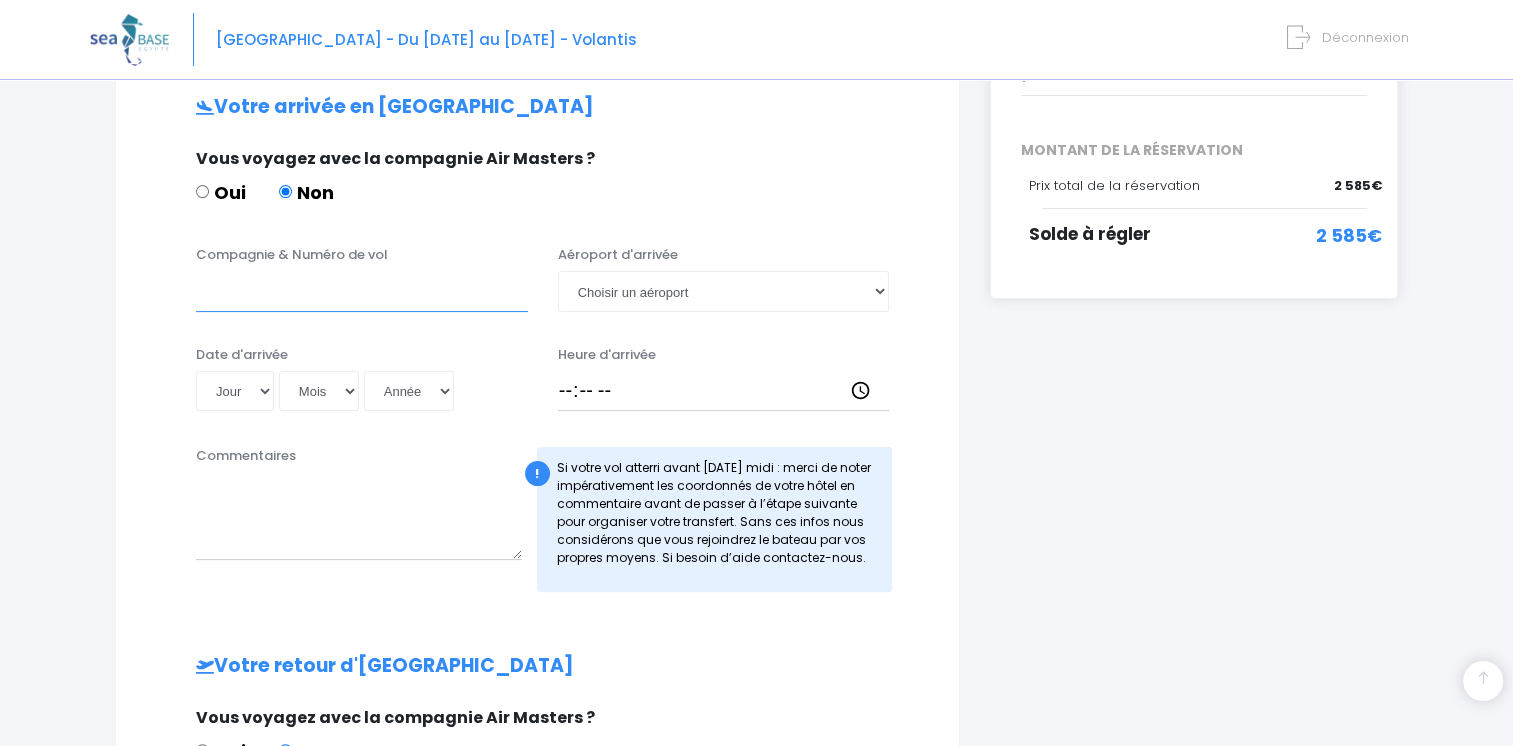 click on "Compagnie & Numéro de vol" at bounding box center [362, 291] 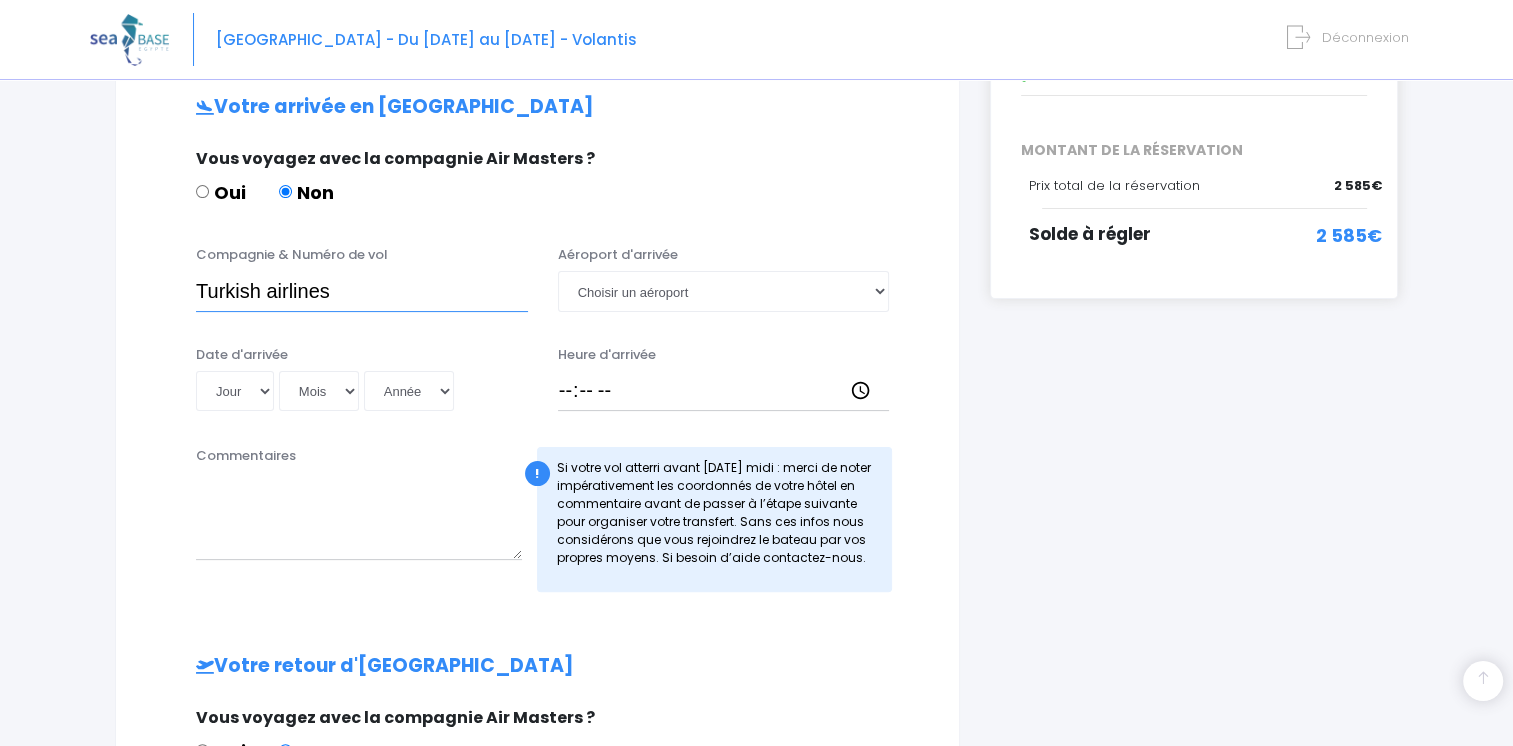 paste on "TK1429" 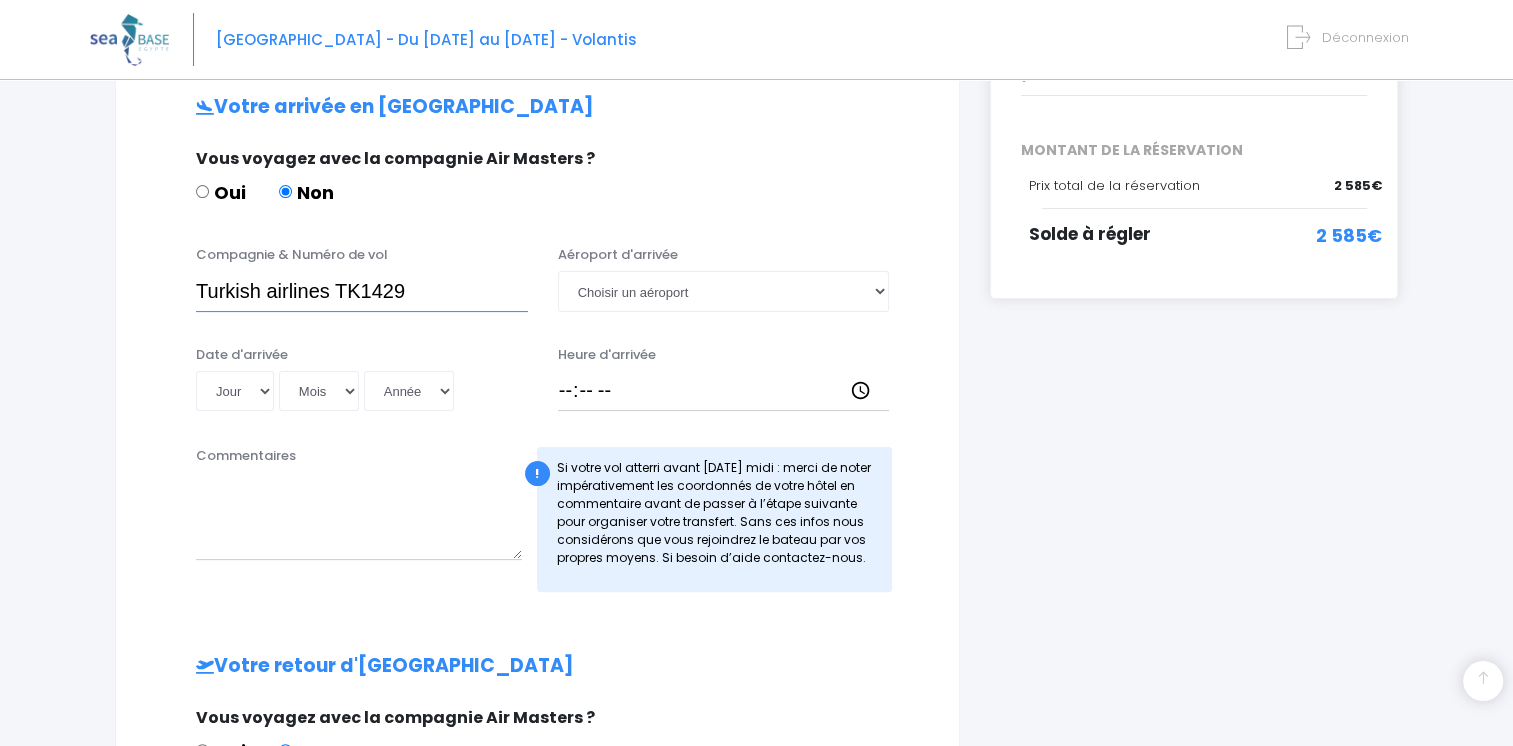 type on "Turkish airlines TK1429" 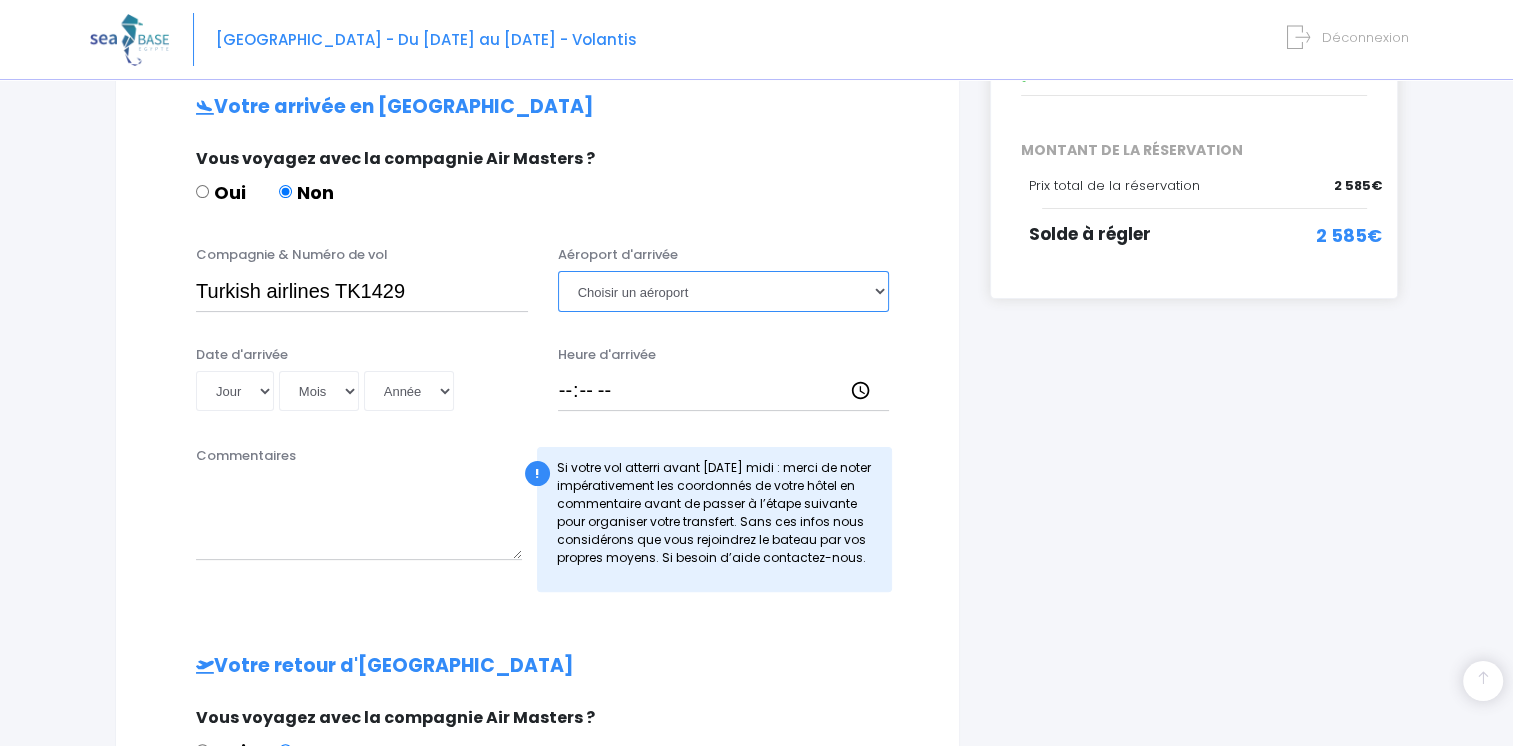 click on "Choisir un aéroport
Hurghada
Marsa Alam" at bounding box center [724, 291] 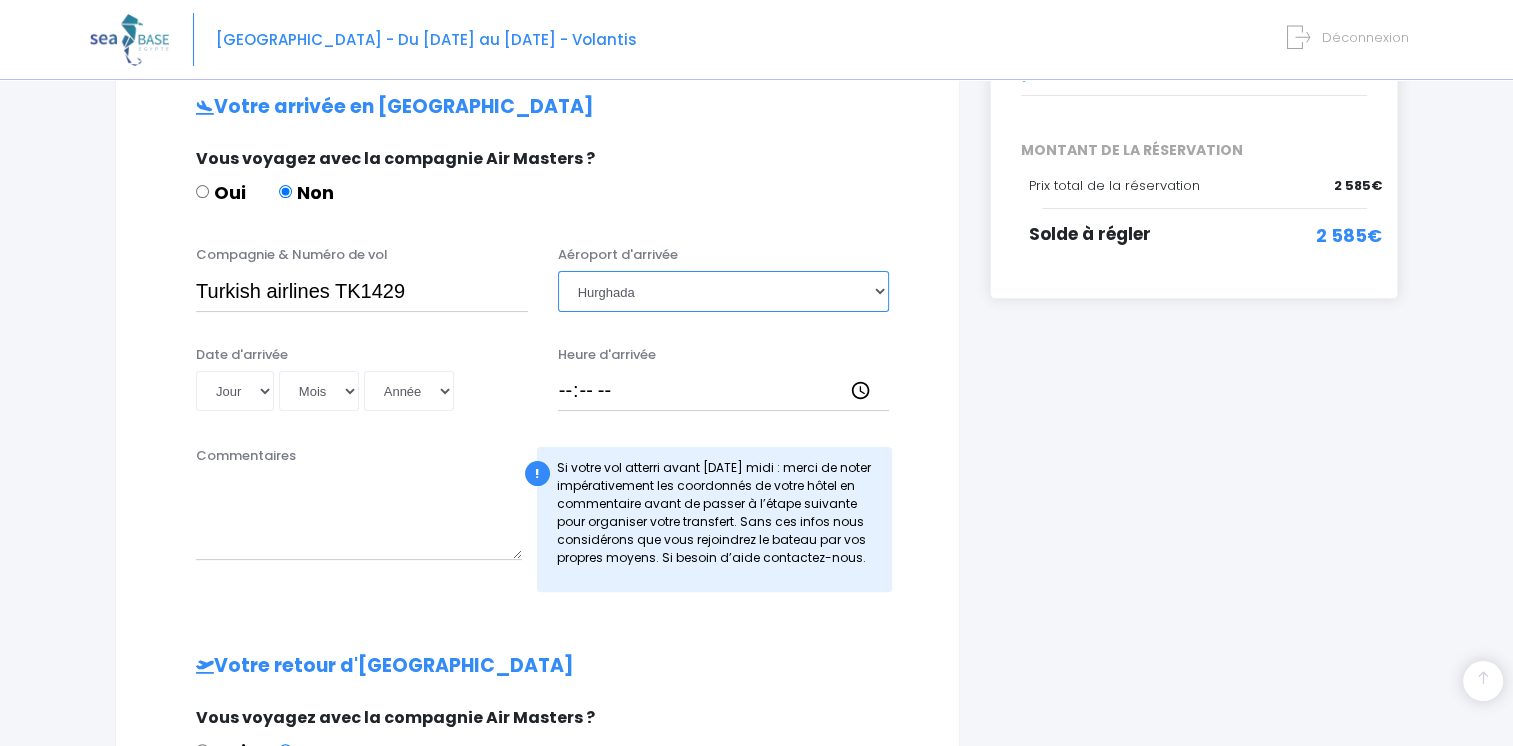 click on "Choisir un aéroport
Hurghada
Marsa Alam" at bounding box center (724, 291) 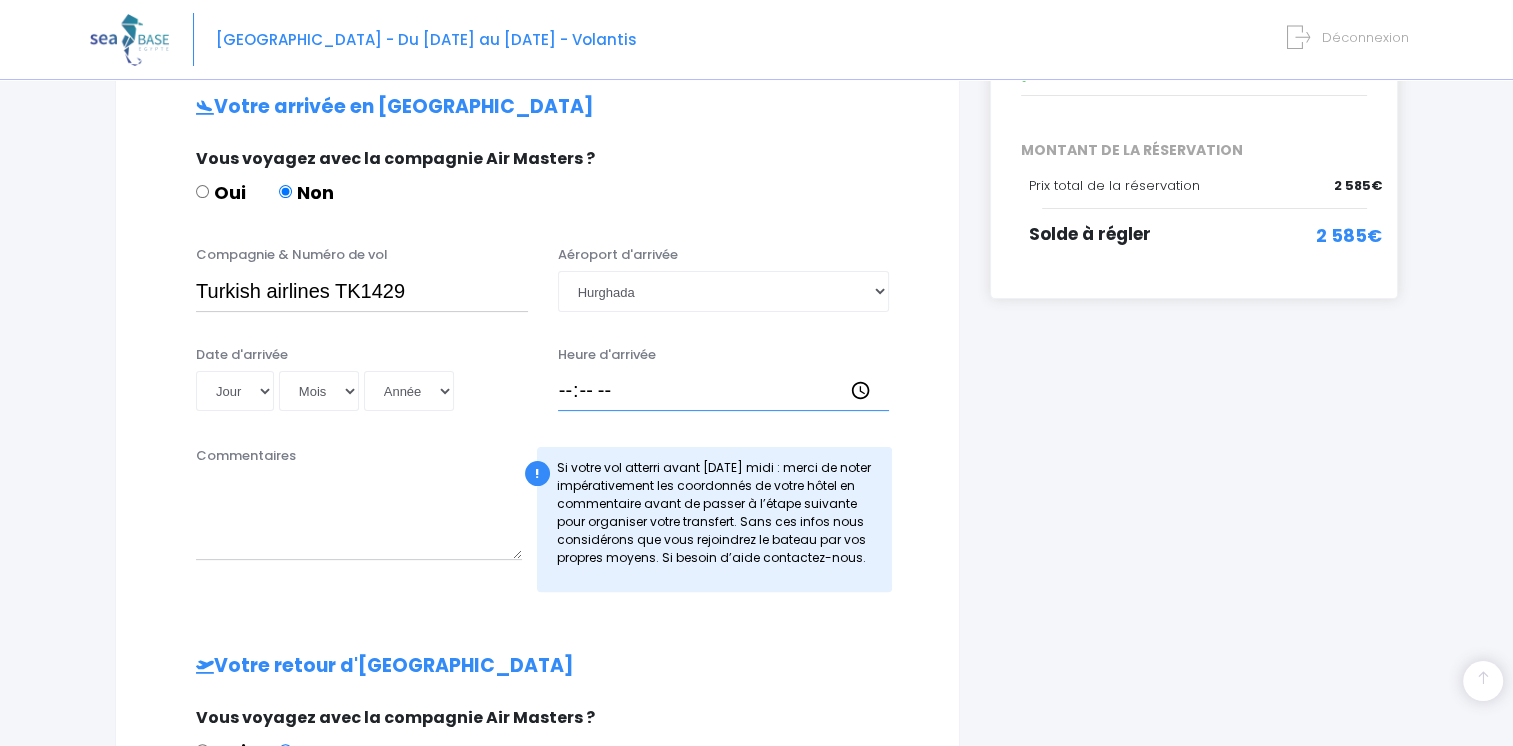 click on "Heure d'arrivée" at bounding box center [724, 391] 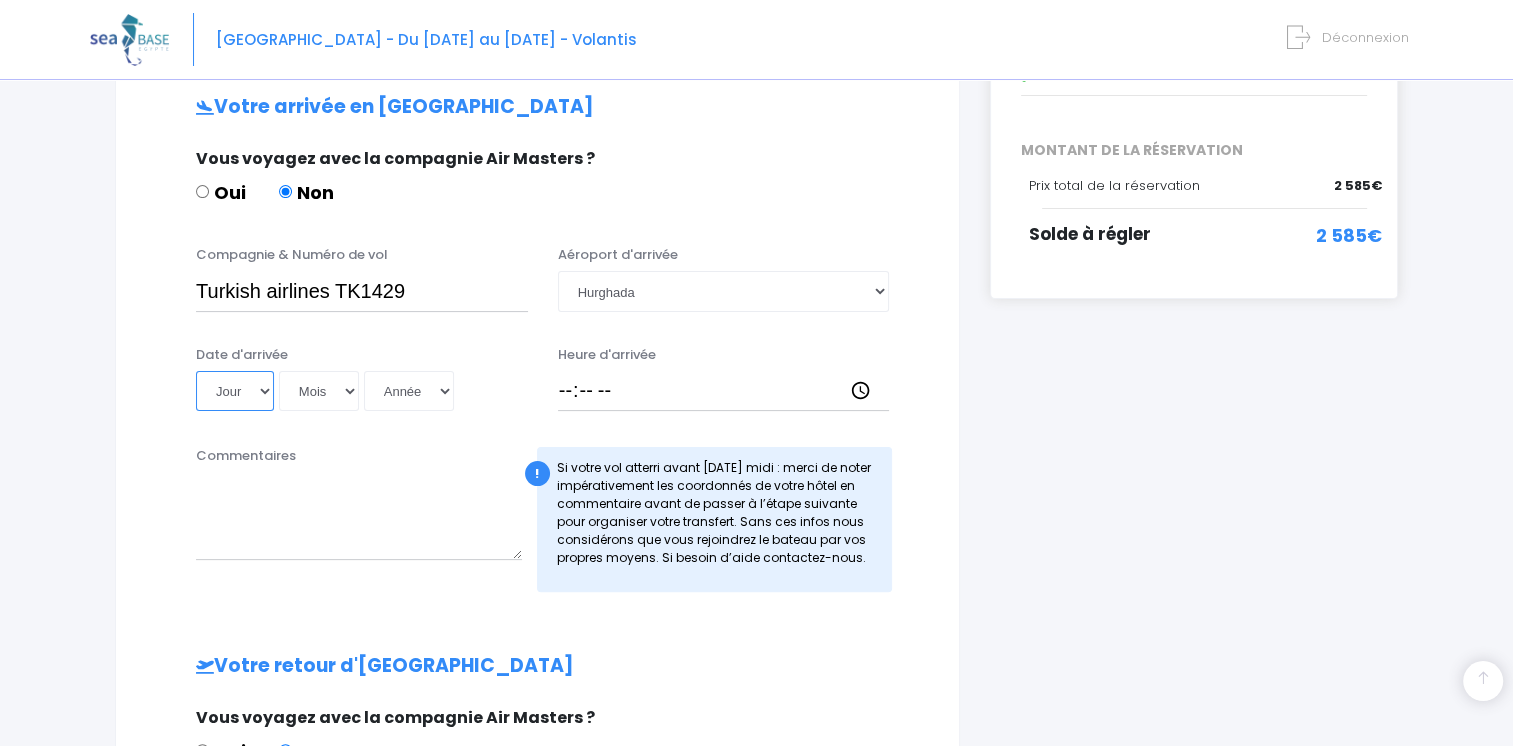 click on "Jour 01 02 03 04 05 06 07 08 09 10 11 12 13 14 15 16 17 18 19 20 21 22 23 24 25 26 27 28 29 30 31" at bounding box center [235, 391] 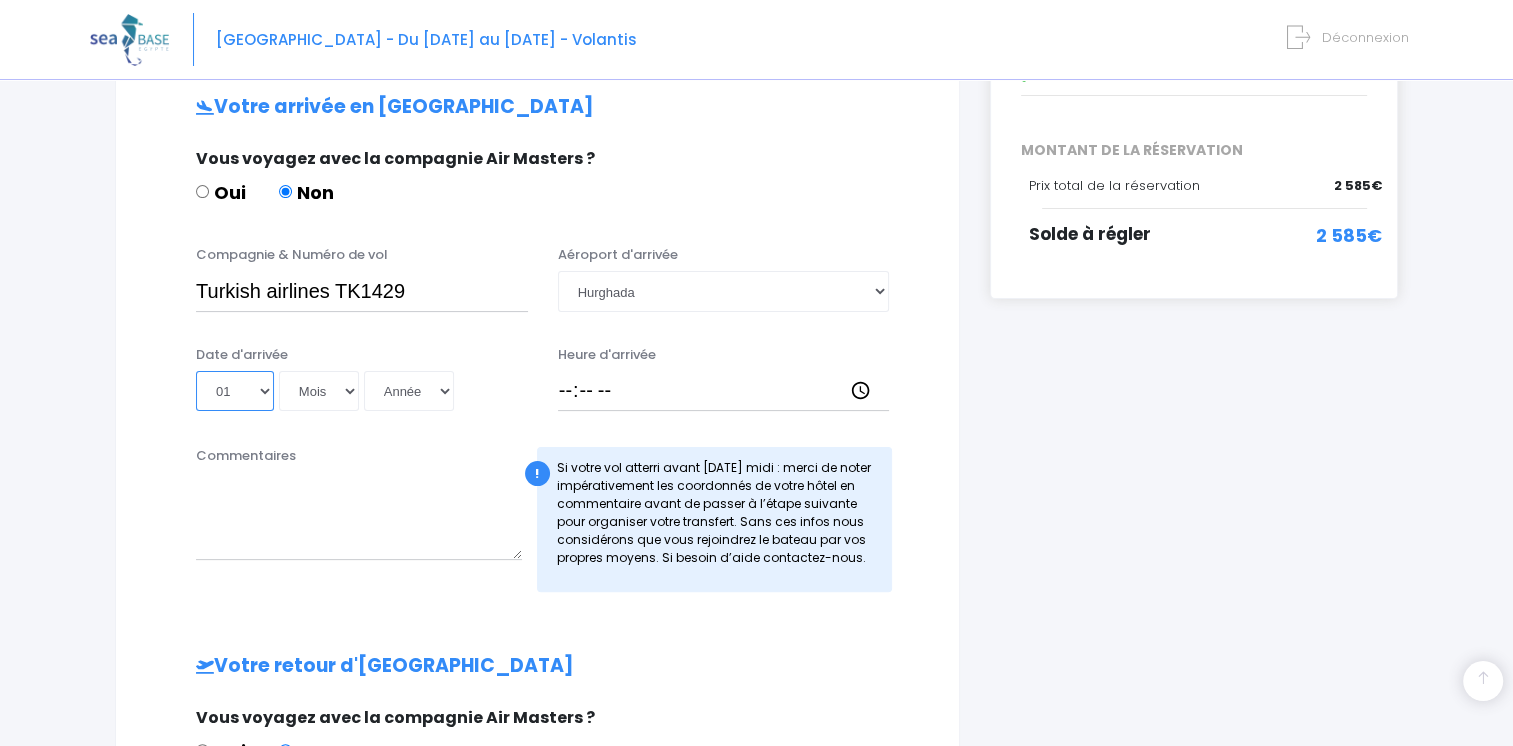 click on "Jour 01 02 03 04 05 06 07 08 09 10 11 12 13 14 15 16 17 18 19 20 21 22 23 24 25 26 27 28 29 30 31" at bounding box center (235, 391) 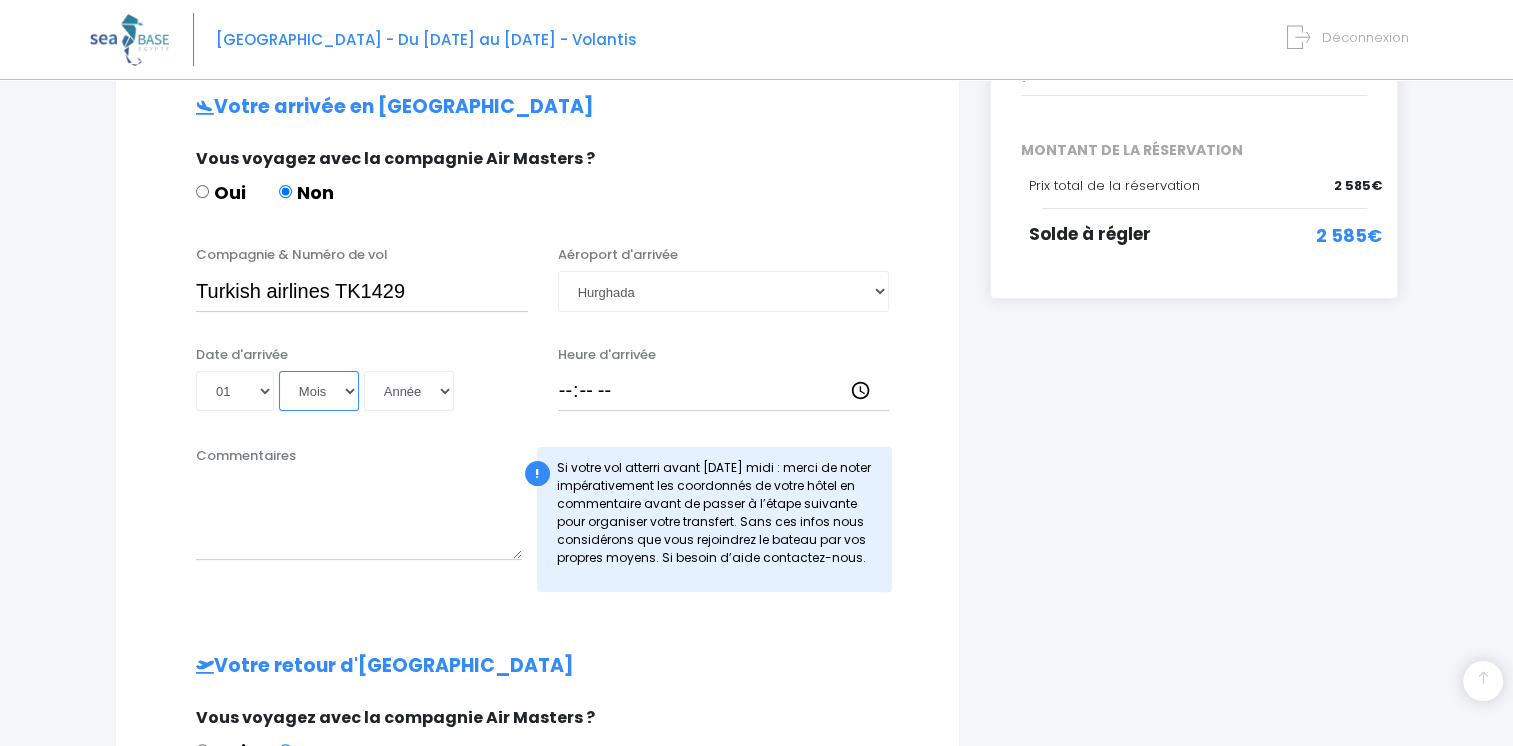 click on "Mois 01 02 03 04 05 06 07 08 09 10 11 12" at bounding box center (319, 391) 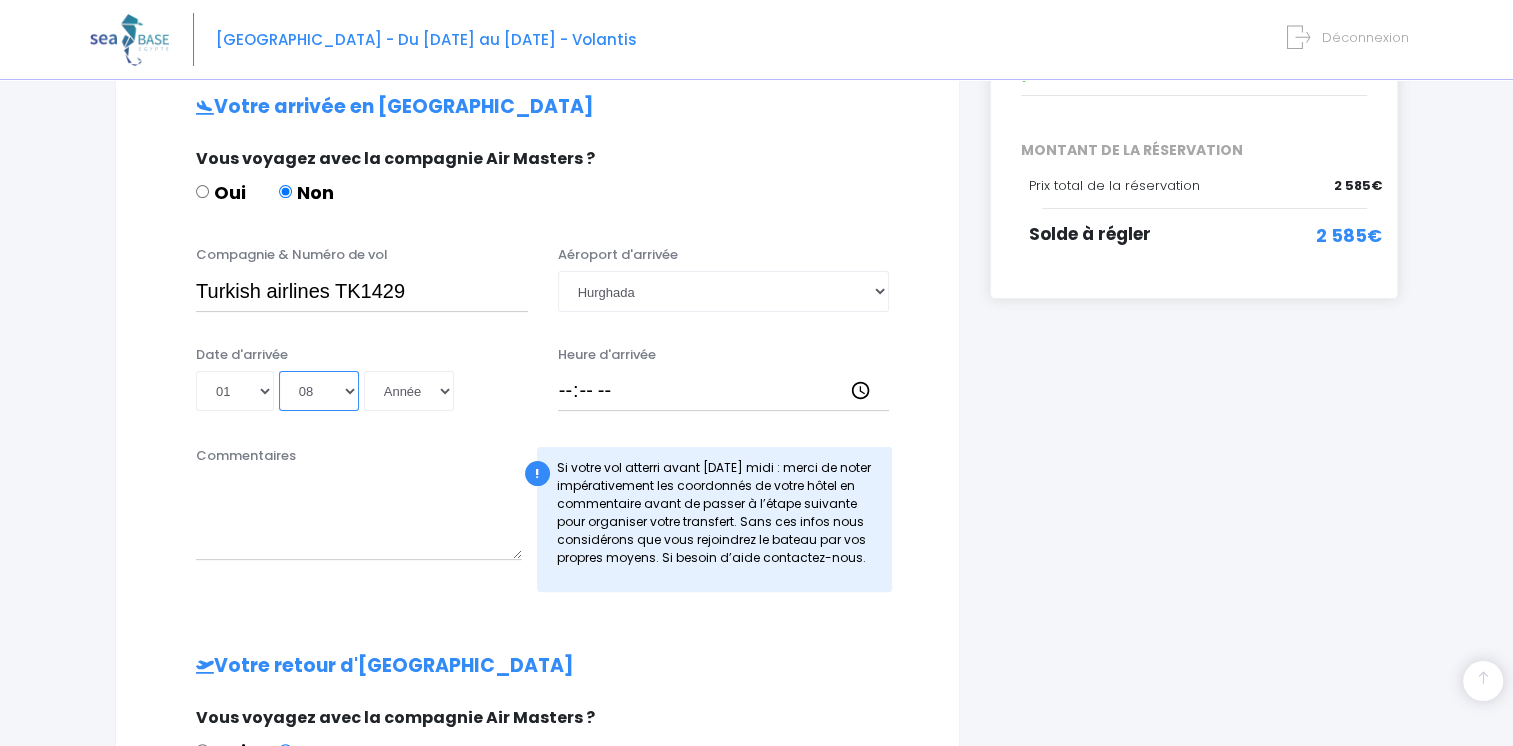 click on "Mois 01 02 03 04 05 06 07 08 09 10 11 12" at bounding box center [319, 391] 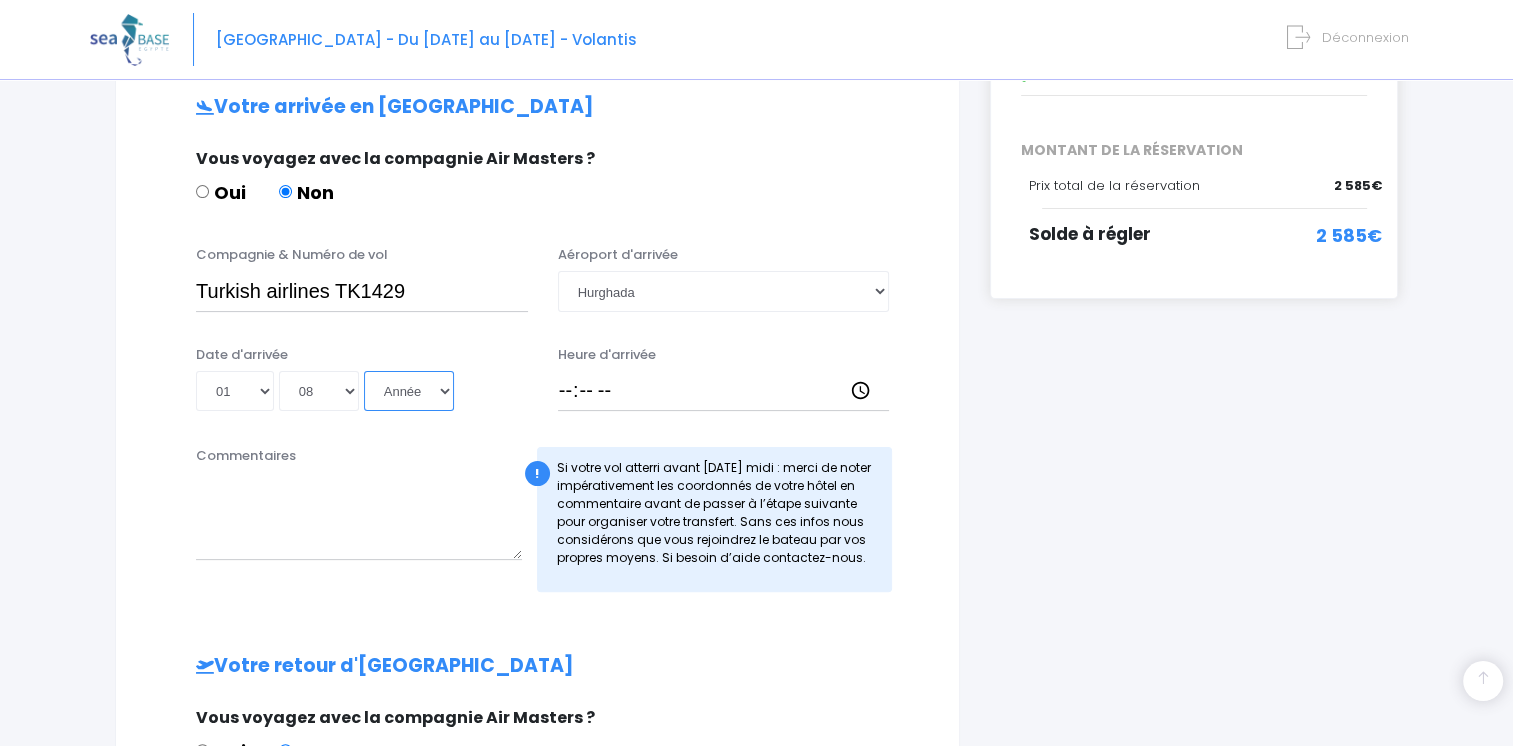 click on "Année 2045 2044 2043 2042 2041 2040 2039 2038 2037 2036 2035 2034 2033 2032 2031 2030 2029 2028 2027 2026 2025 2024 2023 2022 2021 2020 2019 2018 2017 2016 2015 2014 2013 2012 2011 2010 2009 2008 2007 2006 2005 2004 2003 2002 2001 2000 1999 1998 1997 1996 1995 1994 1993 1992 1991 1990 1989 1988 1987 1986 1985 1984 1983 1982 1981 1980 1979 1978 1977 1976 1975 1974 1973 1972 1971 1970 1969 1968 1967 1966 1965 1964 1963 1962 1961 1960 1959 1958 1957 1956 1955 1954 1953 1952 1951 1950 1949 1948 1947 1946 1945 1944 1943 1942 1941 1940 1939 1938 1937 1936 1935 1934 1933 1932 1931 1930 1929 1928 1927 1926 1925 1924 1923 1922 1921 1920 1919 1918 1917 1916 1915 1914 1913 1912 1911 1910 1909 1908 1907 1906 1905 1904 1903 1902 1901 1900" at bounding box center [409, 391] 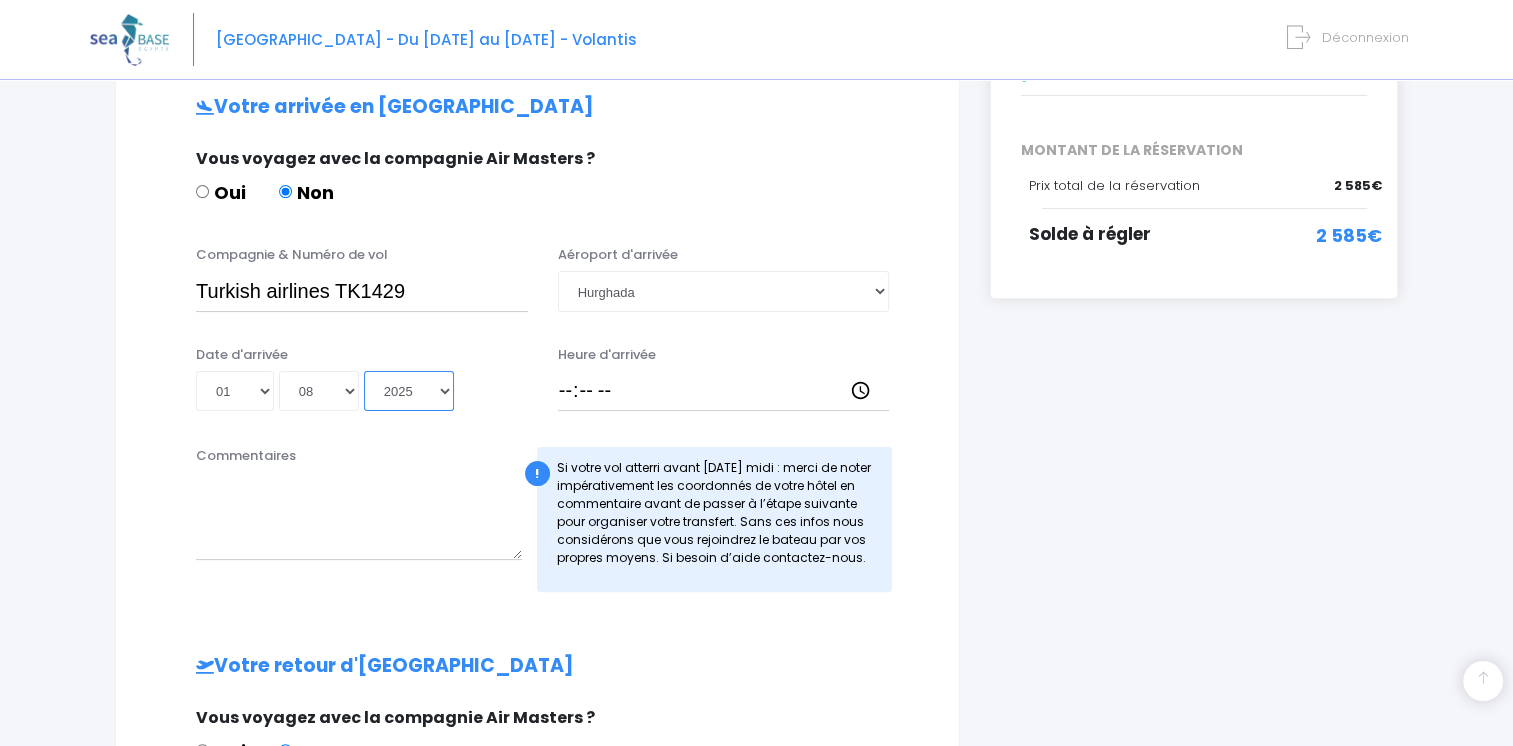 click on "Année 2045 2044 2043 2042 2041 2040 2039 2038 2037 2036 2035 2034 2033 2032 2031 2030 2029 2028 2027 2026 2025 2024 2023 2022 2021 2020 2019 2018 2017 2016 2015 2014 2013 2012 2011 2010 2009 2008 2007 2006 2005 2004 2003 2002 2001 2000 1999 1998 1997 1996 1995 1994 1993 1992 1991 1990 1989 1988 1987 1986 1985 1984 1983 1982 1981 1980 1979 1978 1977 1976 1975 1974 1973 1972 1971 1970 1969 1968 1967 1966 1965 1964 1963 1962 1961 1960 1959 1958 1957 1956 1955 1954 1953 1952 1951 1950 1949 1948 1947 1946 1945 1944 1943 1942 1941 1940 1939 1938 1937 1936 1935 1934 1933 1932 1931 1930 1929 1928 1927 1926 1925 1924 1923 1922 1921 1920 1919 1918 1917 1916 1915 1914 1913 1912 1911 1910 1909 1908 1907 1906 1905 1904 1903 1902 1901 1900" at bounding box center [409, 391] 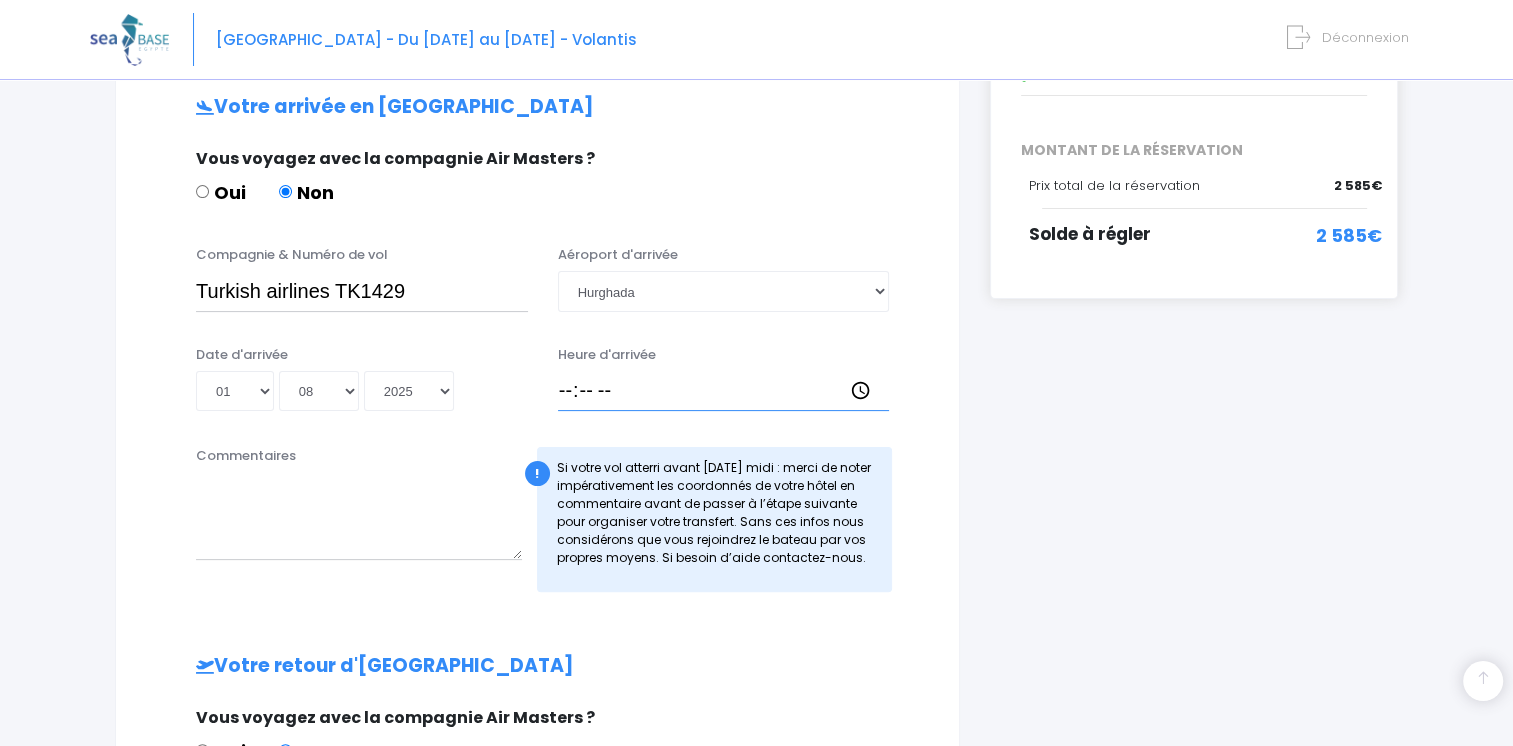 click on "Heure d'arrivée" at bounding box center (724, 391) 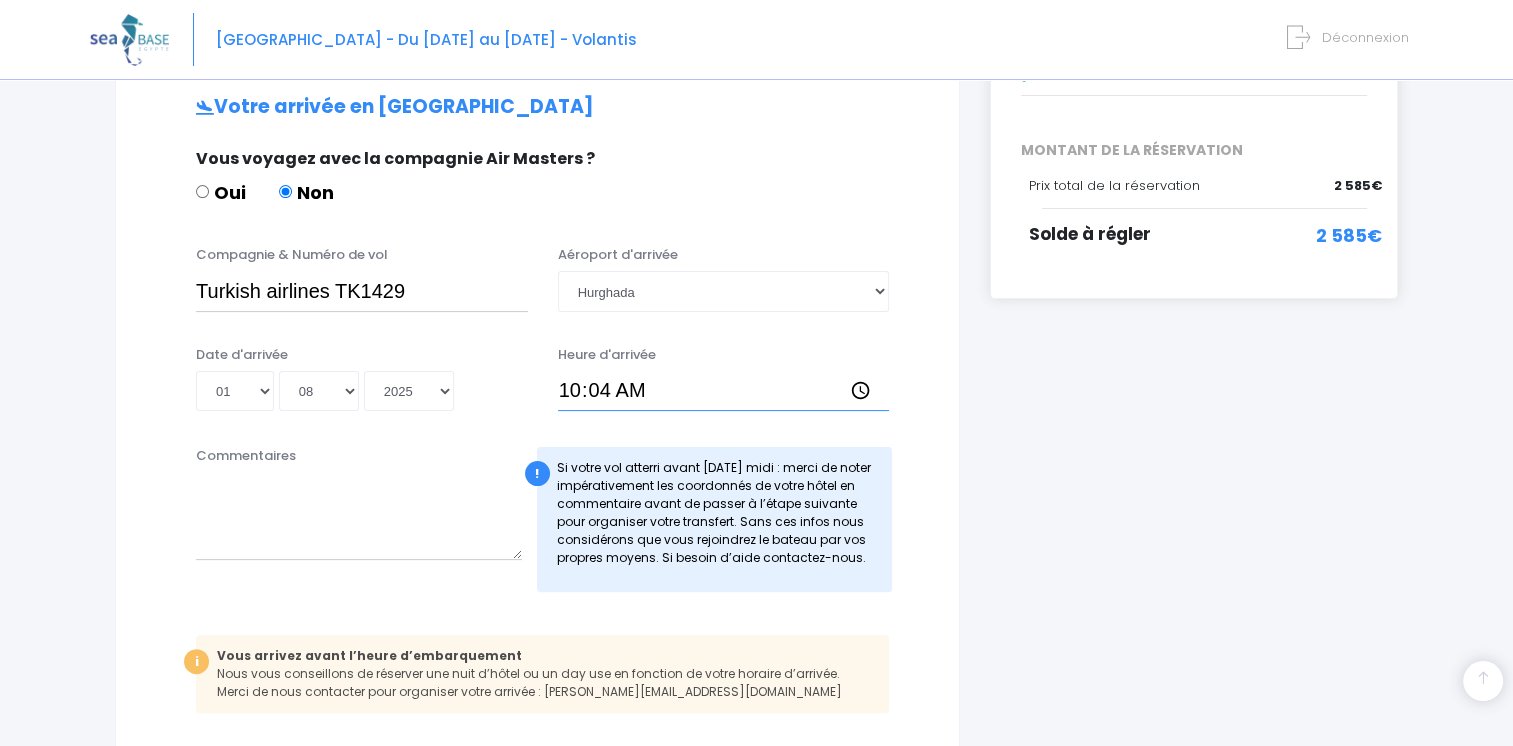 type on "10:45" 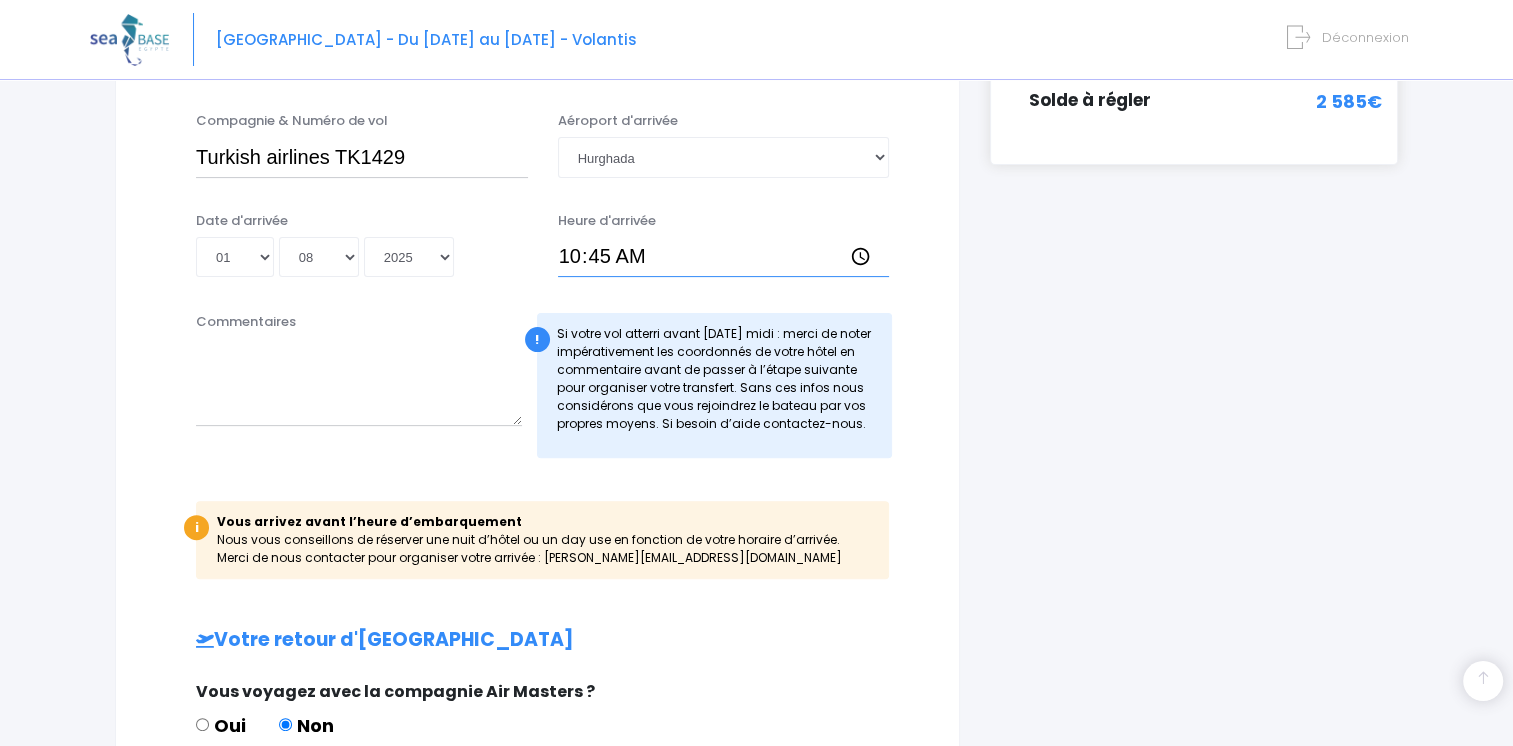scroll, scrollTop: 500, scrollLeft: 0, axis: vertical 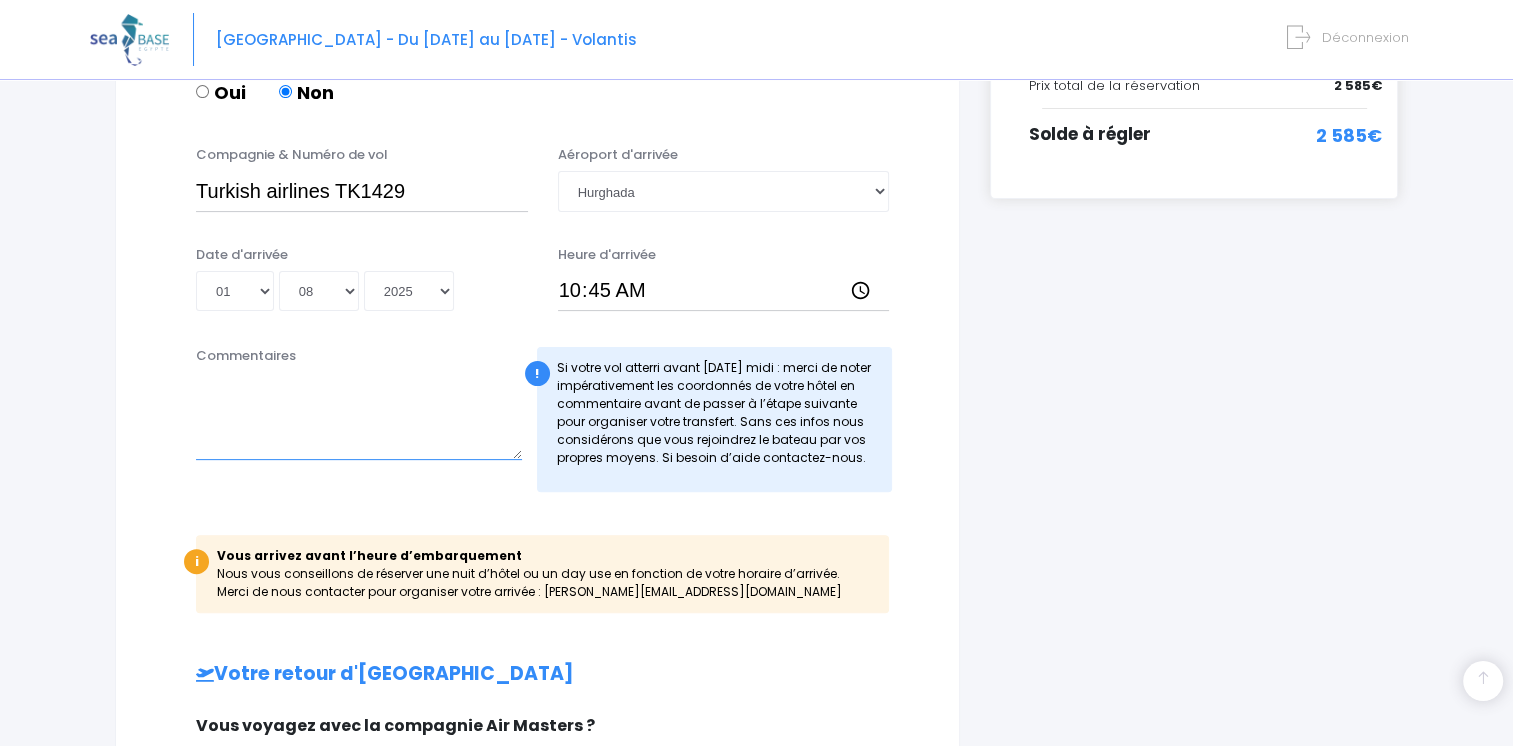 click on "Commentaires" at bounding box center (359, 416) 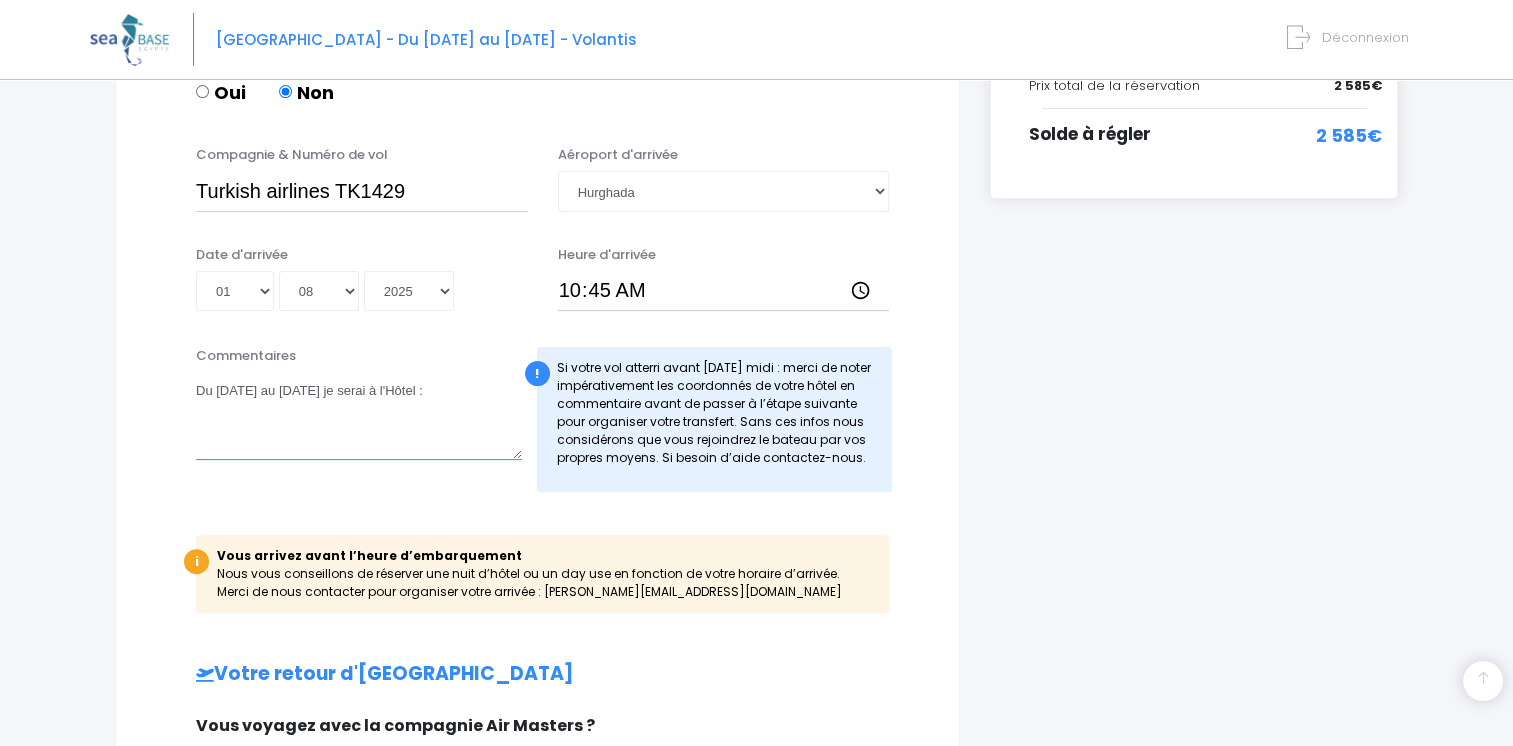 paste on "Mercure Hurghada Hotel" 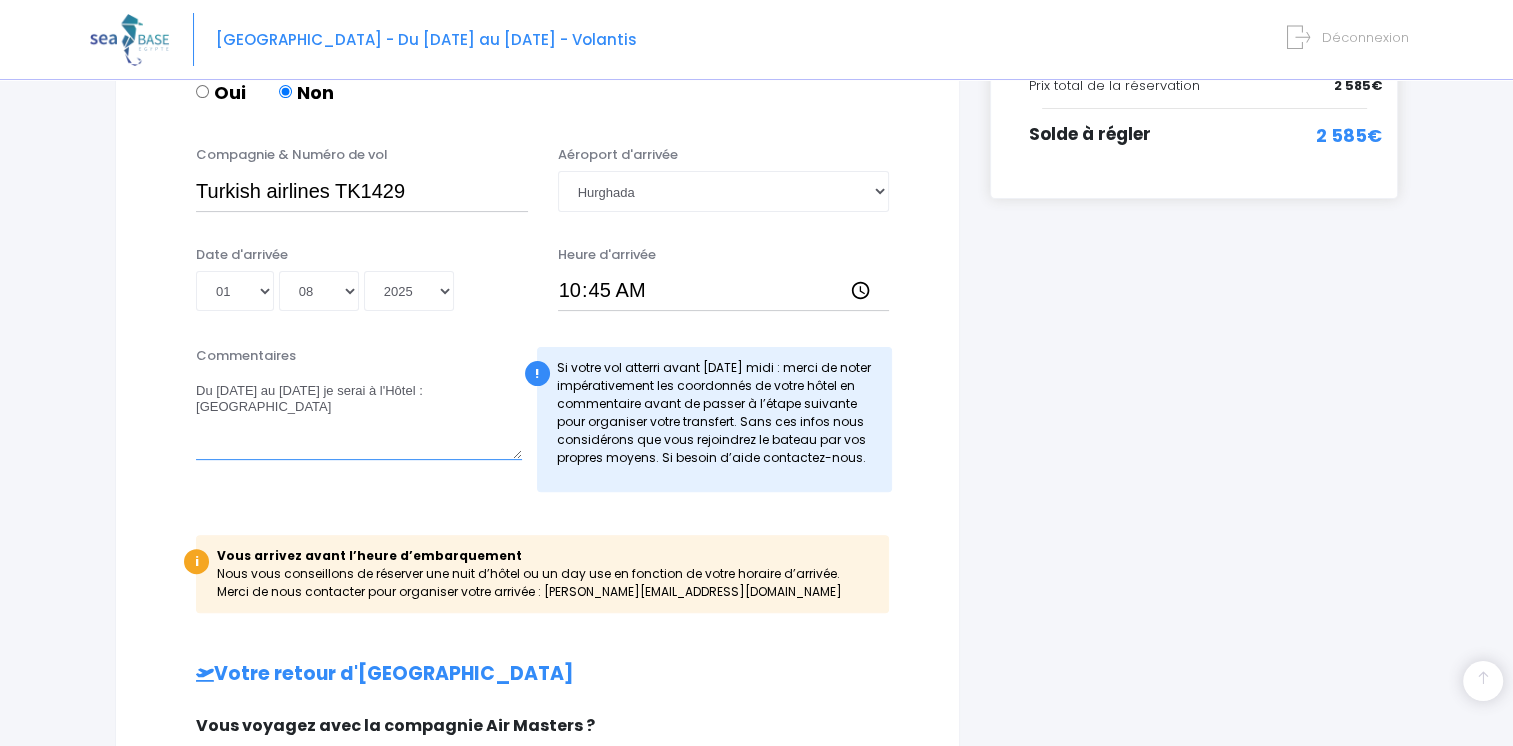 paste on "Safaga Road km-12, Hurghada, Égypte" 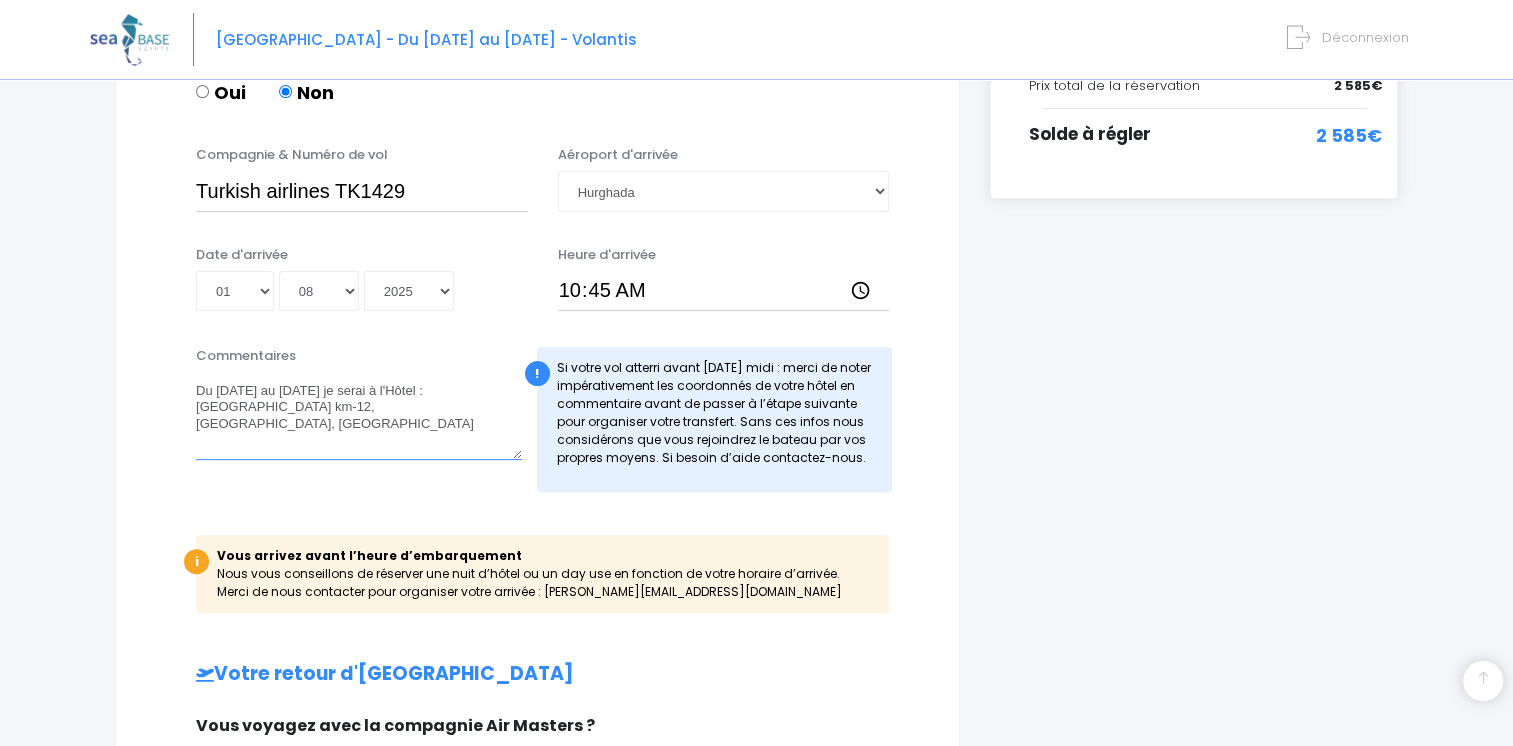 drag, startPoint x: 296, startPoint y: 399, endPoint x: 312, endPoint y: 434, distance: 38.483765 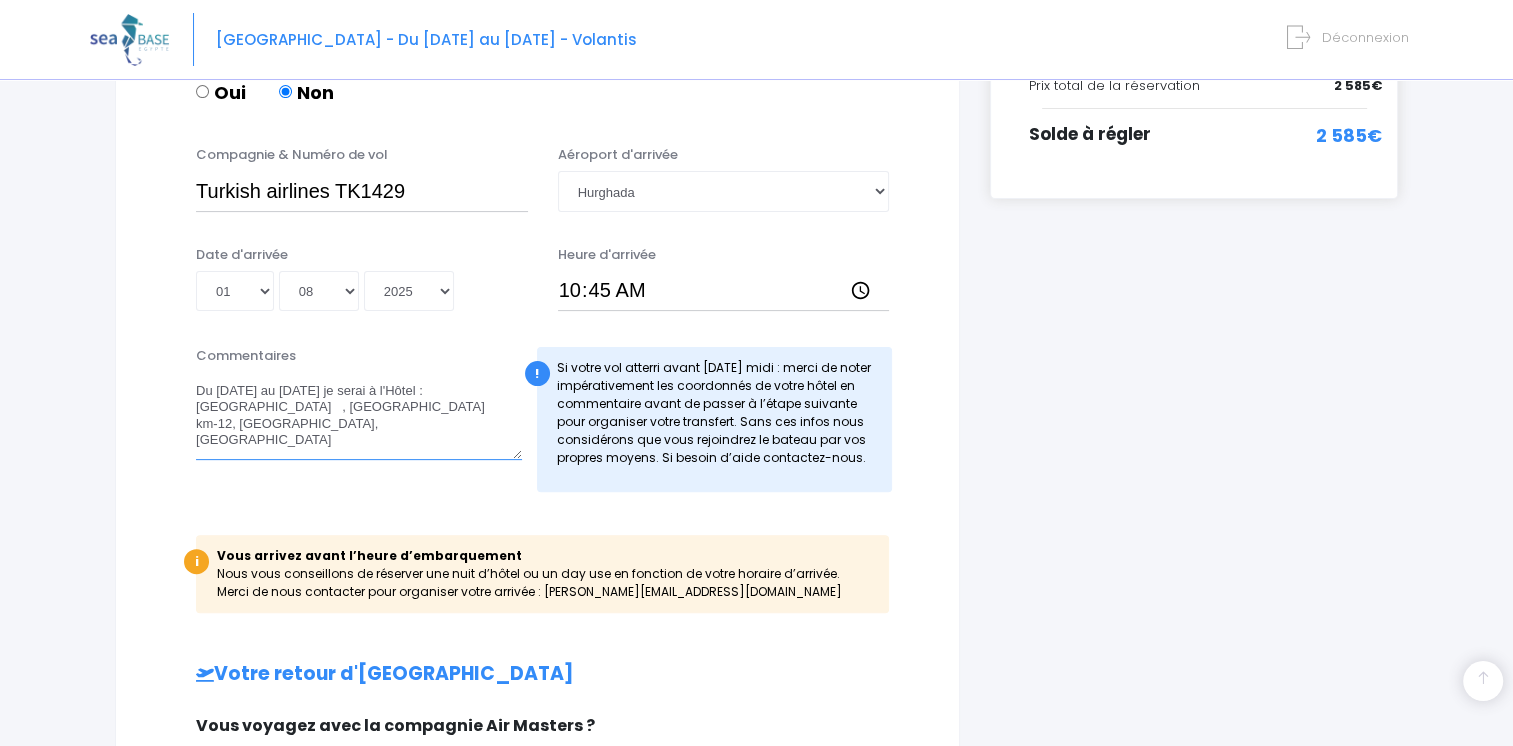 click on "Du 01 au 02 Aout je serai à l'Hôtel :  Mercure Hurghada Hotel   , Safaga Road km-12, Hurghada, Égypte" at bounding box center (359, 416) 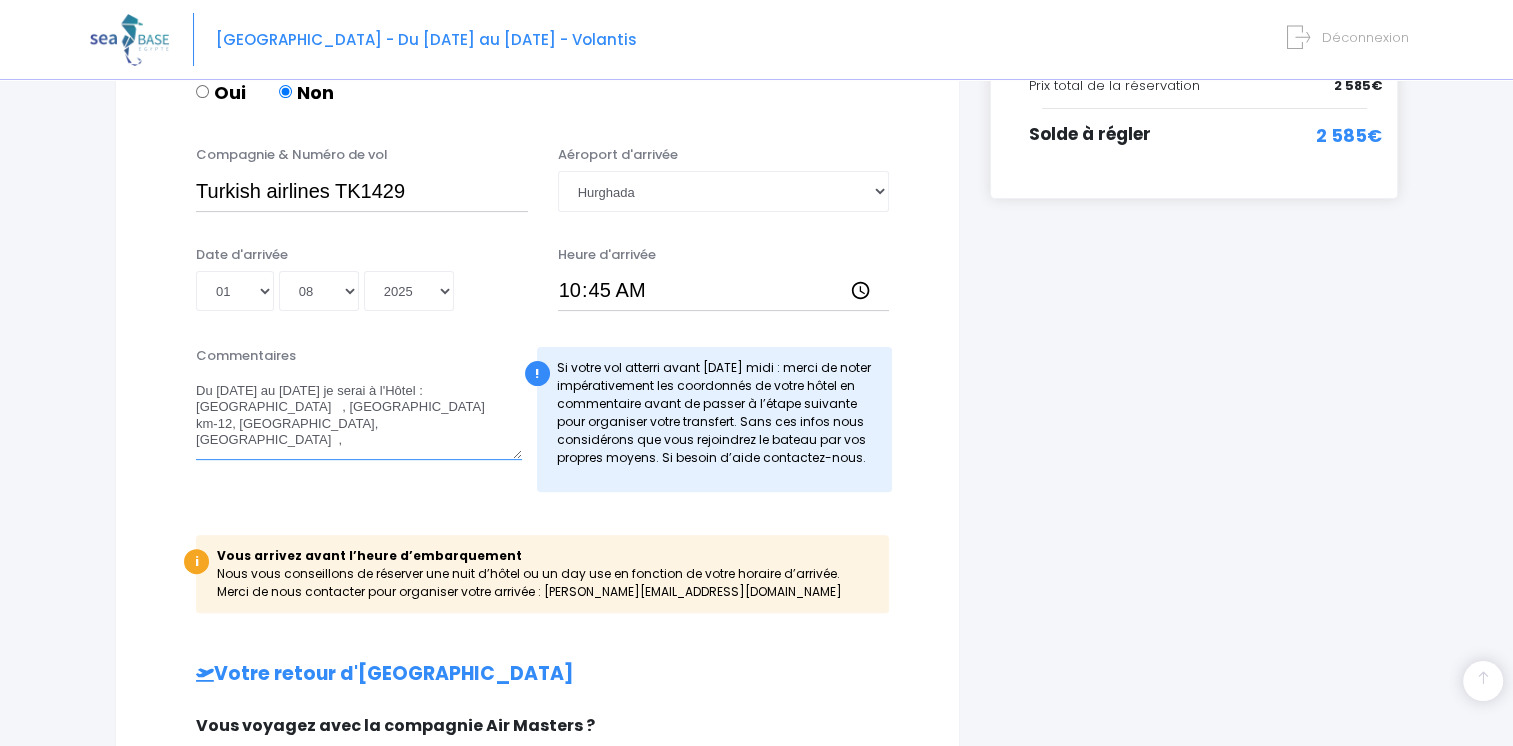 paste on "+20 65 3464646" 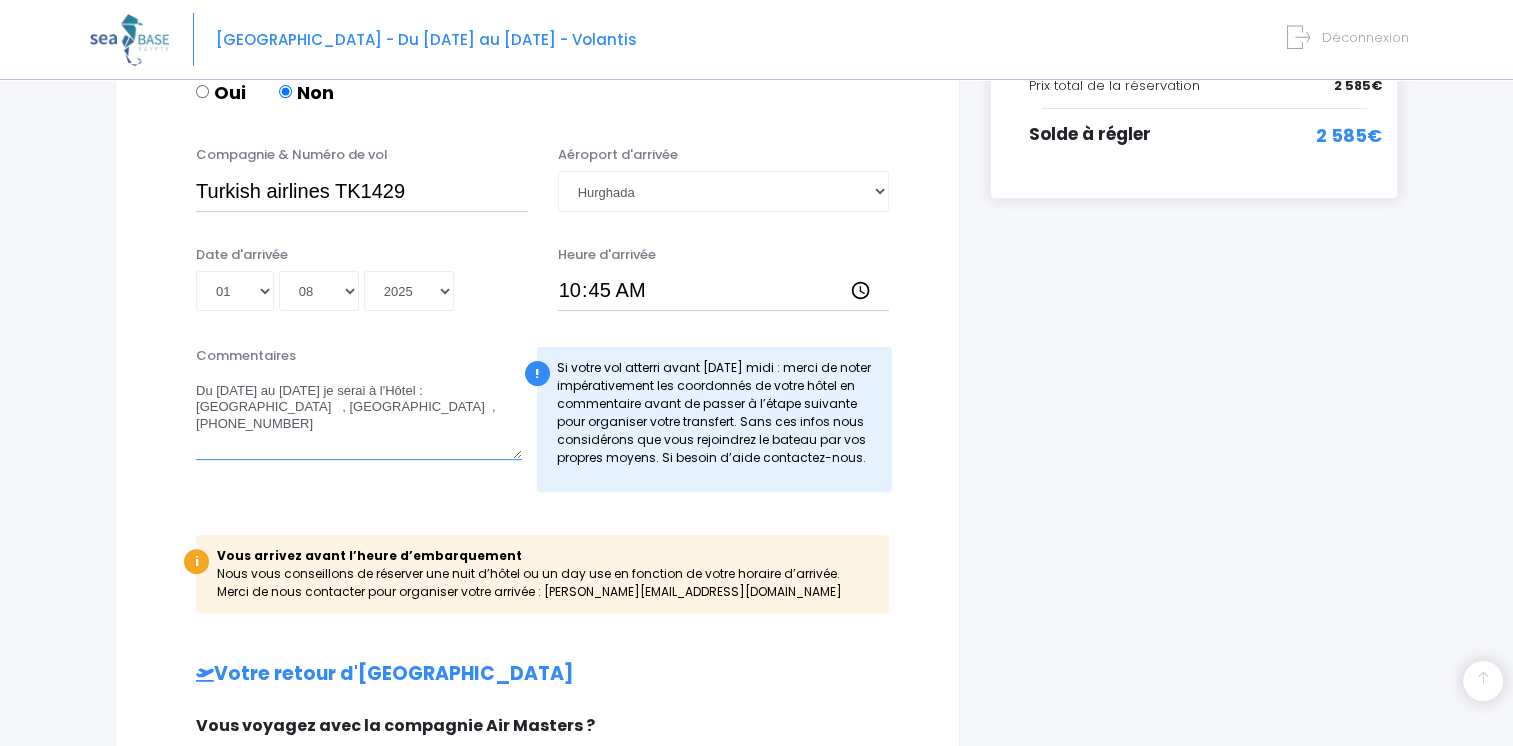 click on "Du 01 au 02 Aout je serai à l'Hôtel :  Mercure Hurghada Hotel   , Safaga Road km-12, Hurghada, Égypte  , 	+20 65 3464646" at bounding box center [359, 416] 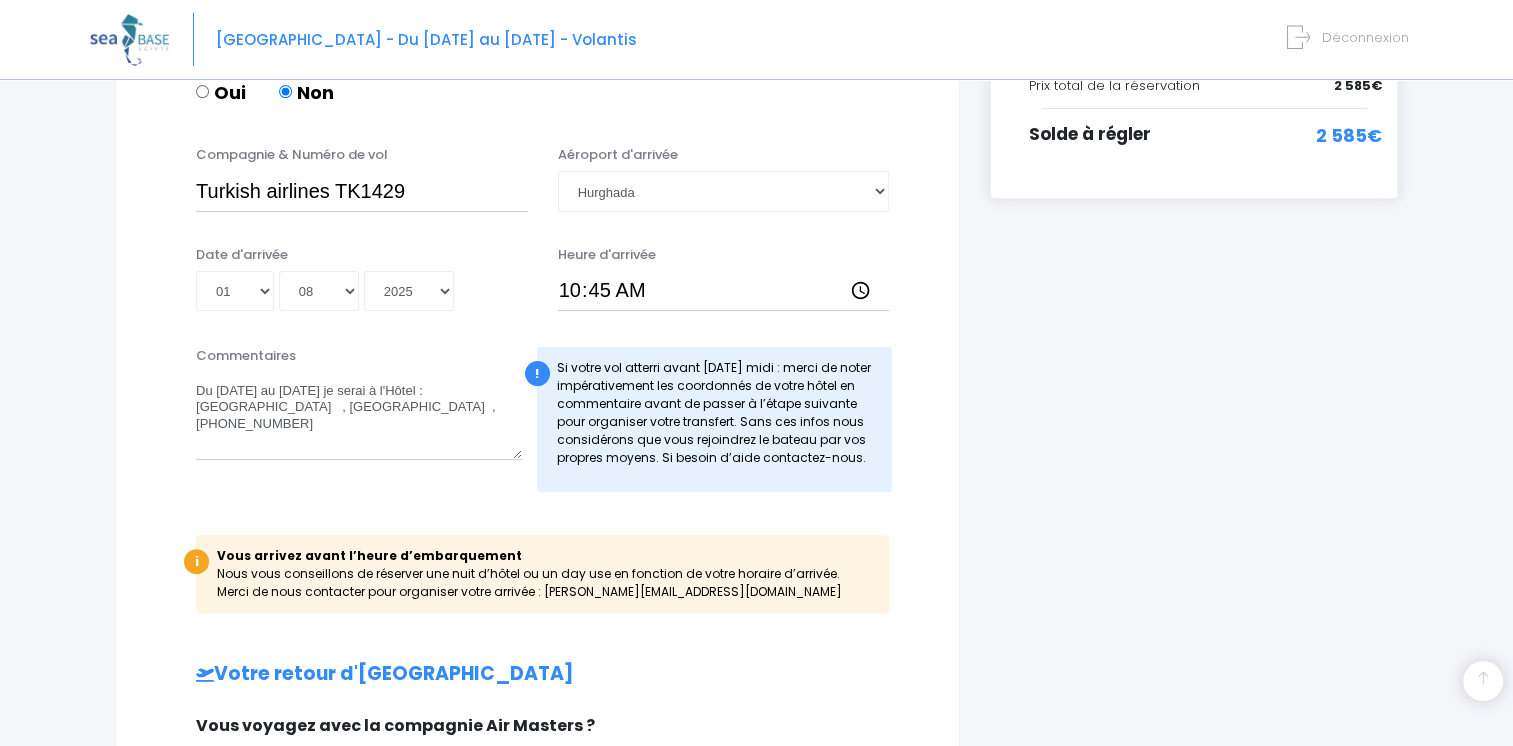 click on "Informations de voyage
Afin de vous prendre en charge à votre arrivée à Hurghada ou Marsa Alam, nous avons besoin d'avoir les informations détaillées sur votre arrivée et votre départ.
i
Ces informations sont communes à tous les participants de votre réservation. Pour tout cas particulier, merci de nous contacter : nathalie@redseabase.com
Avez-vous déjà réservé vos vols ?
OUI
NON, PAS ENCORE Oui Non Hurghada 01" at bounding box center (537, 456) 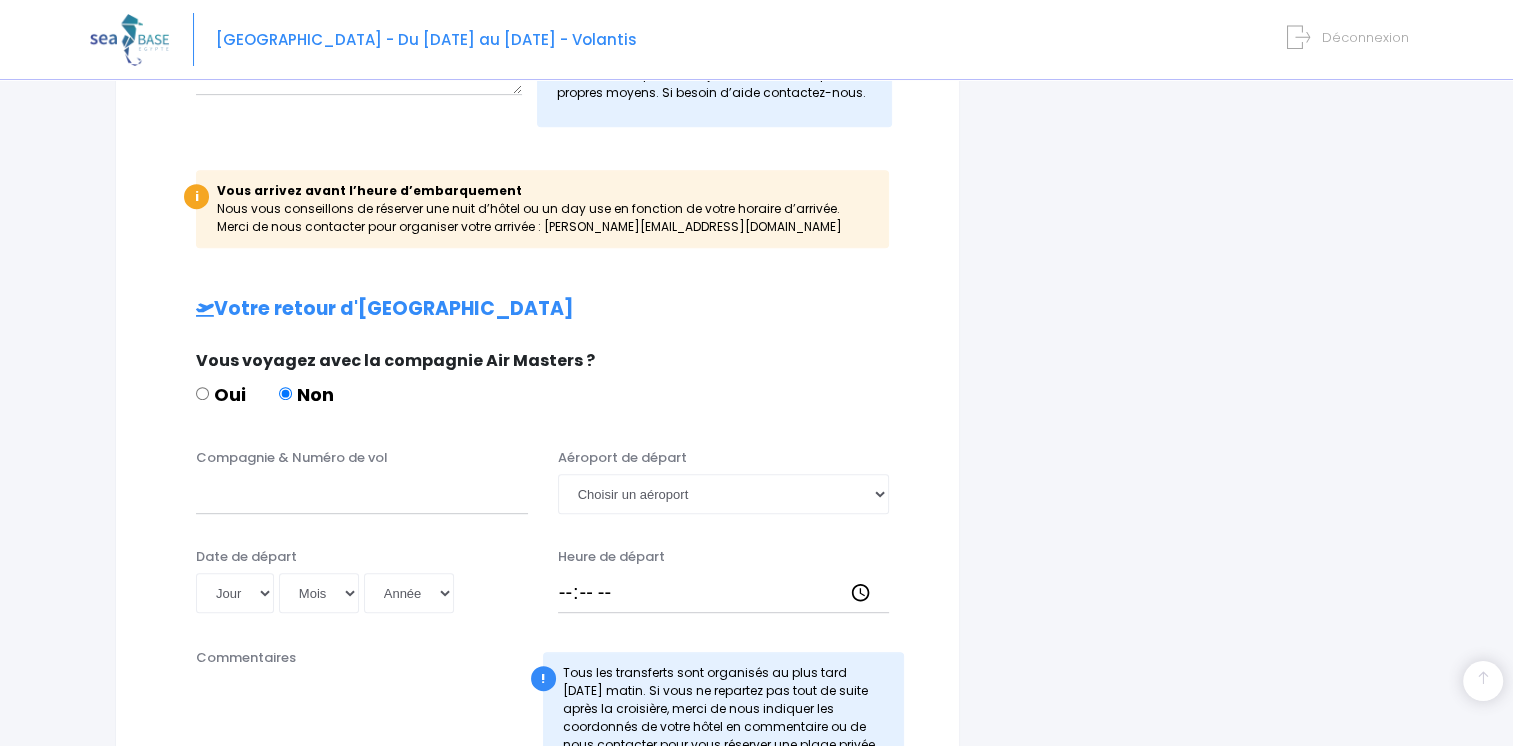 scroll, scrollTop: 900, scrollLeft: 0, axis: vertical 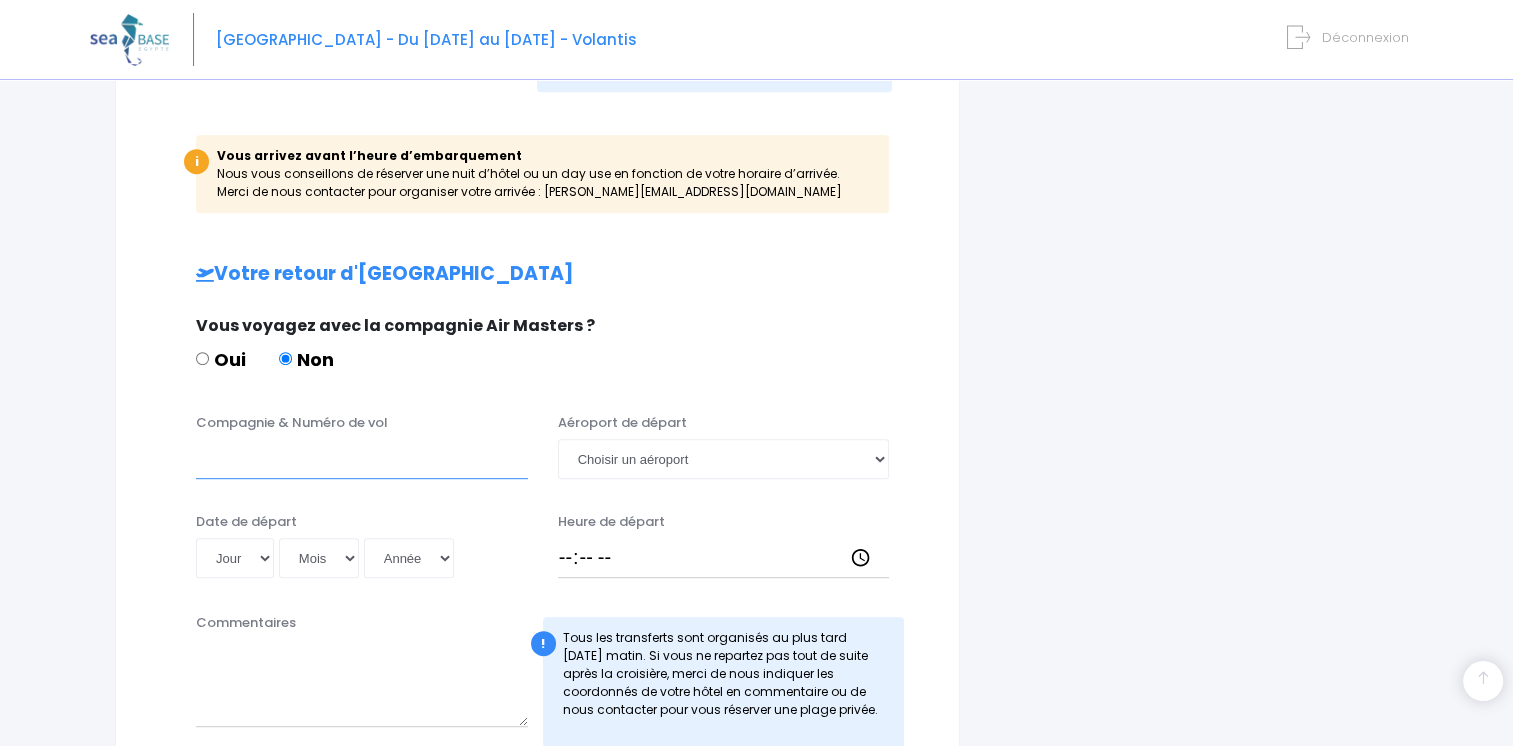 paste on "Turkish Airlines - TK703" 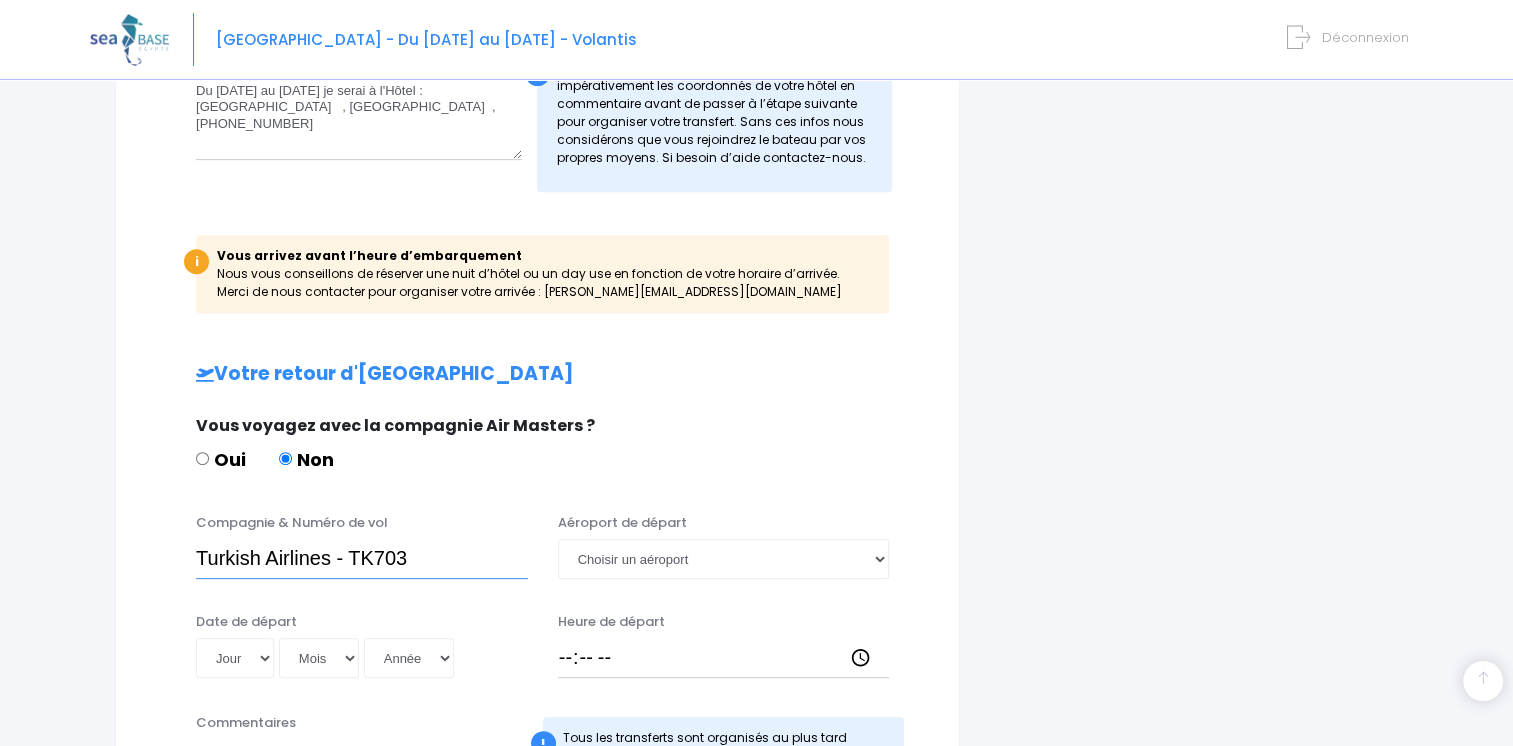 scroll, scrollTop: 900, scrollLeft: 0, axis: vertical 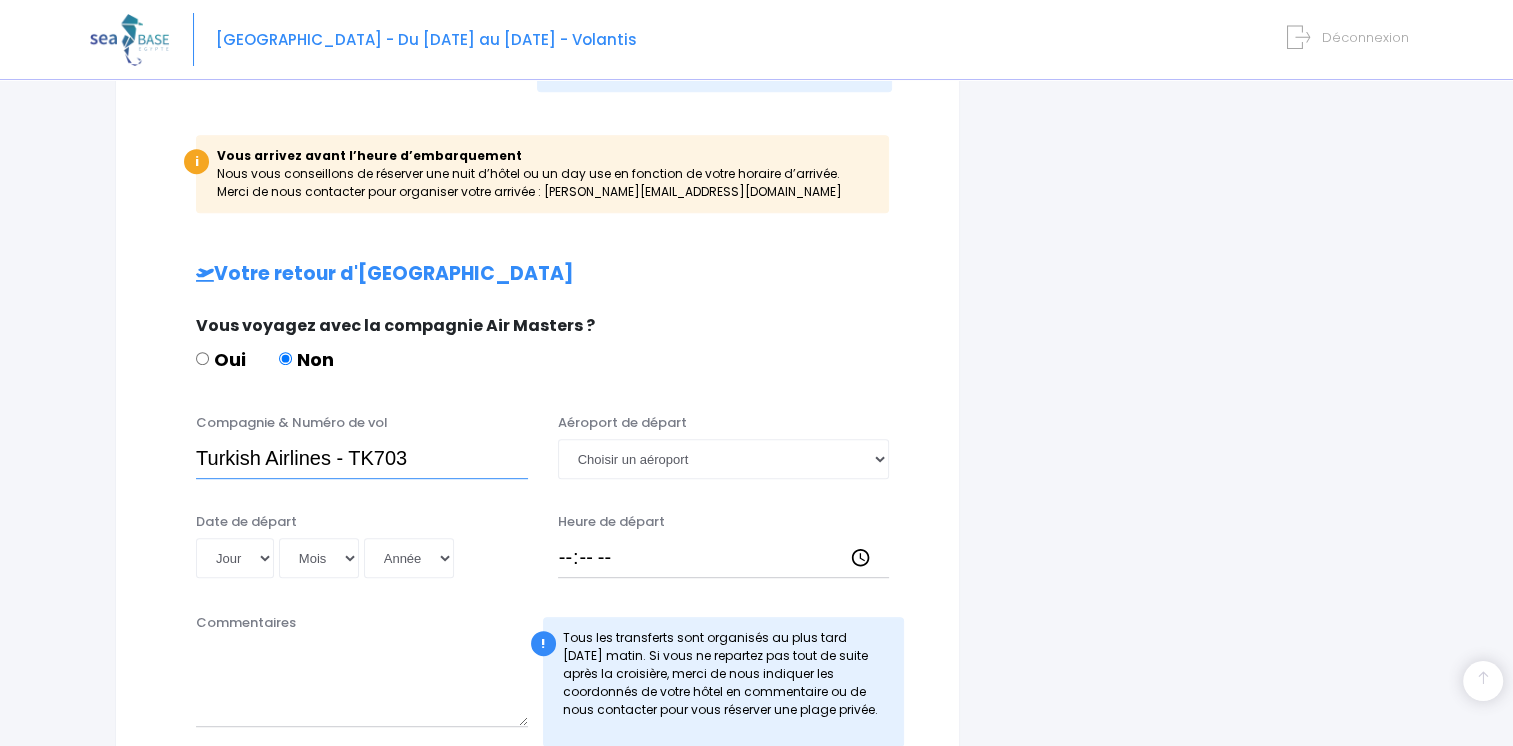 type on "Turkish Airlines - TK703" 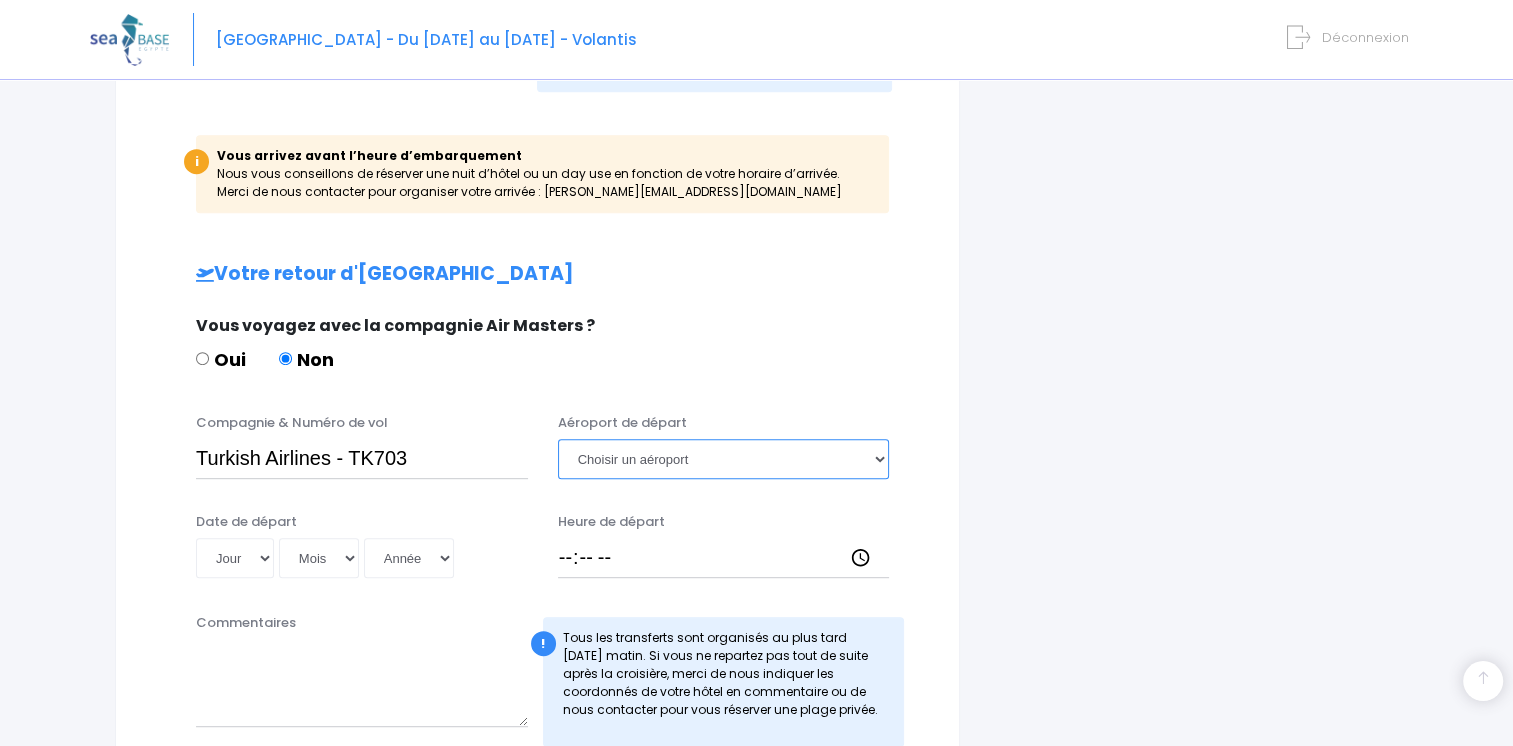 click on "Choisir un aéroport
Hurghada
Marsa Alam" at bounding box center [724, 459] 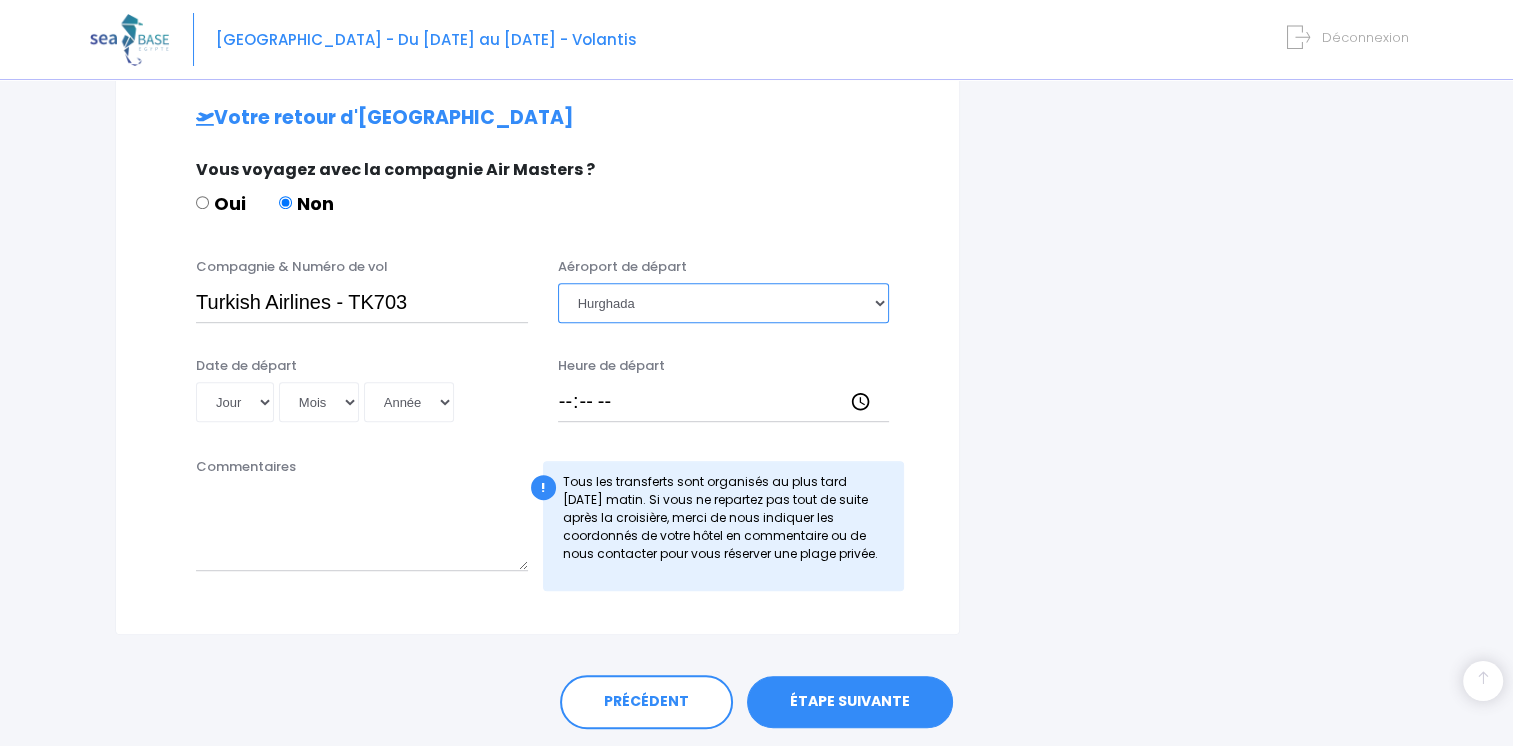 scroll, scrollTop: 1100, scrollLeft: 0, axis: vertical 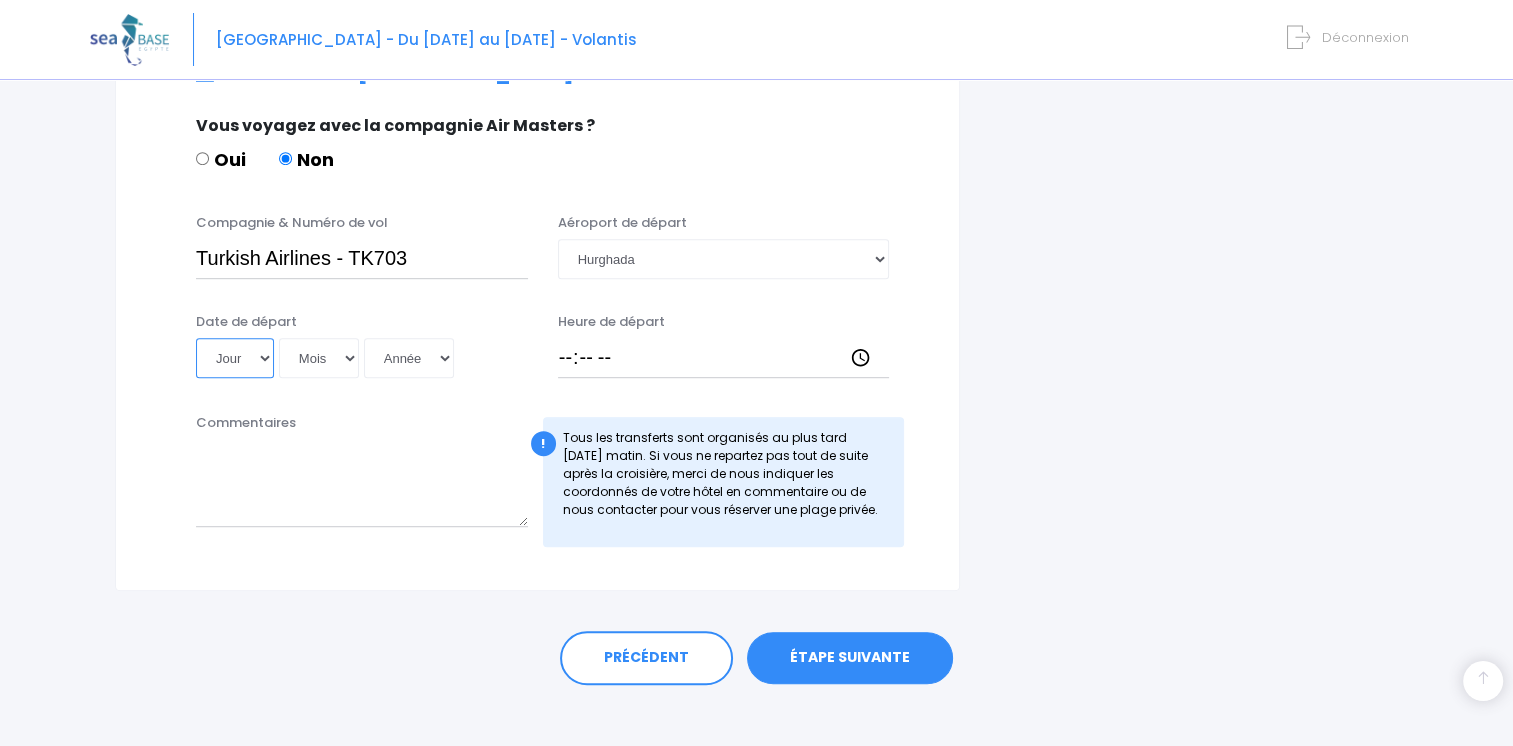 click on "Jour 01 02 03 04 05 06 07 08 09 10 11 12 13 14 15 16 17 18 19 20 21 22 23 24 25 26 27 28 29 30 31" at bounding box center [235, 358] 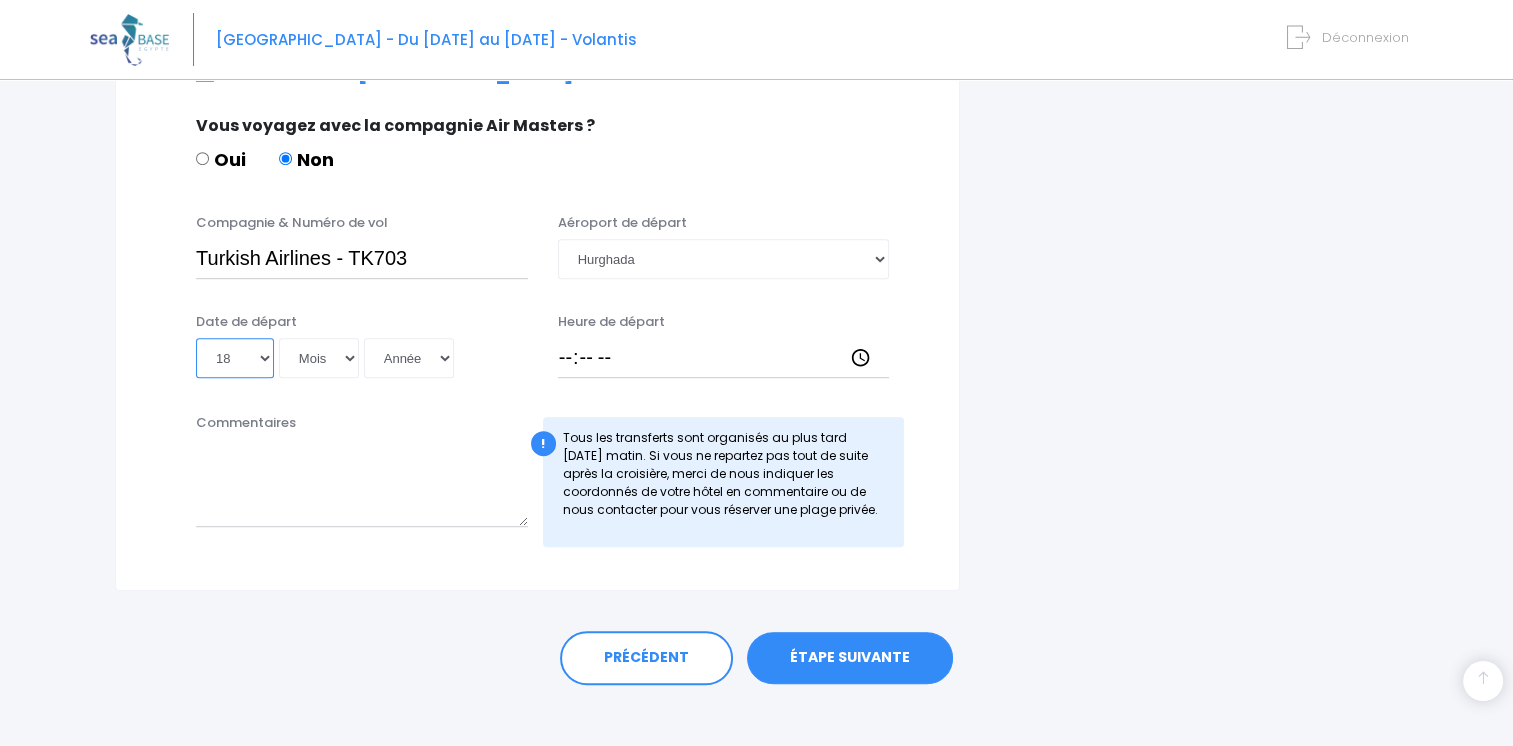 click on "Jour 01 02 03 04 05 06 07 08 09 10 11 12 13 14 15 16 17 18 19 20 21 22 23 24 25 26 27 28 29 30 31" at bounding box center [235, 358] 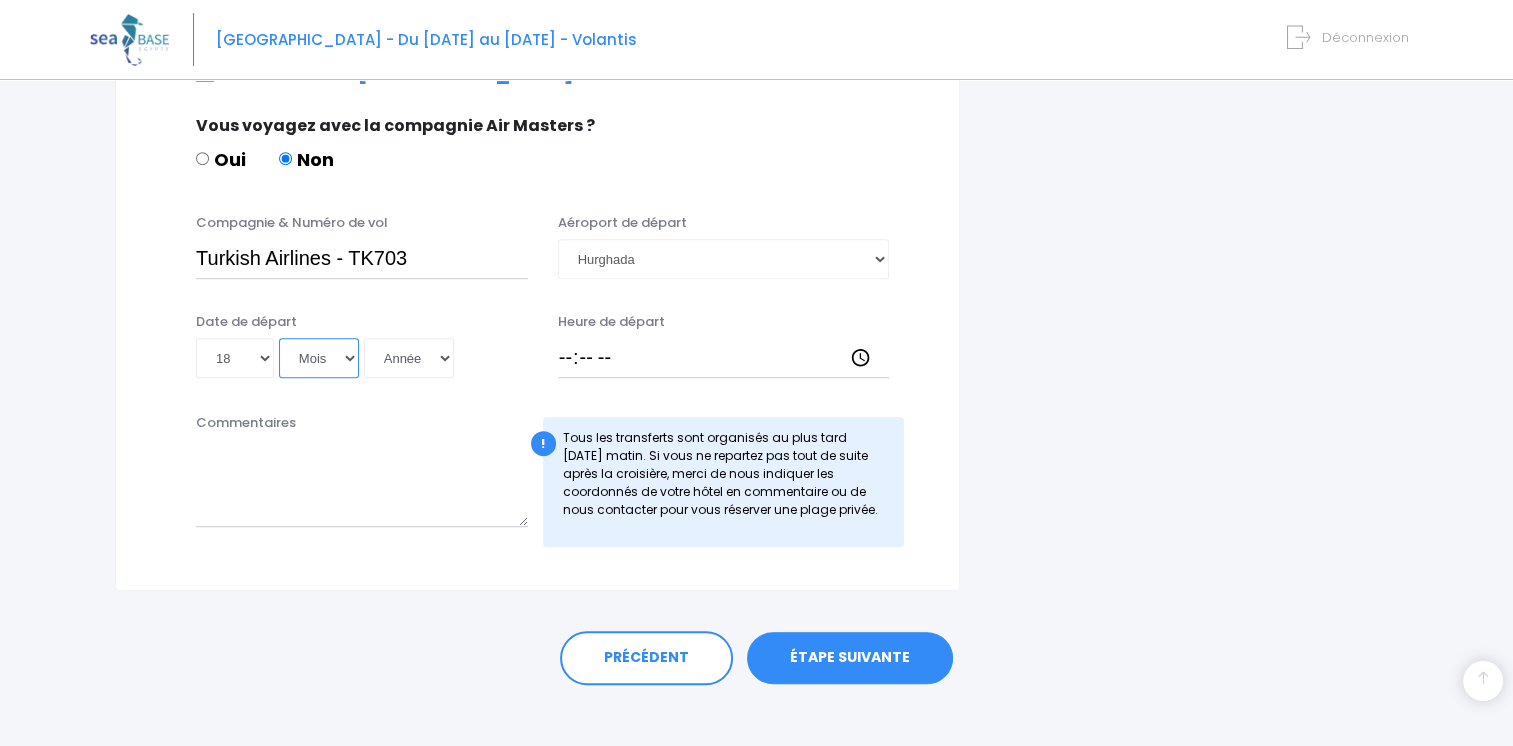 click on "Mois 01 02 03 04 05 06 07 08 09 10 11 12" at bounding box center (319, 358) 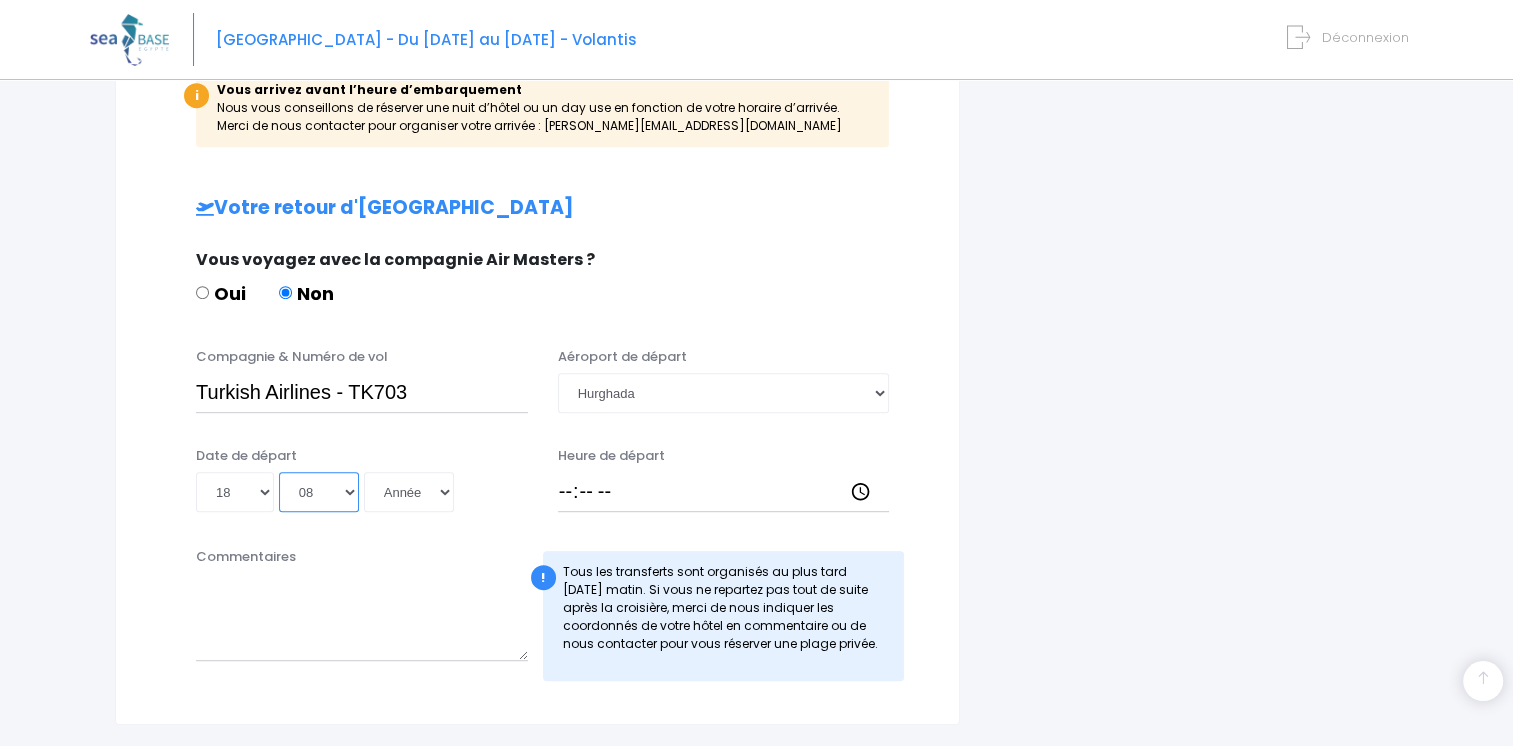 scroll, scrollTop: 1000, scrollLeft: 0, axis: vertical 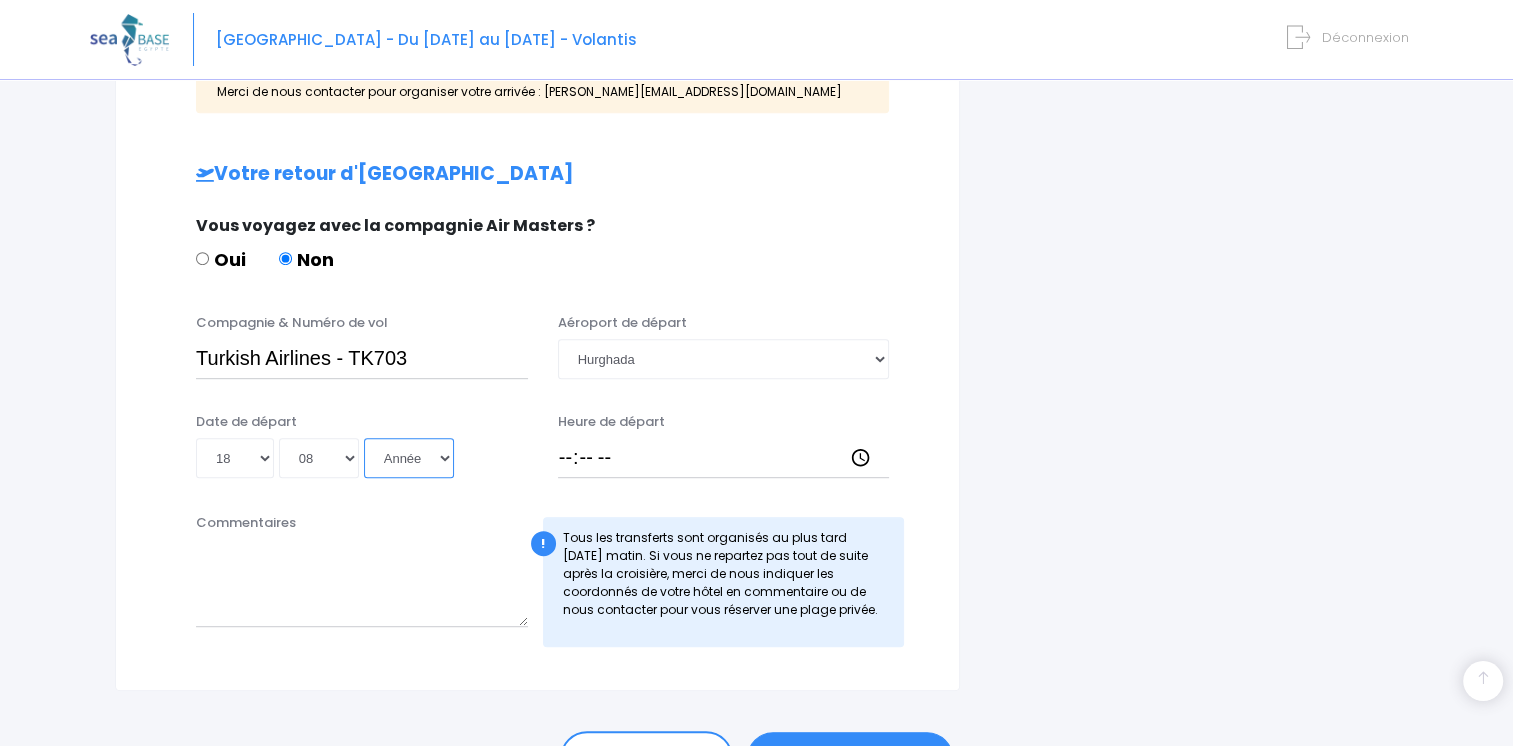 click on "Année 2045 2044 2043 2042 2041 2040 2039 2038 2037 2036 2035 2034 2033 2032 2031 2030 2029 2028 2027 2026 2025 2024 2023 2022 2021 2020 2019 2018 2017 2016 2015 2014 2013 2012 2011 2010 2009 2008 2007 2006 2005 2004 2003 2002 2001 2000 1999 1998 1997 1996 1995 1994 1993 1992 1991 1990 1989 1988 1987 1986 1985 1984 1983 1982 1981 1980 1979 1978 1977 1976 1975 1974 1973 1972 1971 1970 1969 1968 1967 1966 1965 1964 1963 1962 1961 1960 1959 1958 1957 1956 1955 1954 1953 1952 1951 1950 1949 1948 1947 1946 1945 1944 1943 1942 1941 1940 1939 1938 1937 1936 1935 1934 1933 1932 1931 1930 1929 1928 1927 1926 1925 1924 1923 1922 1921 1920 1919 1918 1917 1916 1915 1914 1913 1912 1911 1910 1909 1908 1907 1906 1905 1904 1903 1902 1901 1900" at bounding box center [409, 458] 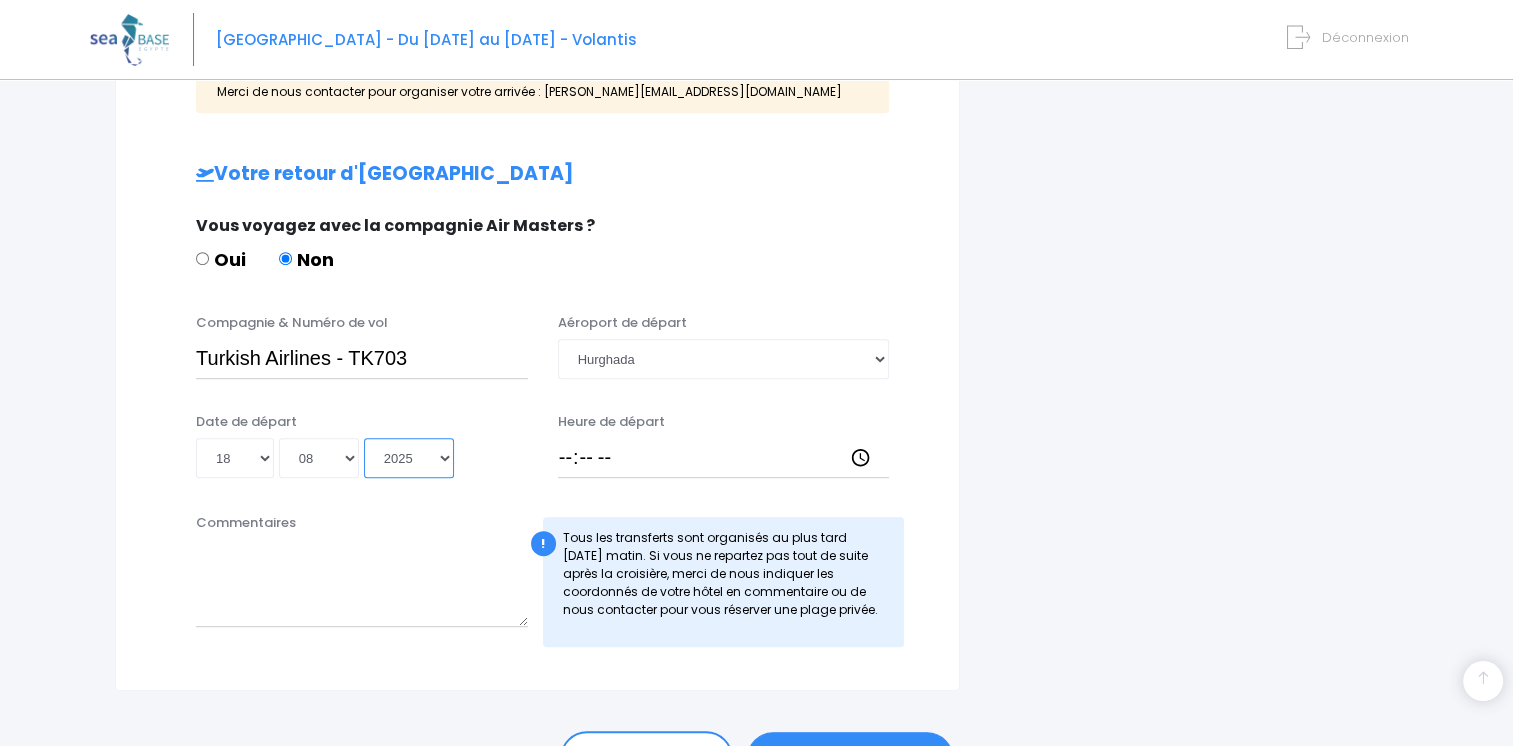 click on "Année 2045 2044 2043 2042 2041 2040 2039 2038 2037 2036 2035 2034 2033 2032 2031 2030 2029 2028 2027 2026 2025 2024 2023 2022 2021 2020 2019 2018 2017 2016 2015 2014 2013 2012 2011 2010 2009 2008 2007 2006 2005 2004 2003 2002 2001 2000 1999 1998 1997 1996 1995 1994 1993 1992 1991 1990 1989 1988 1987 1986 1985 1984 1983 1982 1981 1980 1979 1978 1977 1976 1975 1974 1973 1972 1971 1970 1969 1968 1967 1966 1965 1964 1963 1962 1961 1960 1959 1958 1957 1956 1955 1954 1953 1952 1951 1950 1949 1948 1947 1946 1945 1944 1943 1942 1941 1940 1939 1938 1937 1936 1935 1934 1933 1932 1931 1930 1929 1928 1927 1926 1925 1924 1923 1922 1921 1920 1919 1918 1917 1916 1915 1914 1913 1912 1911 1910 1909 1908 1907 1906 1905 1904 1903 1902 1901 1900" at bounding box center (409, 458) 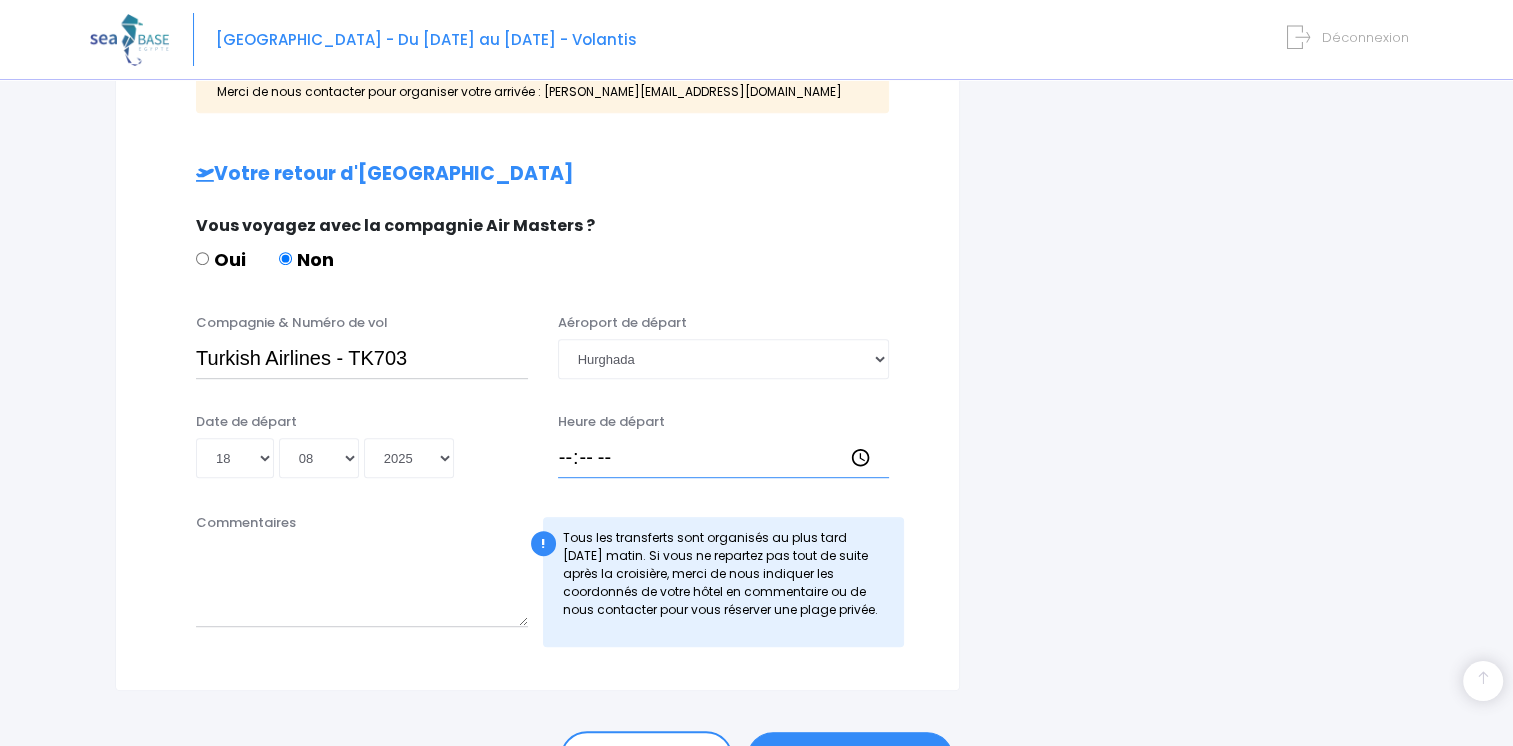click on "Heure de départ" at bounding box center (724, 458) 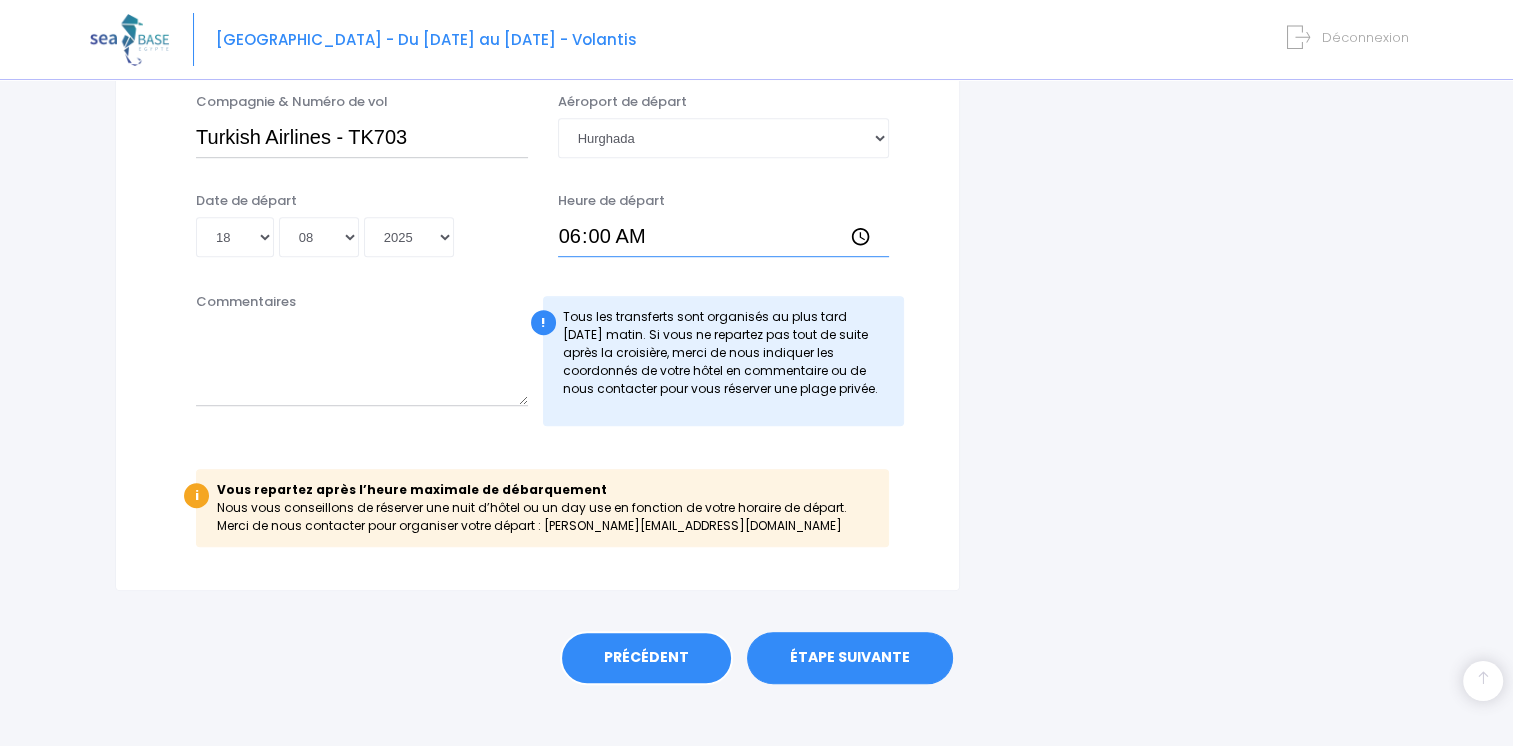 scroll, scrollTop: 1237, scrollLeft: 0, axis: vertical 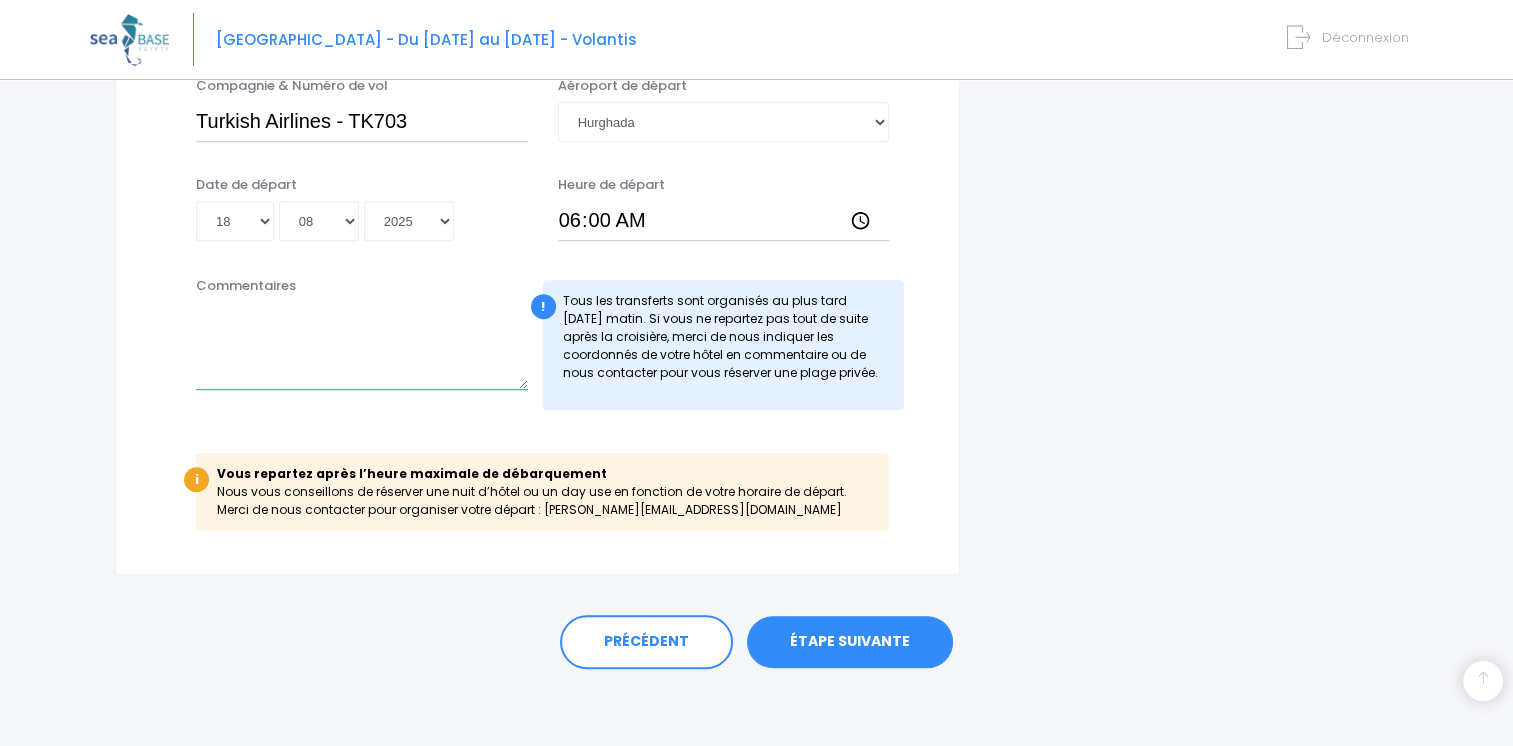 click on "Commentaires" at bounding box center [362, 346] 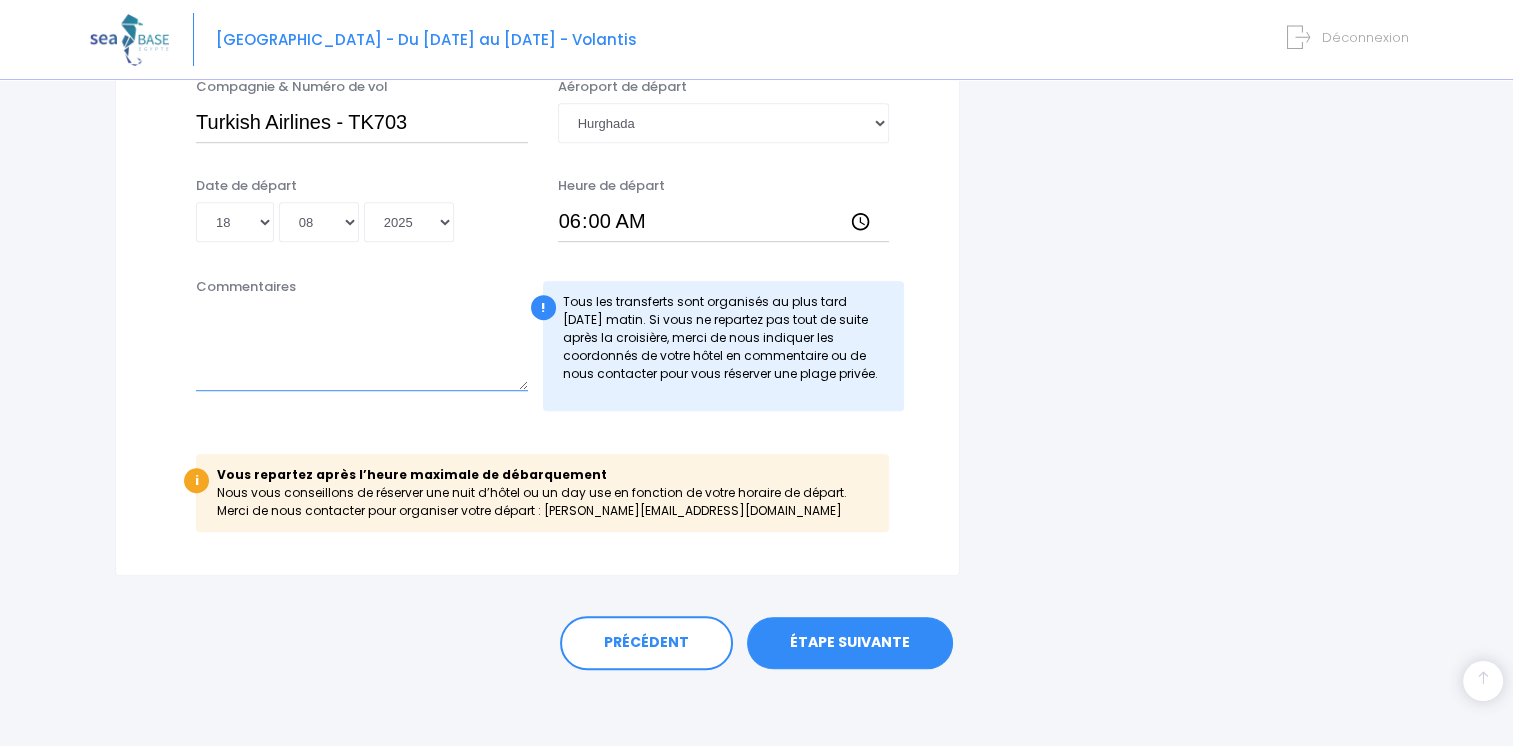 scroll, scrollTop: 1237, scrollLeft: 0, axis: vertical 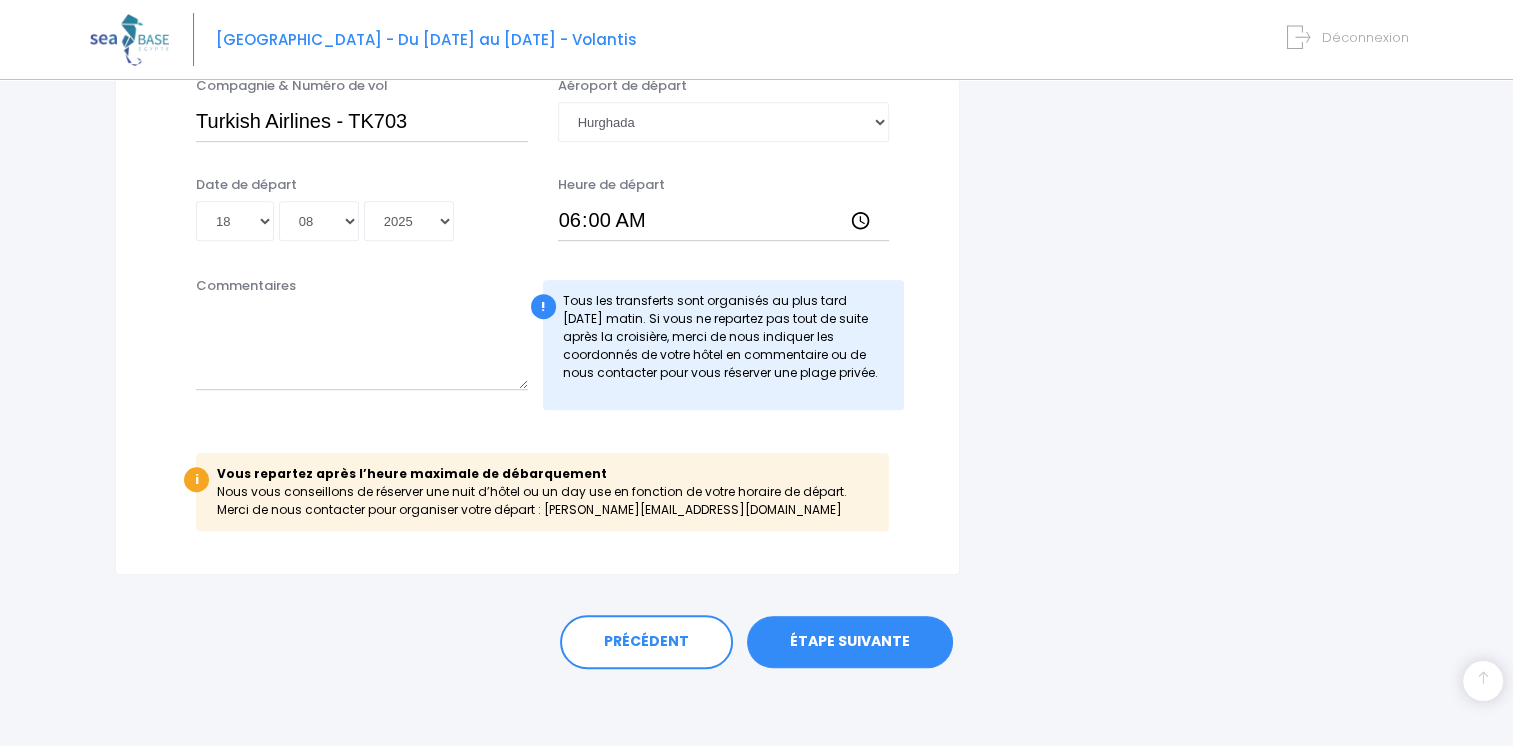 click on "ÉTAPE SUIVANTE" at bounding box center (850, 642) 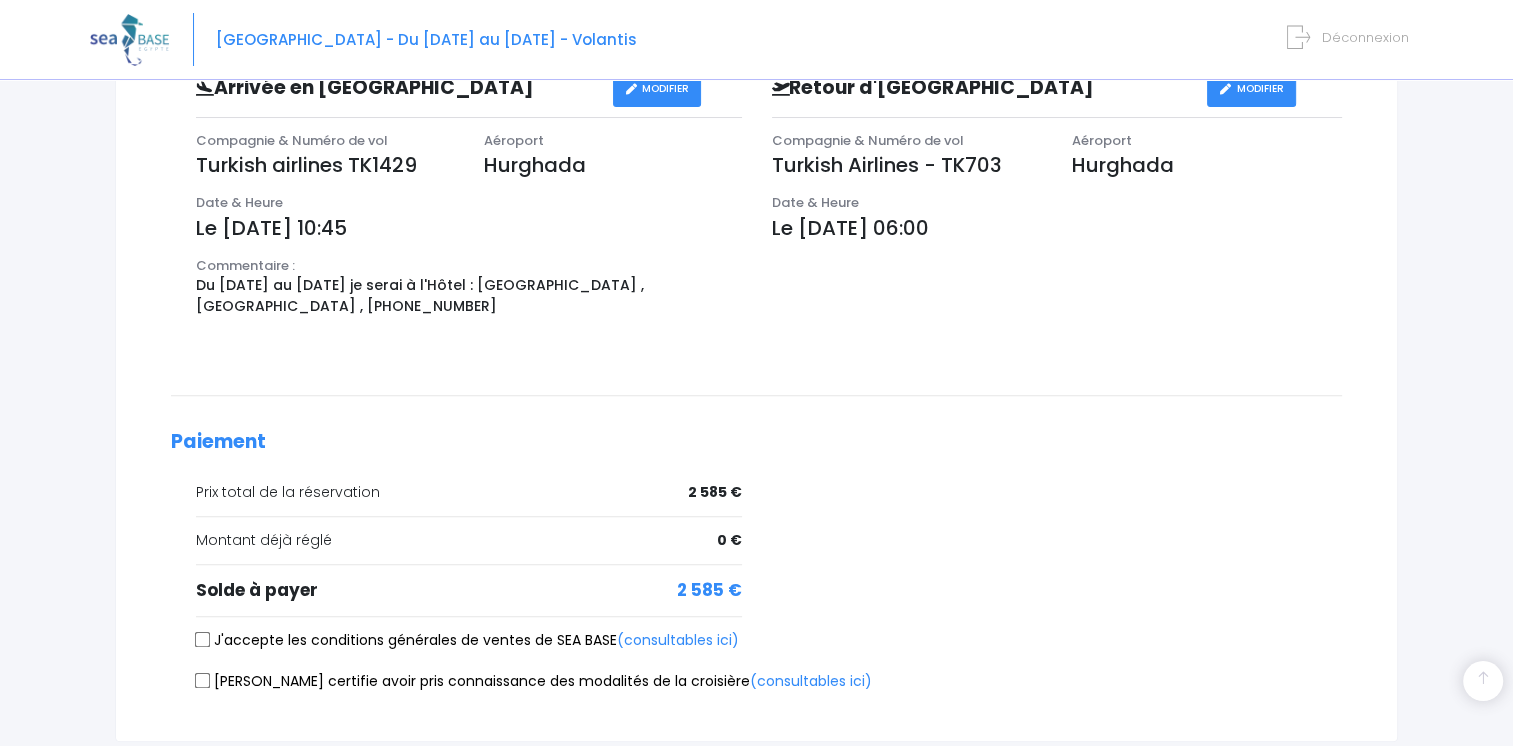 scroll, scrollTop: 812, scrollLeft: 0, axis: vertical 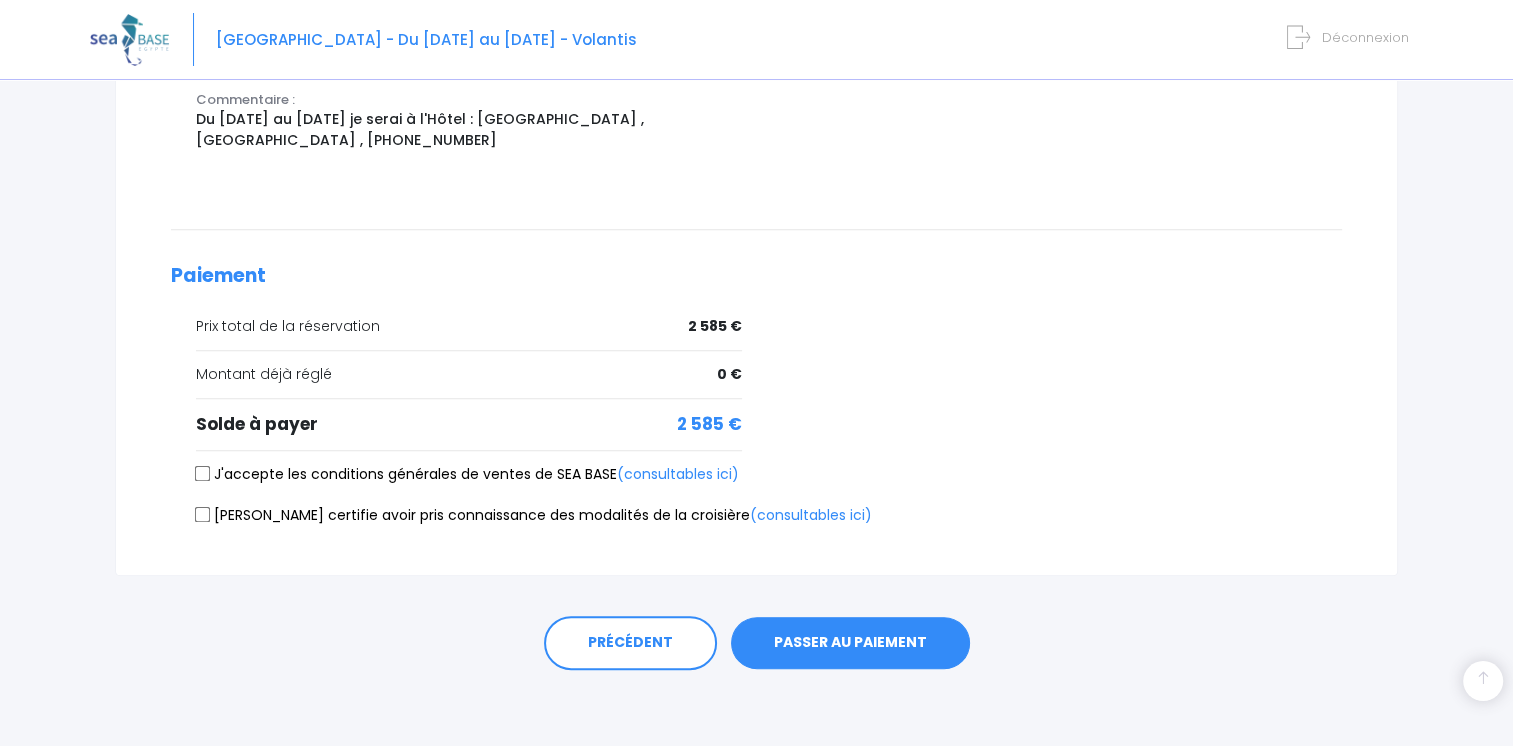 drag, startPoint x: 197, startPoint y: 516, endPoint x: 200, endPoint y: 499, distance: 17.262676 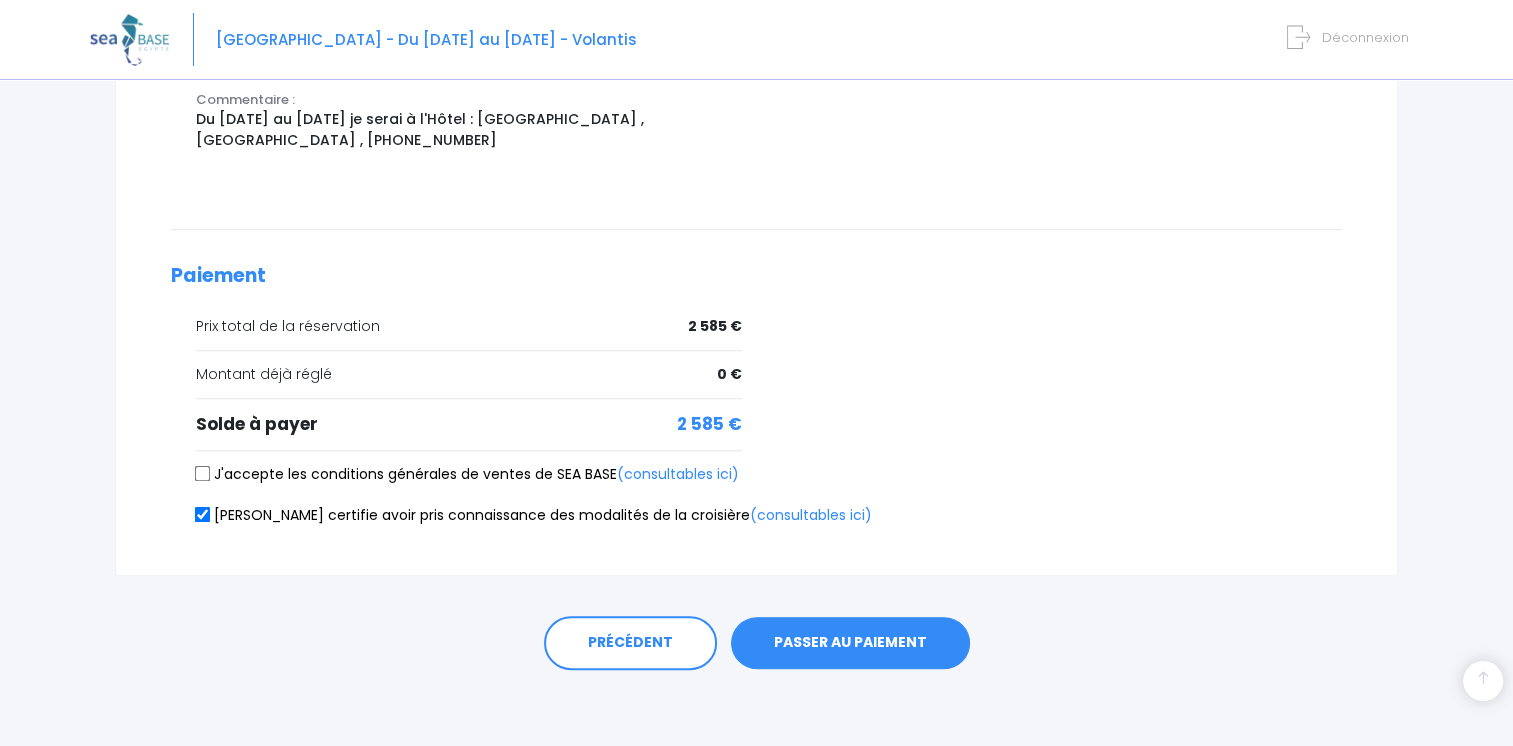 click on "J'accepte les conditions générales de ventes de SEA BASE  (consultables ici)" at bounding box center (203, 474) 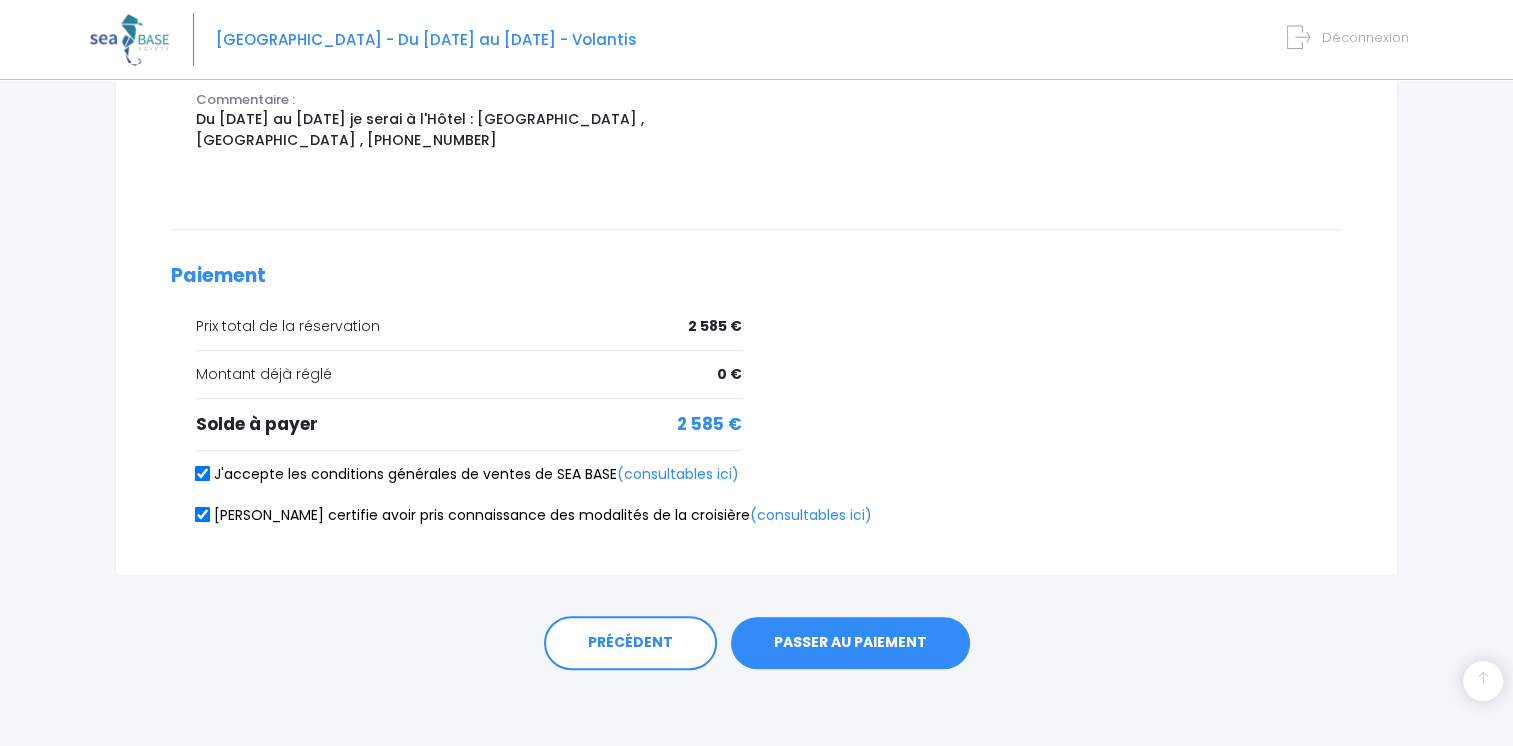 click on "PASSER AU PAIEMENT" at bounding box center [850, 643] 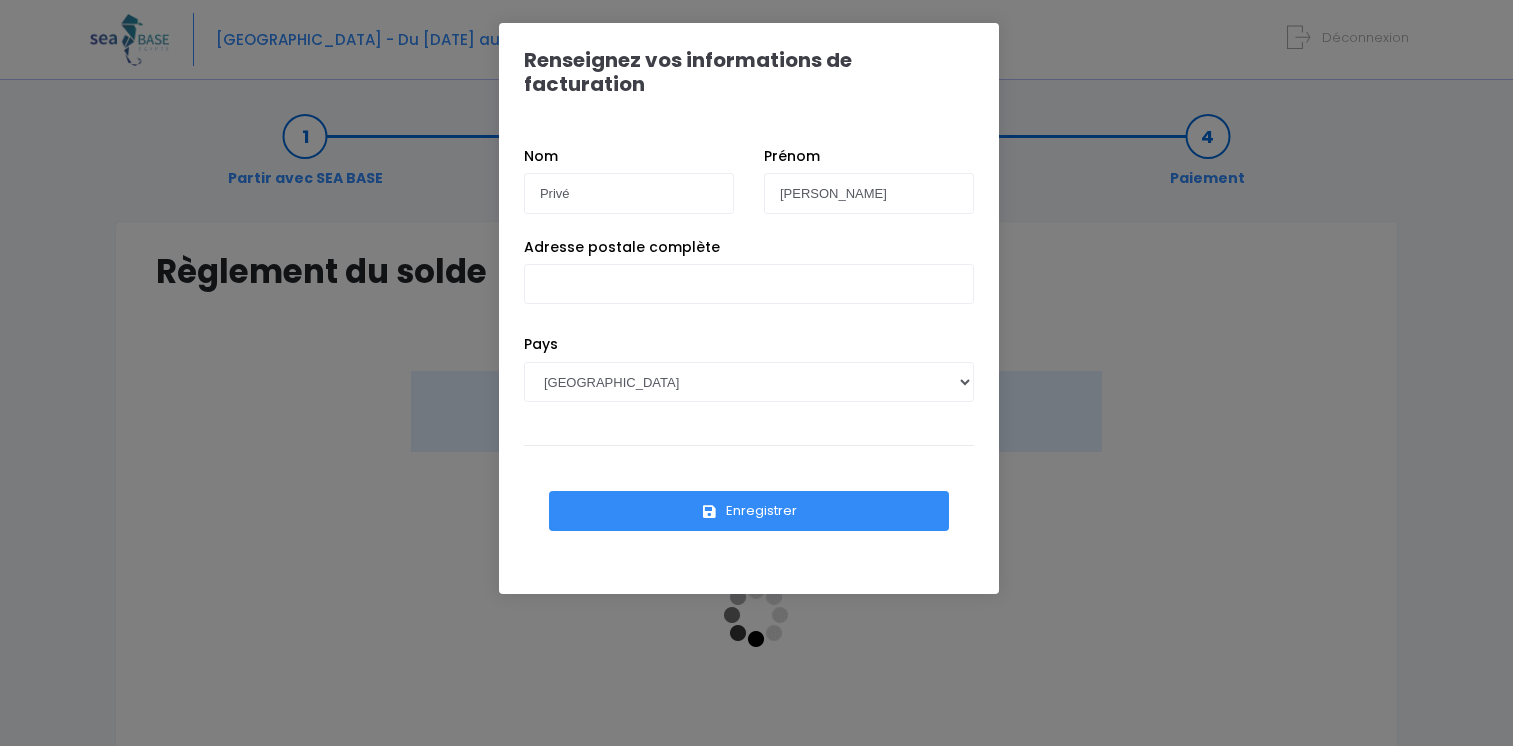 scroll, scrollTop: 0, scrollLeft: 0, axis: both 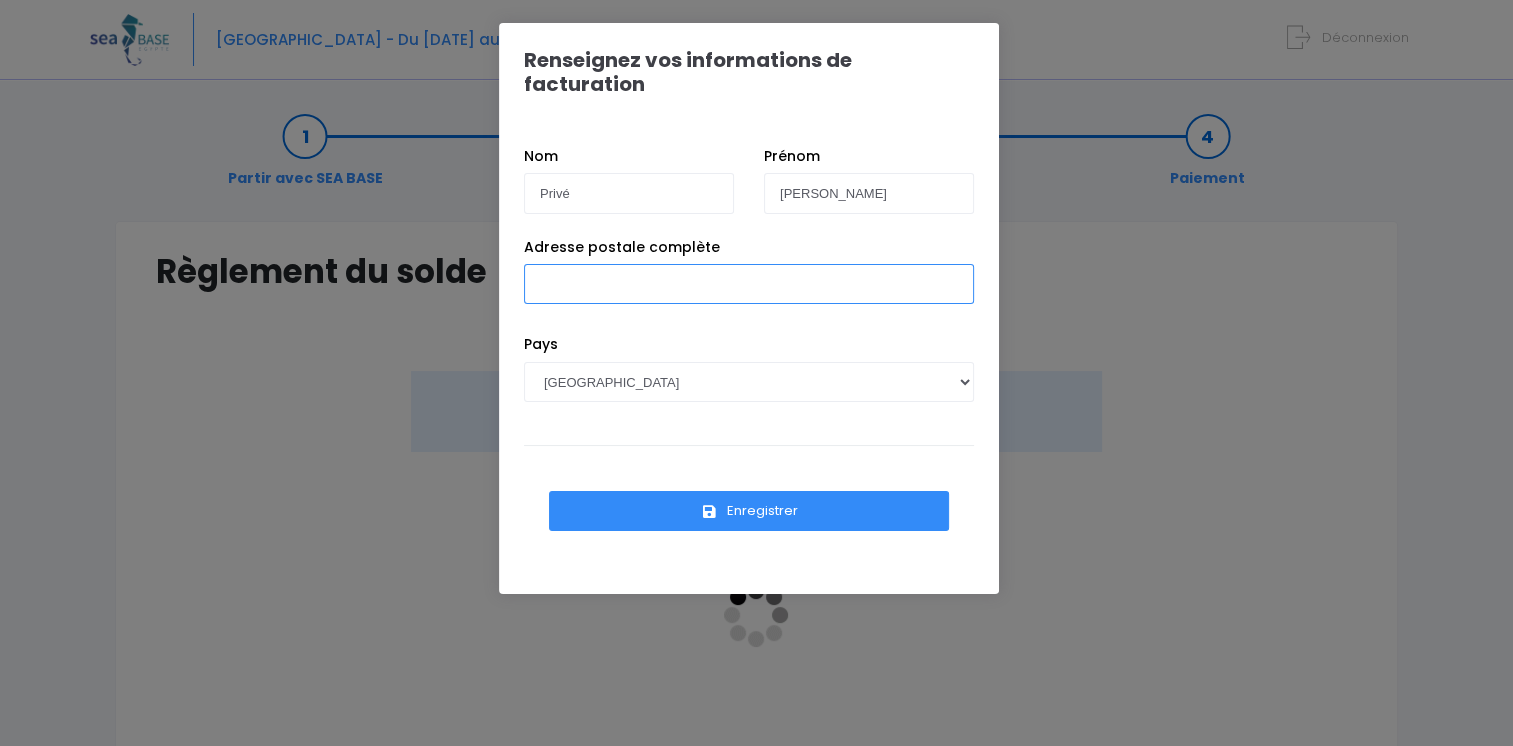 click on "Adresse postale complète" at bounding box center (749, 284) 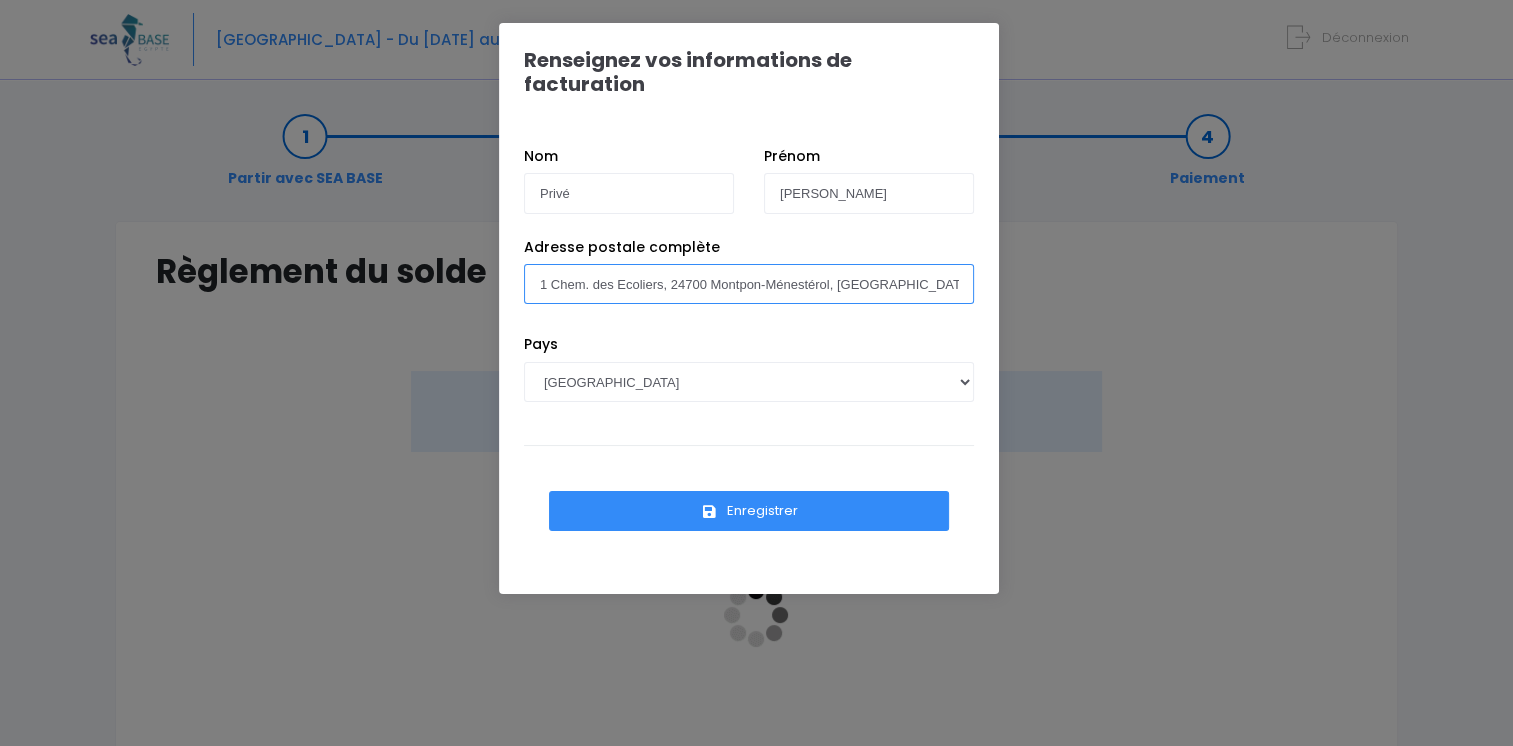 click on "1 Chem. des Ecoliers, 24700 Montpon-Ménestérol, [GEOGRAPHIC_DATA]" at bounding box center [749, 284] 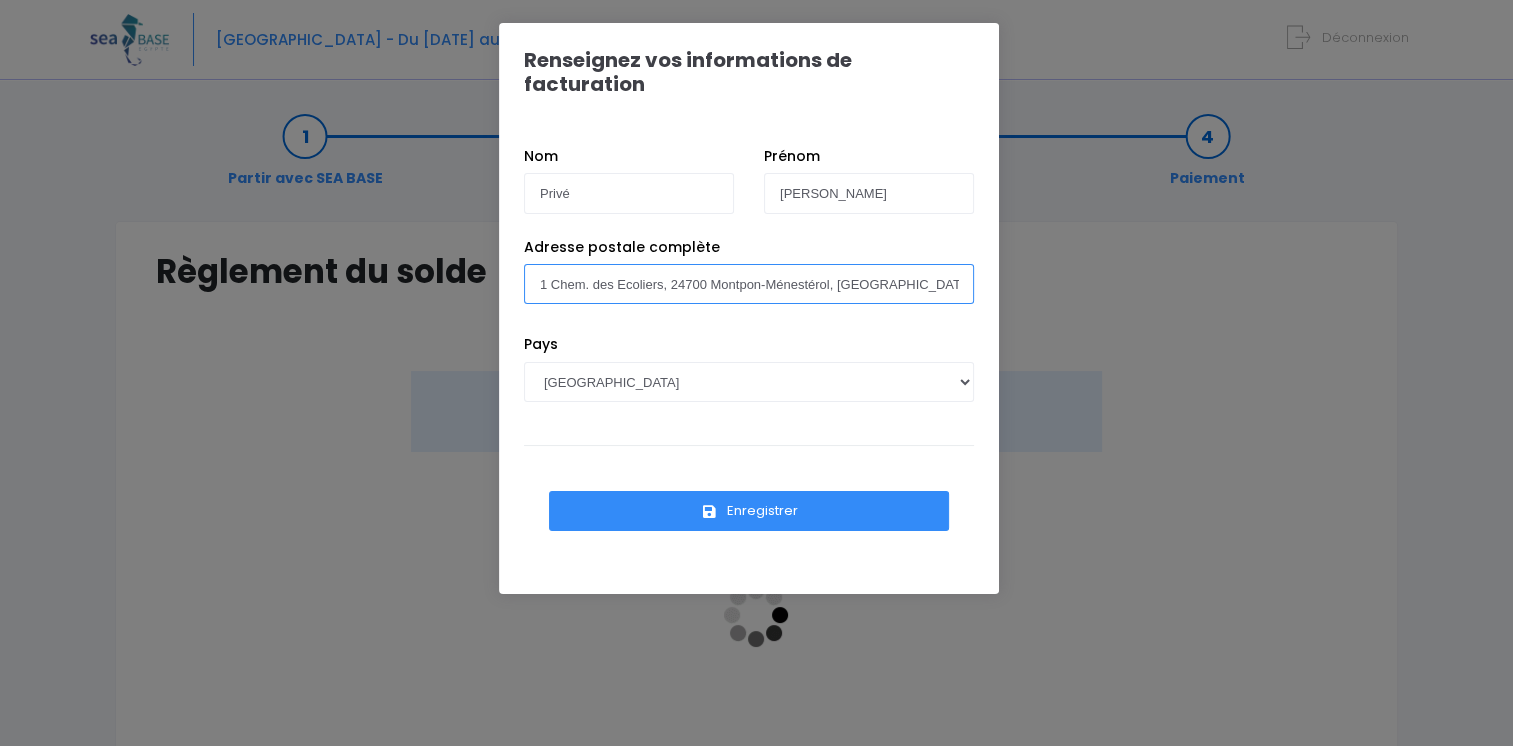click on "1 Chem. des Ecoliers, 24700 Montpon-Ménestérol, [GEOGRAPHIC_DATA]" at bounding box center [749, 284] 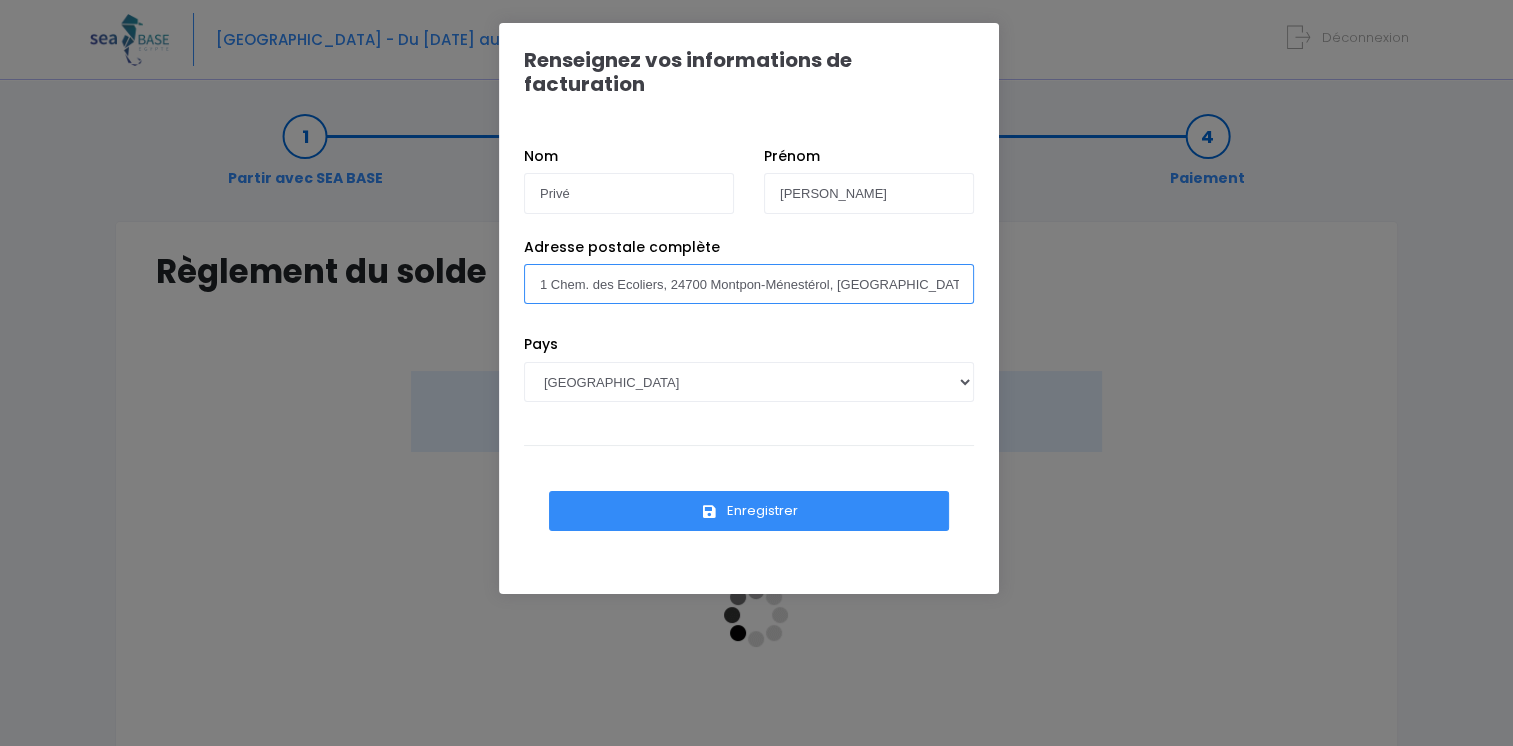 click on "1 Chem. des Ecoliers, 24700 Montpon-Ménestérol, [GEOGRAPHIC_DATA]" at bounding box center [749, 284] 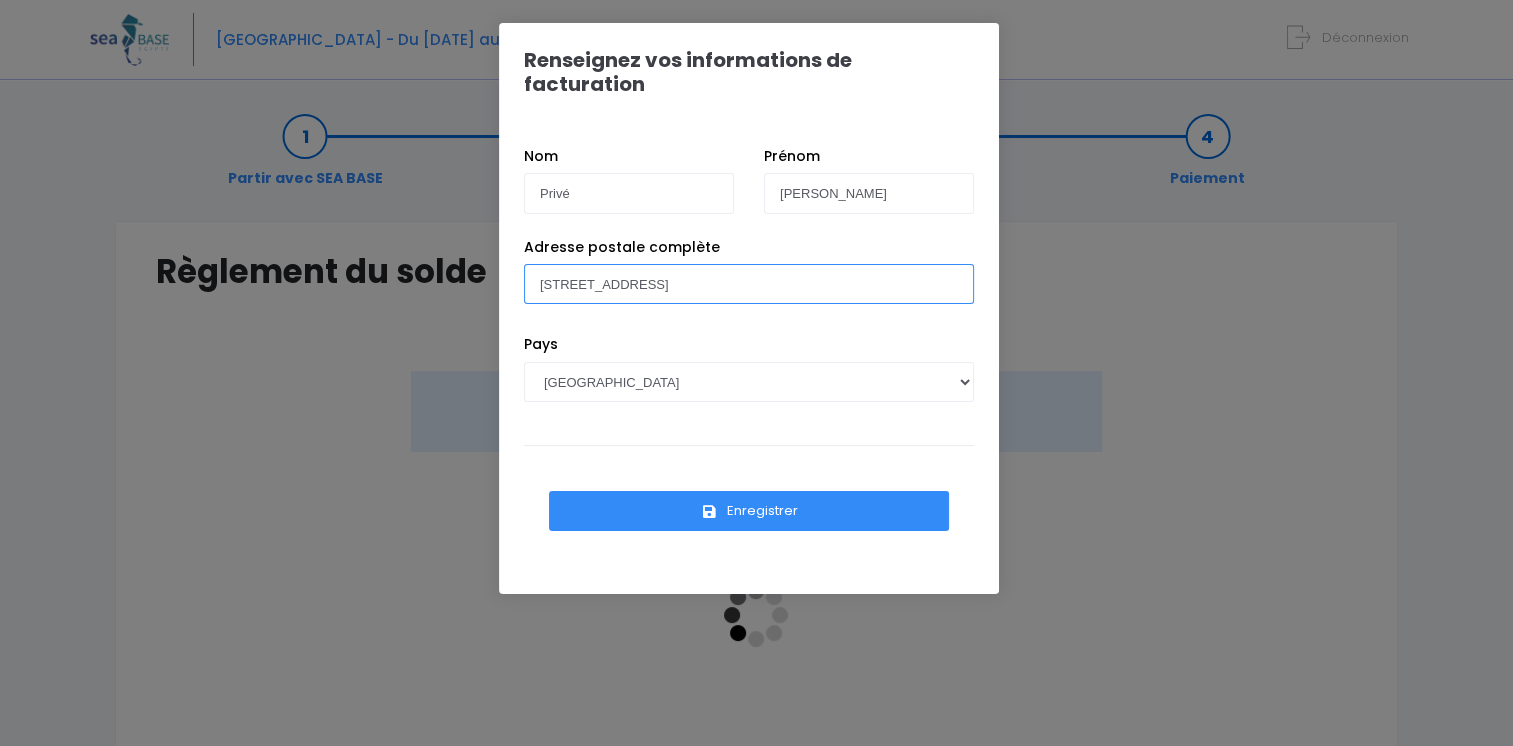 type on "[STREET_ADDRESS]" 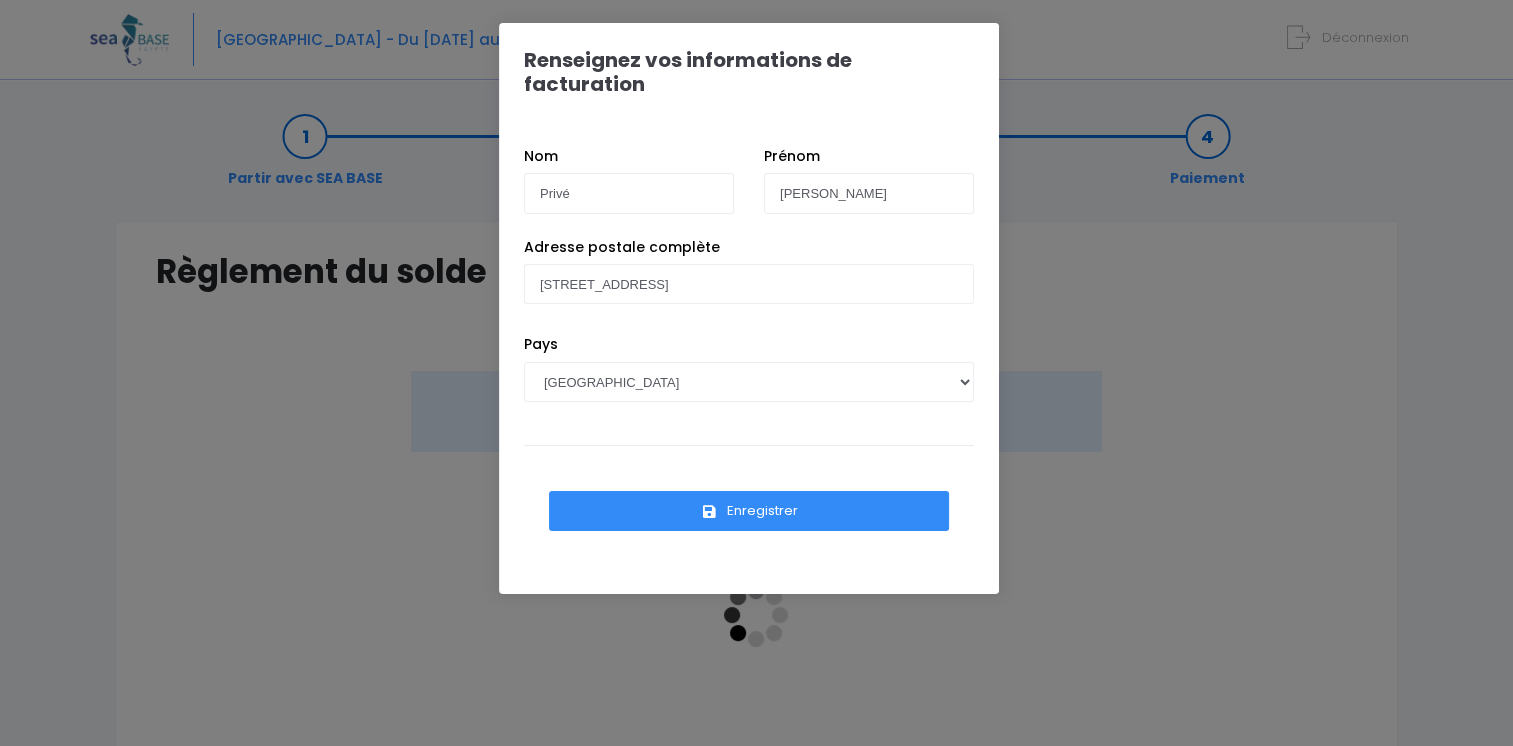 click on "Enregistrer" at bounding box center (749, 511) 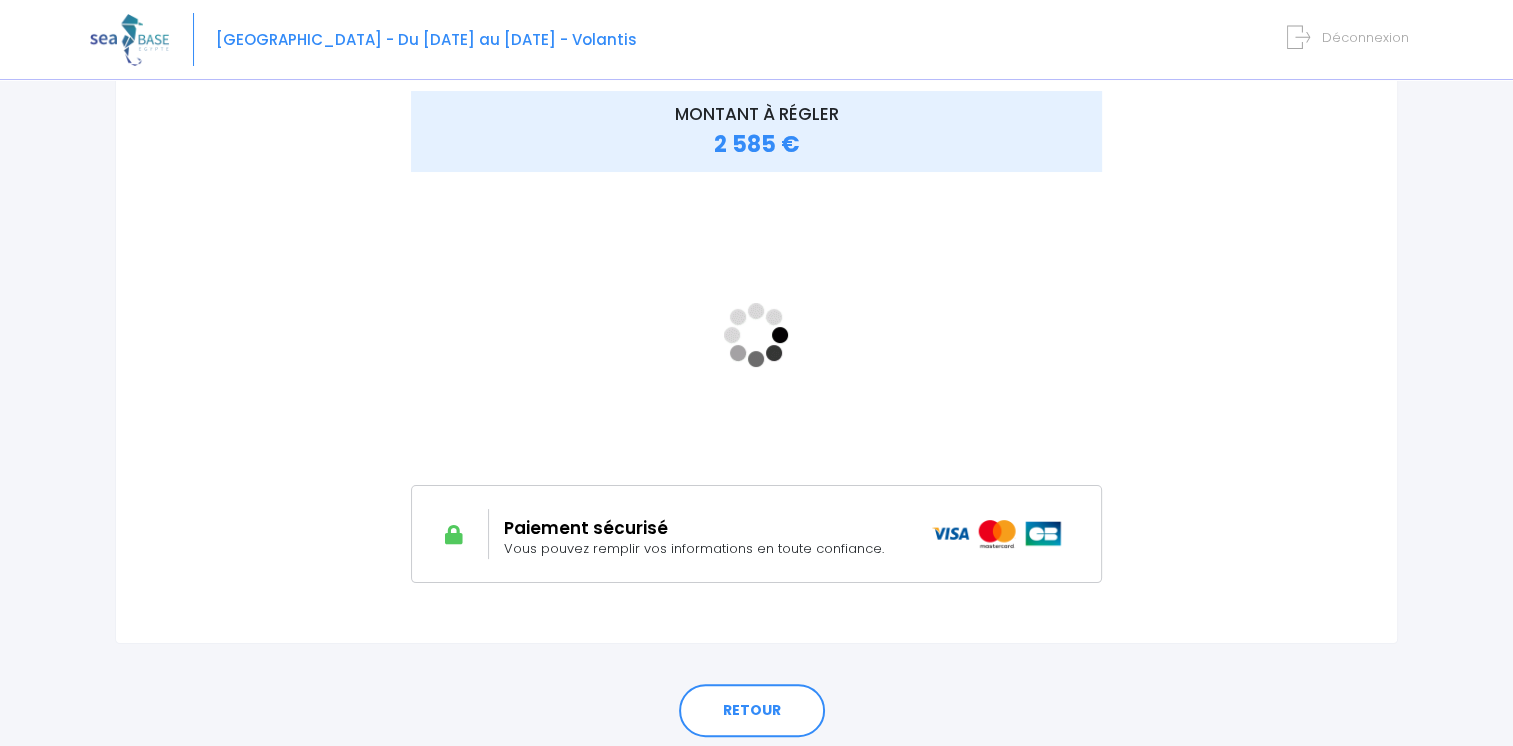 scroll, scrollTop: 249, scrollLeft: 0, axis: vertical 